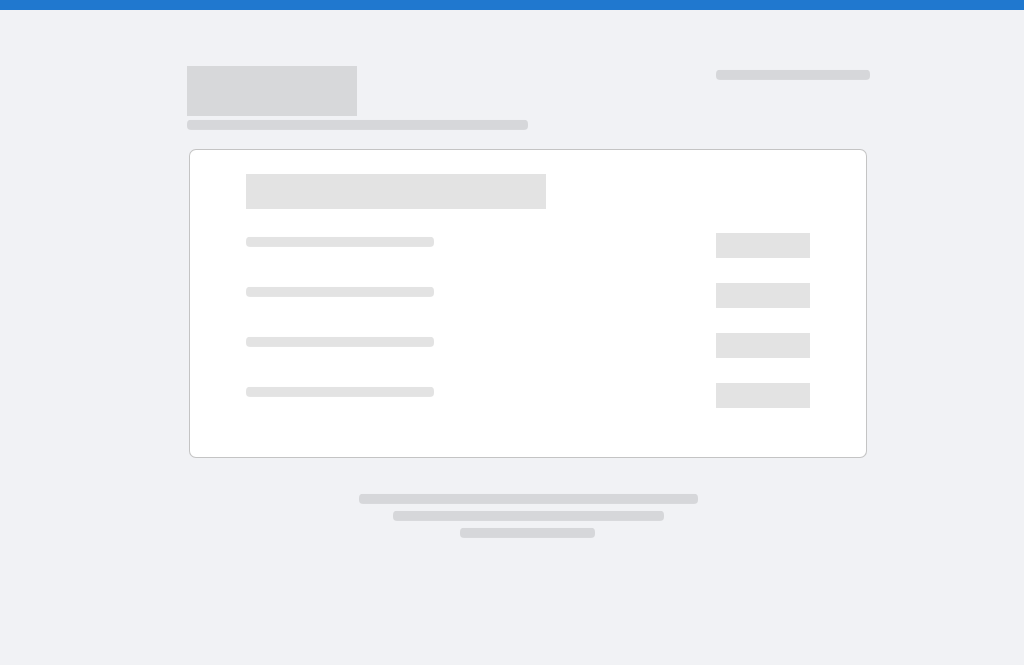scroll, scrollTop: 0, scrollLeft: 0, axis: both 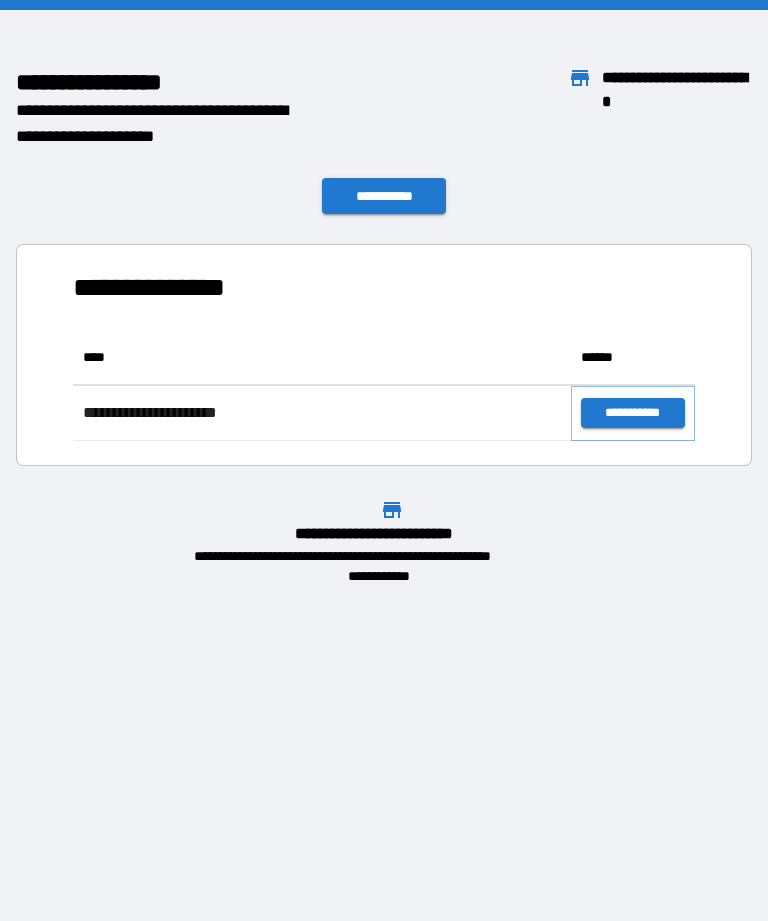 click on "**********" at bounding box center (633, 413) 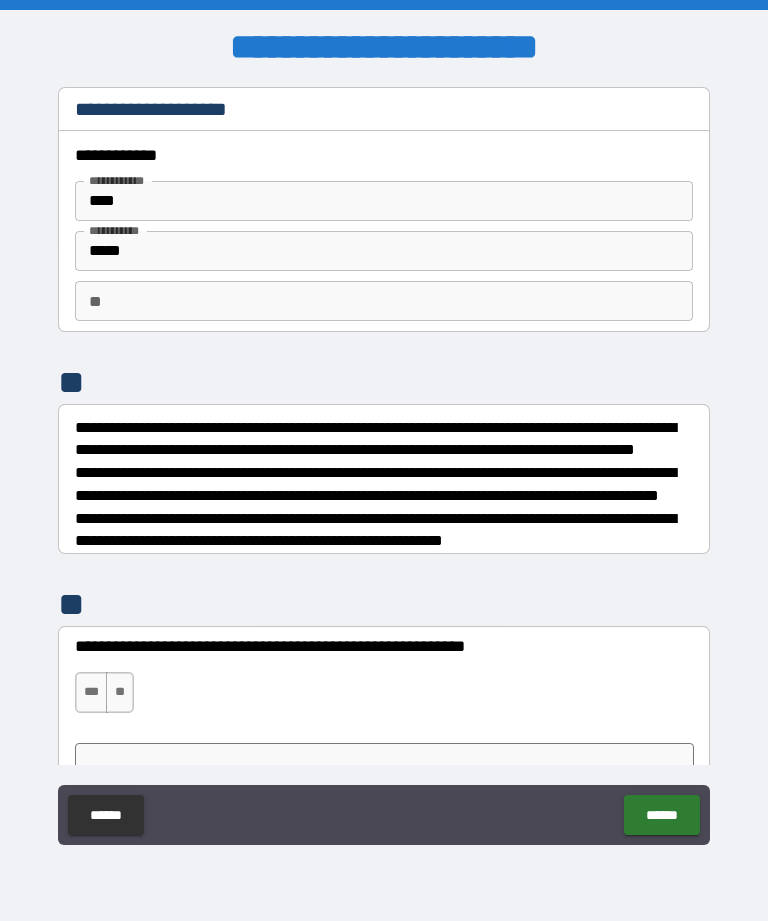 type on "*" 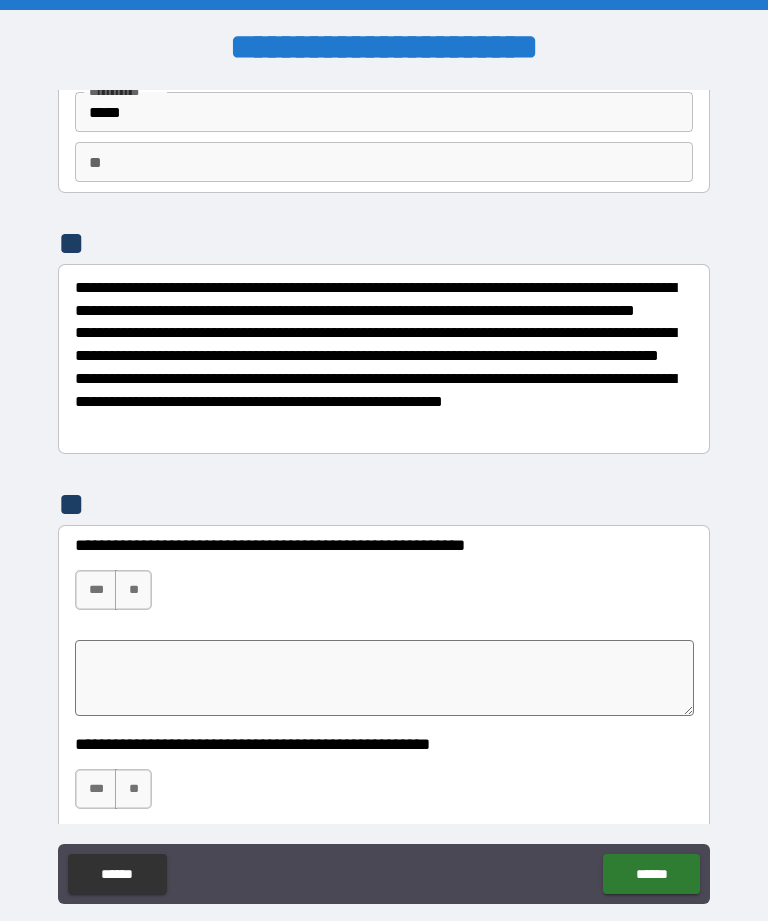 scroll, scrollTop: 133, scrollLeft: 0, axis: vertical 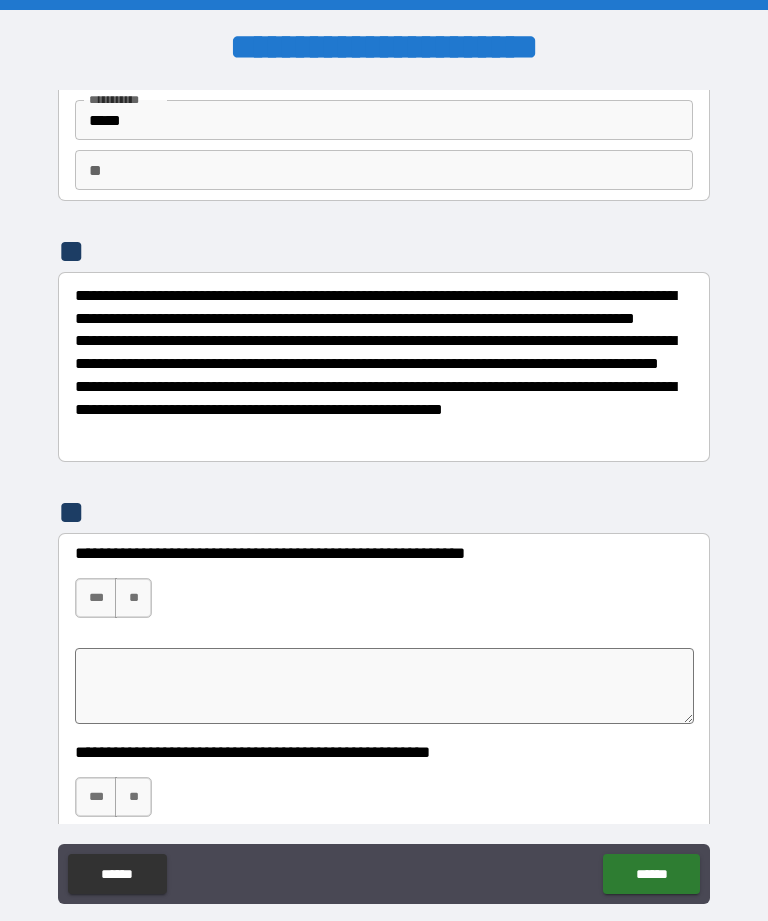 click on "***" at bounding box center [96, 598] 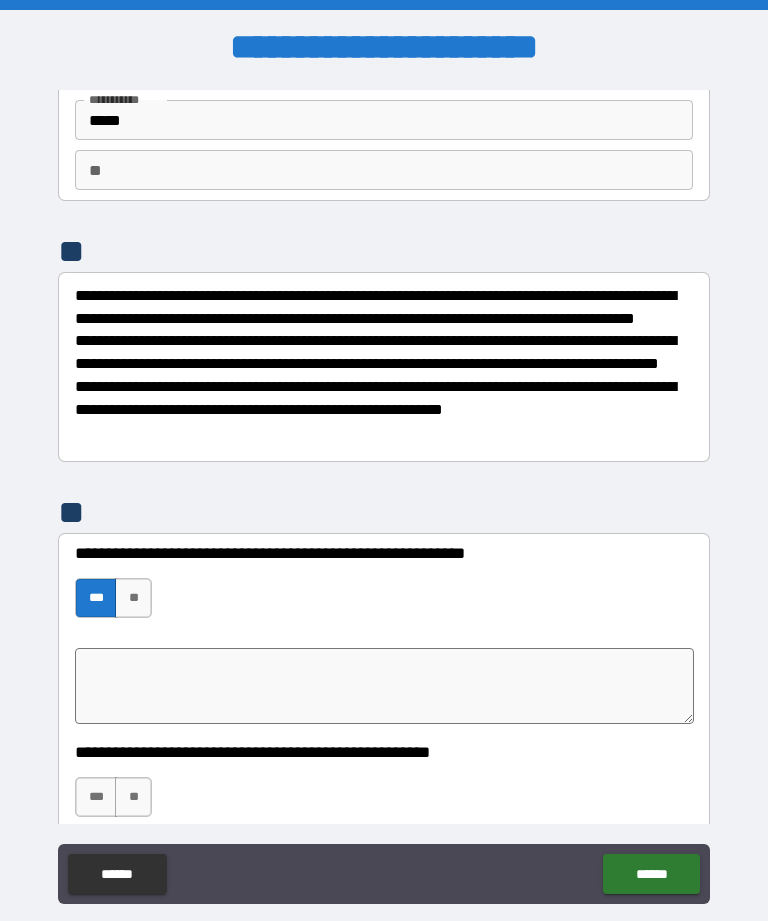 type on "*" 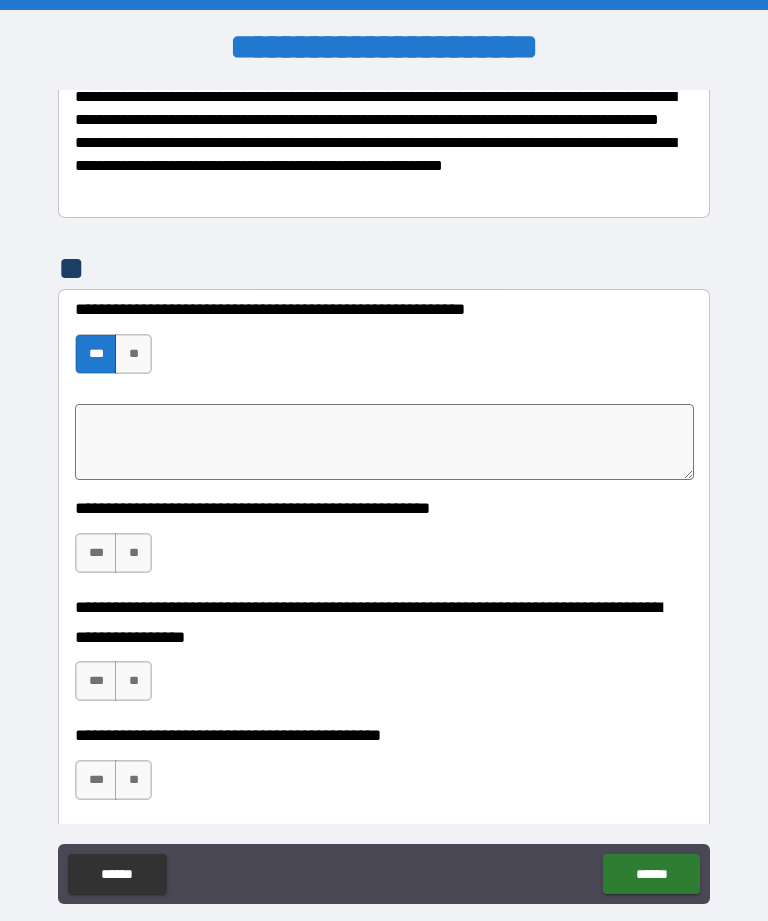 scroll, scrollTop: 446, scrollLeft: 0, axis: vertical 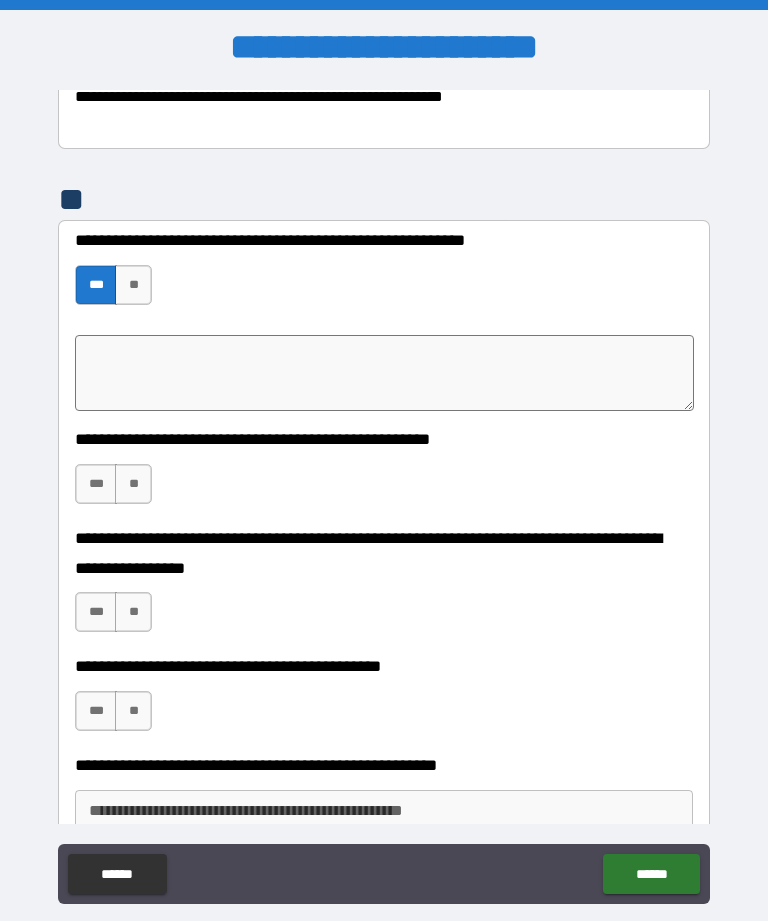click on "**" at bounding box center [133, 484] 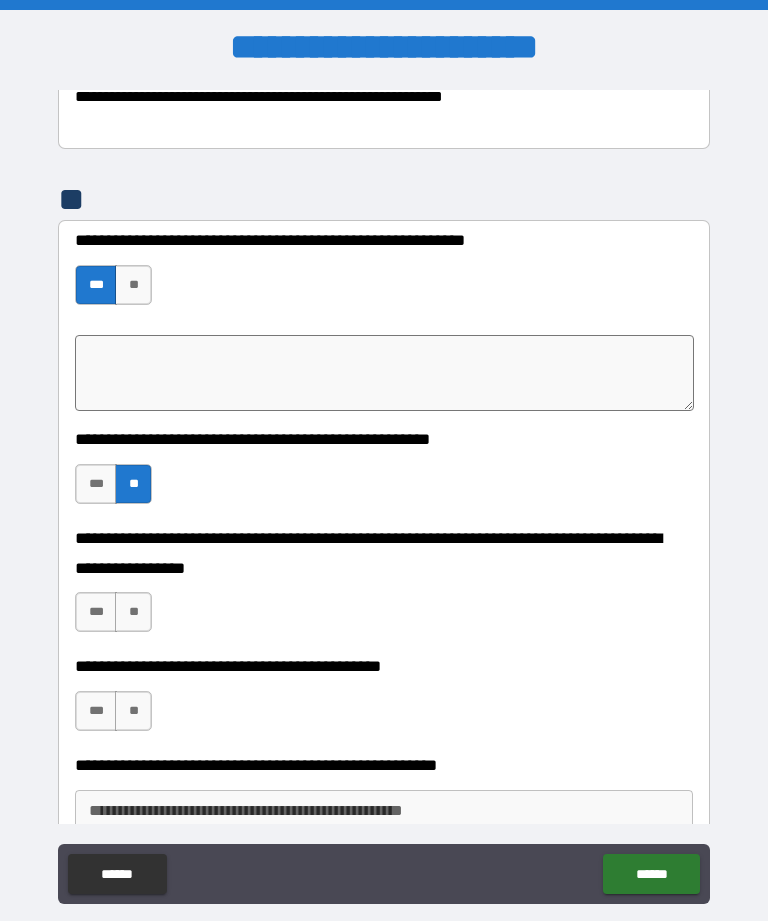 type on "*" 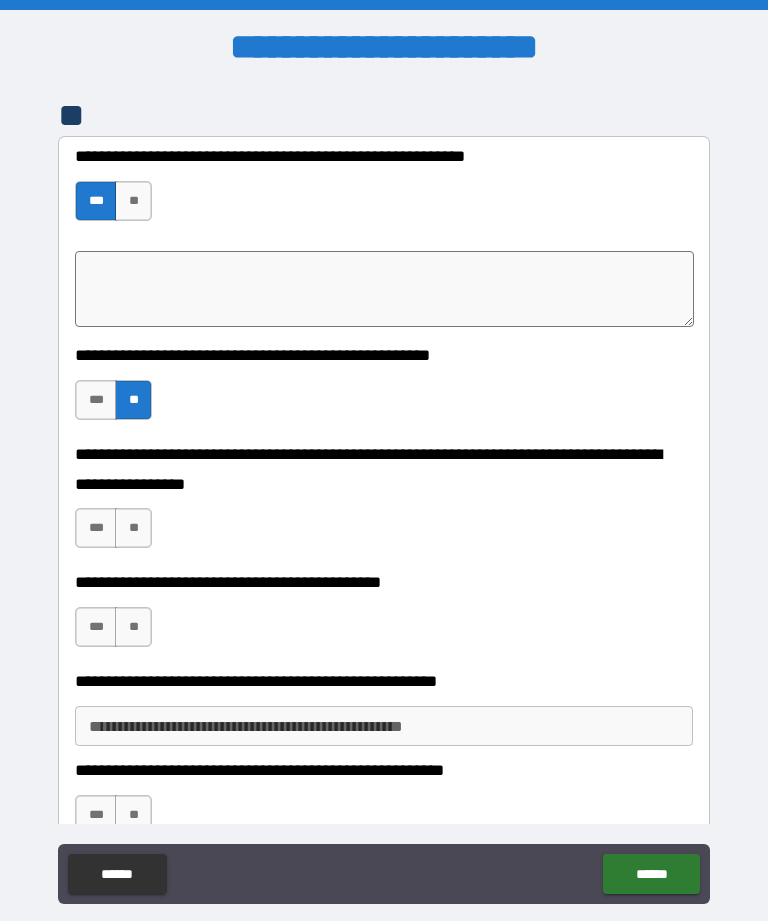 scroll, scrollTop: 534, scrollLeft: 0, axis: vertical 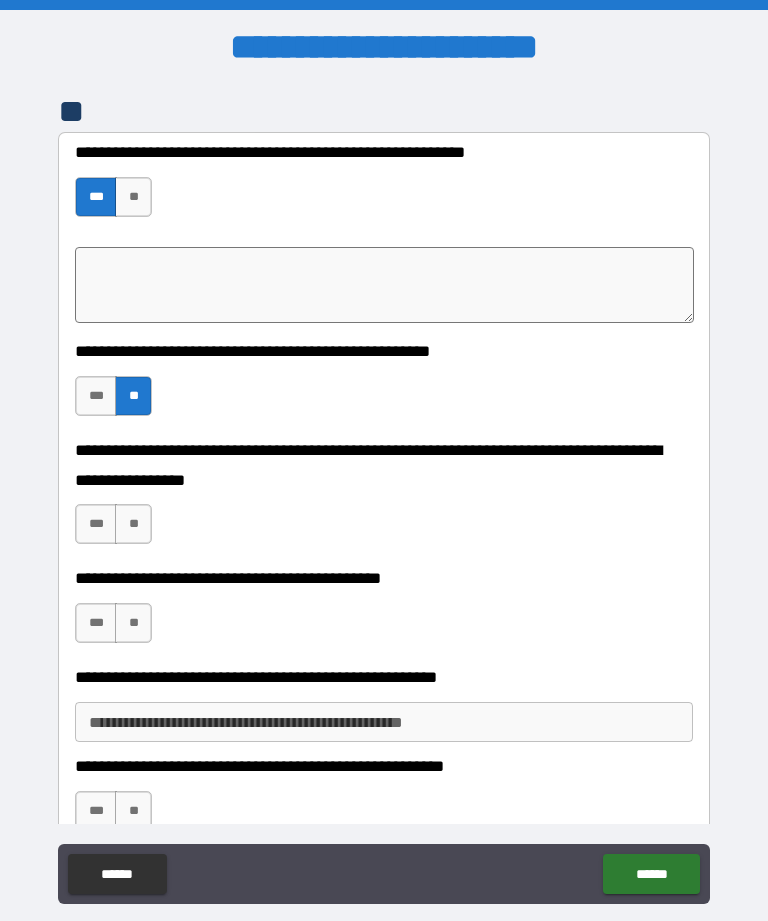click on "**" at bounding box center [133, 524] 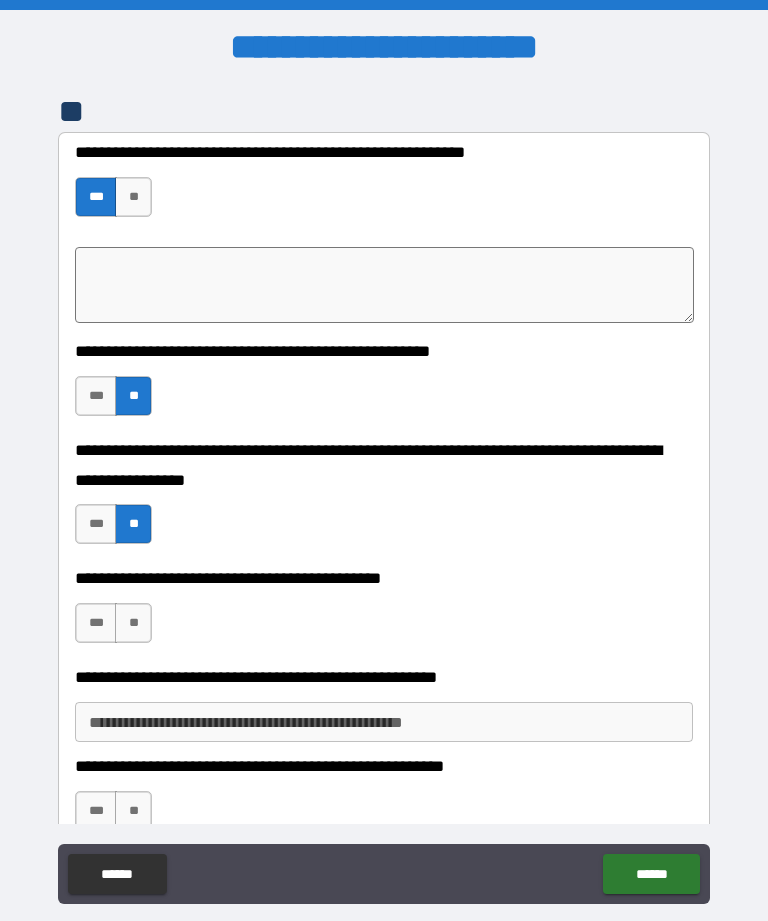 type on "*" 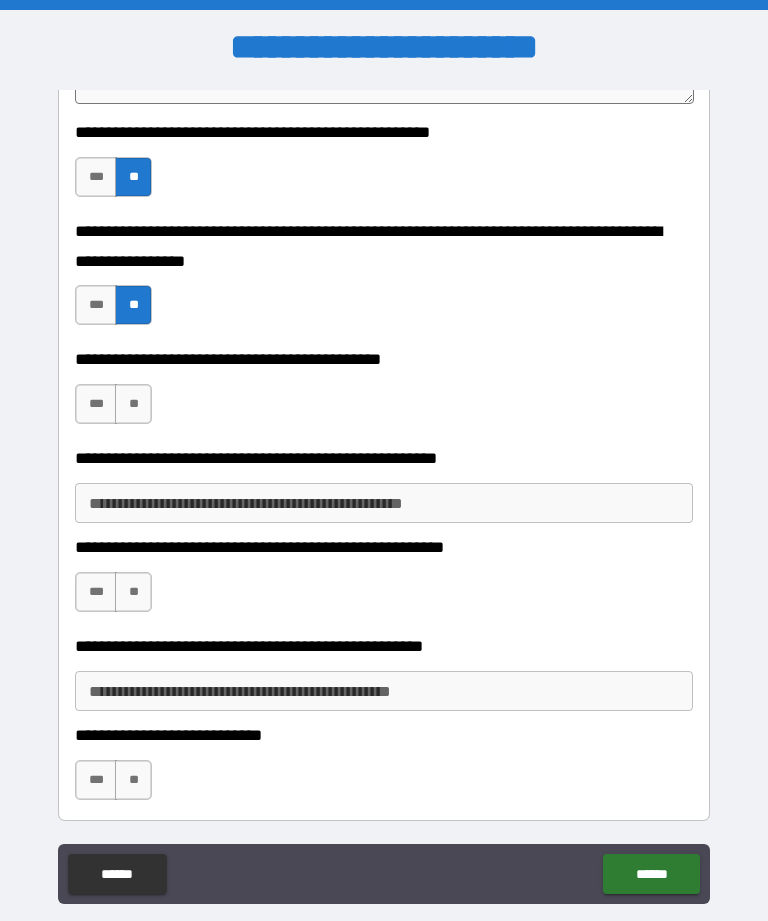 scroll, scrollTop: 758, scrollLeft: 0, axis: vertical 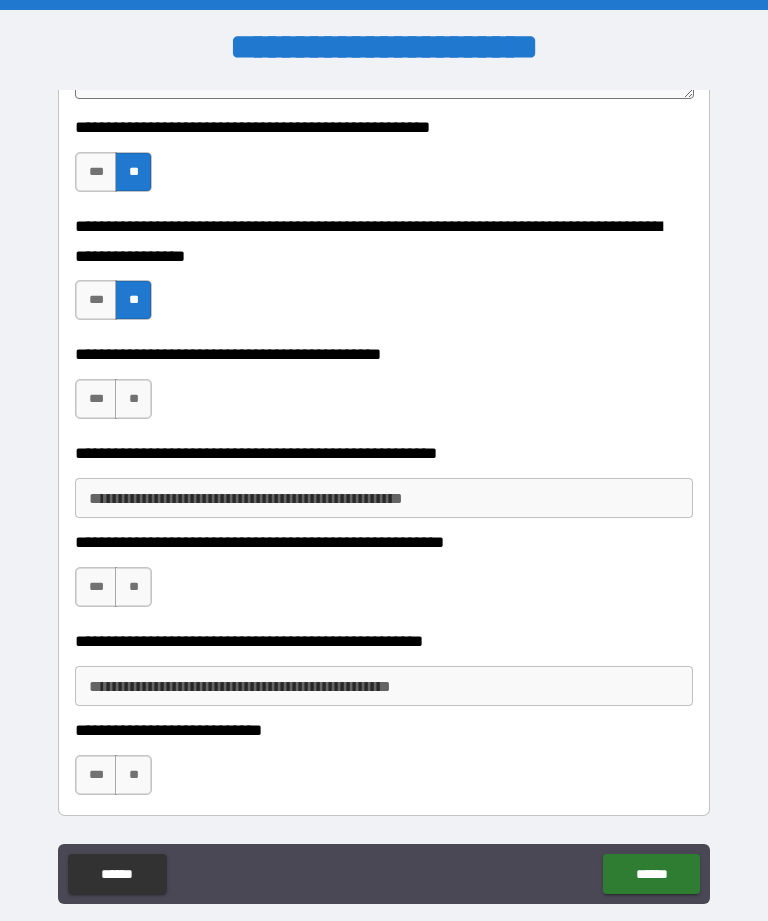 click on "***" at bounding box center (96, 399) 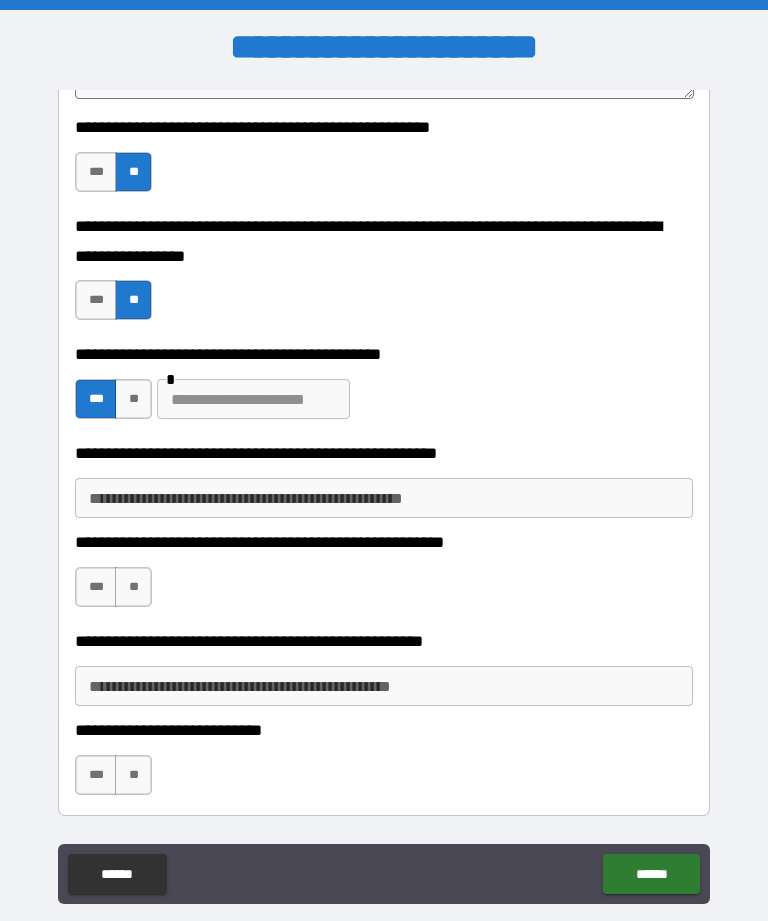 type on "*" 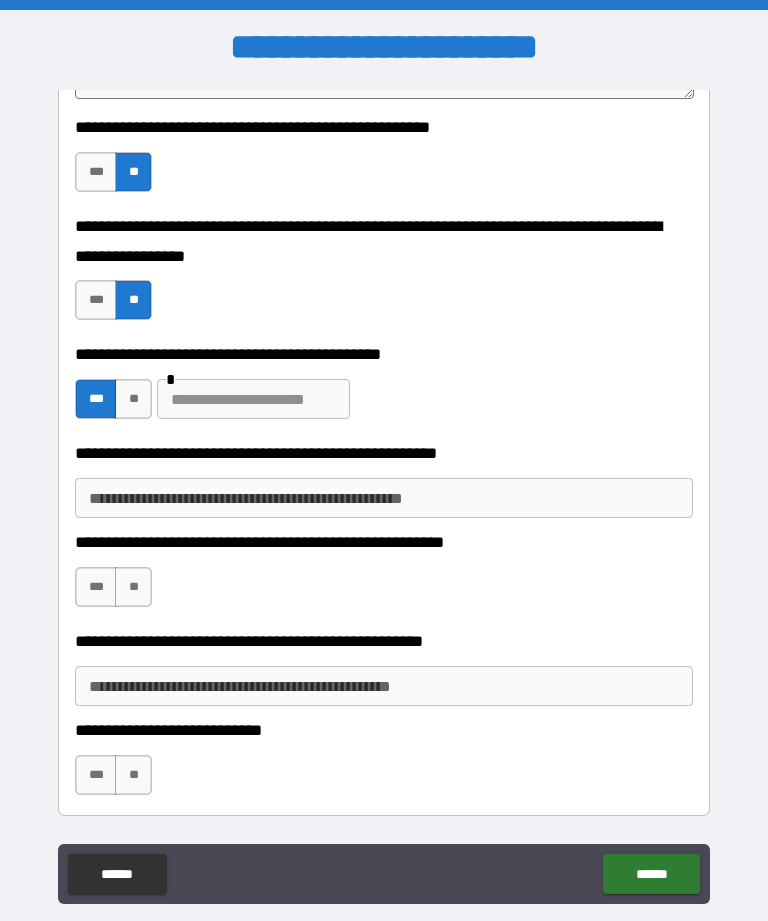 click on "**********" at bounding box center (384, 498) 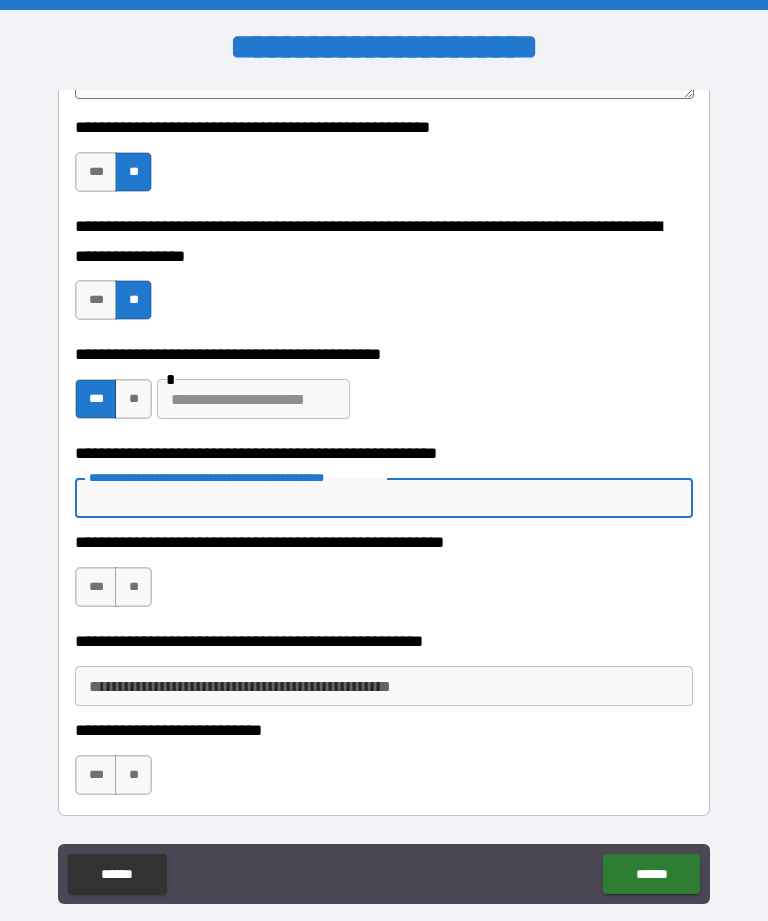 type on "*" 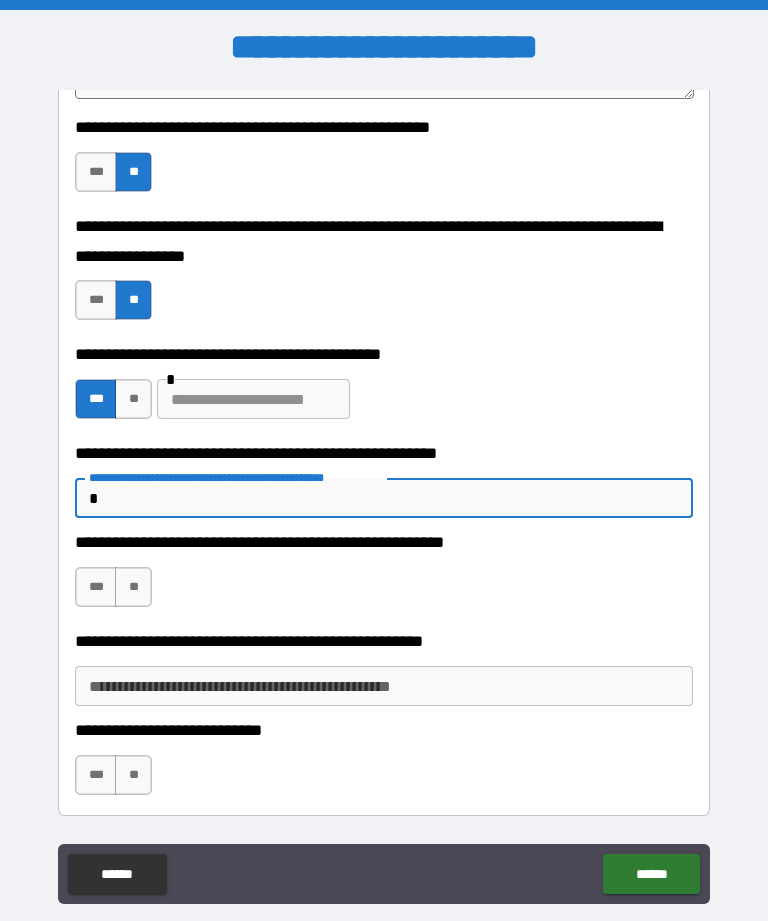 type on "*" 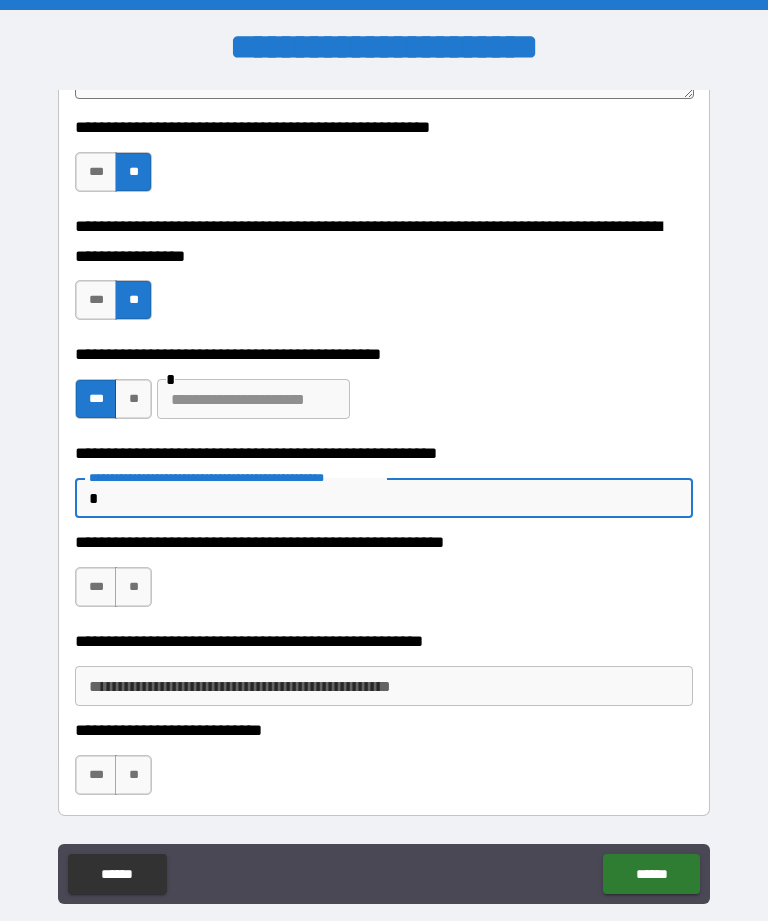 type on "*" 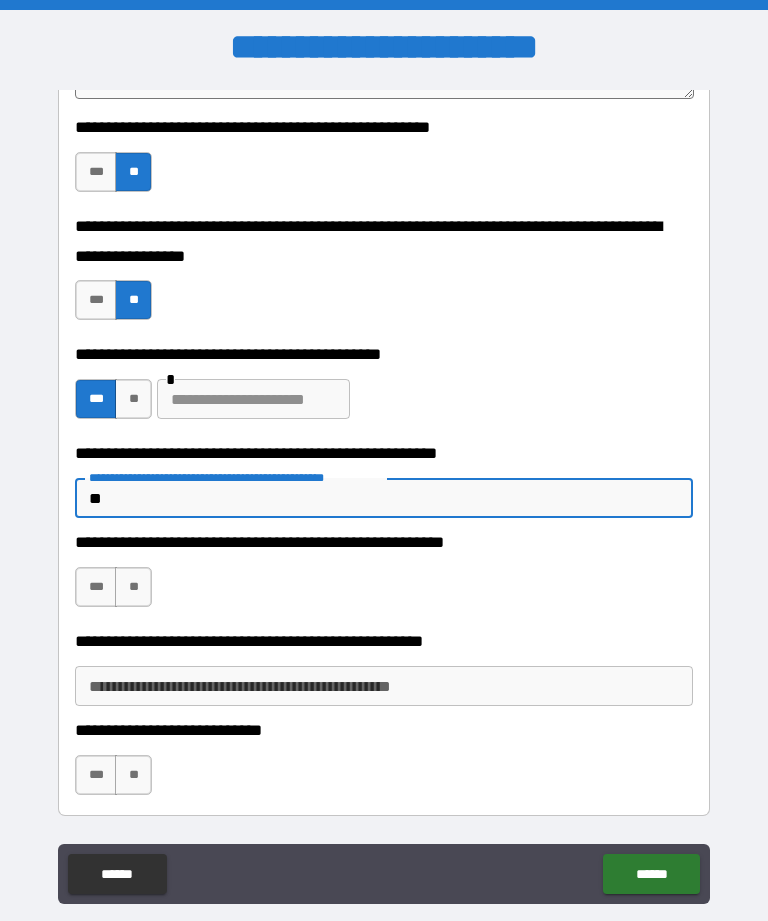 type on "*" 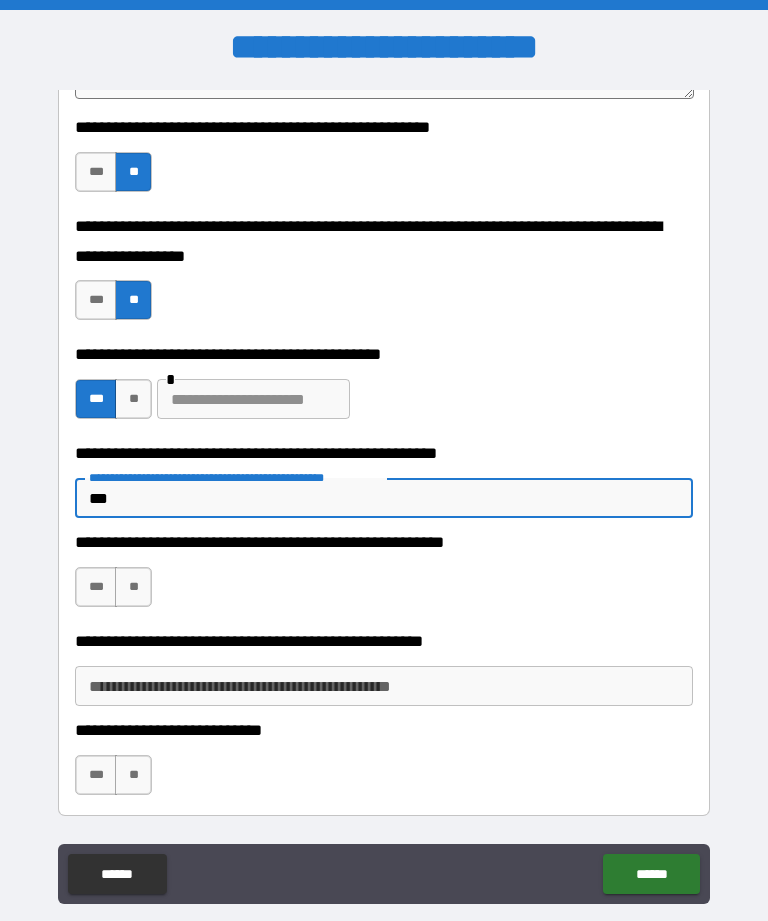 type on "*" 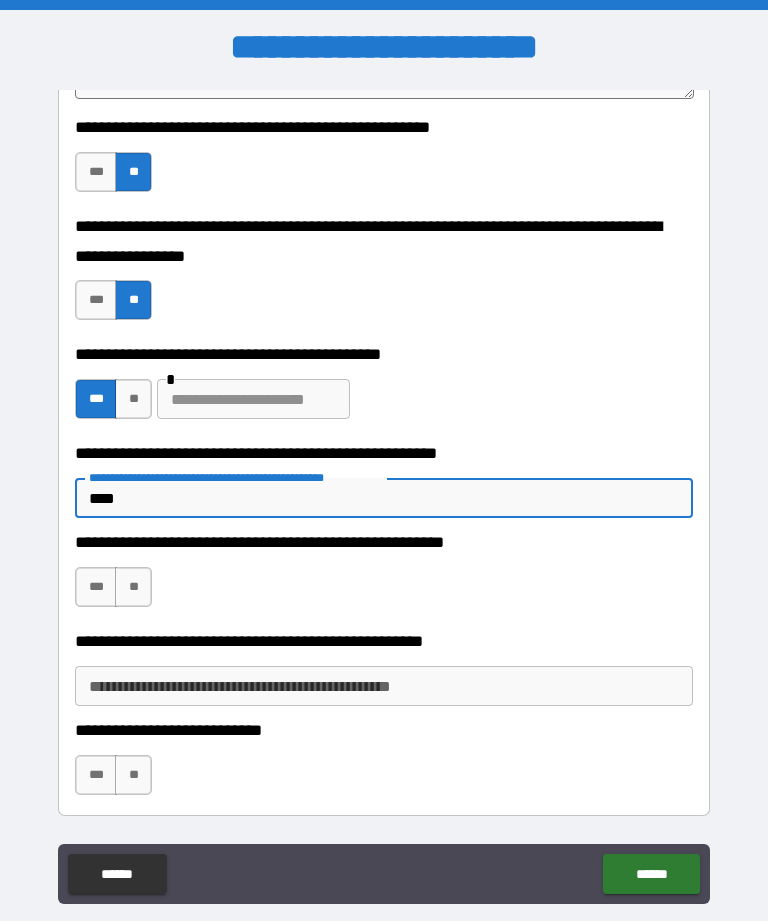 type on "*" 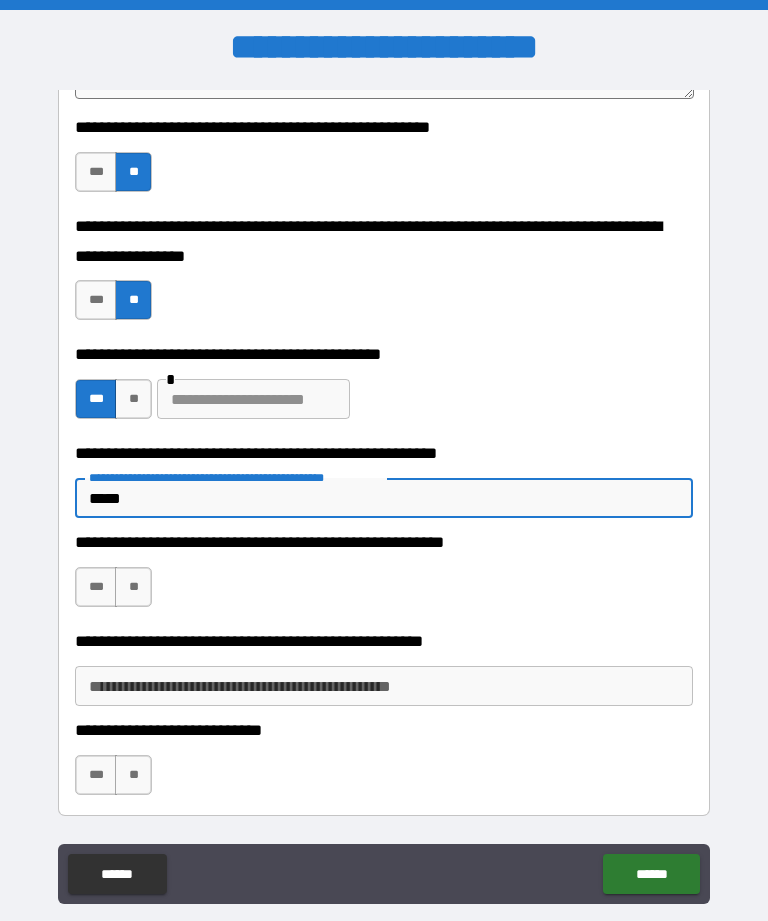 type on "*" 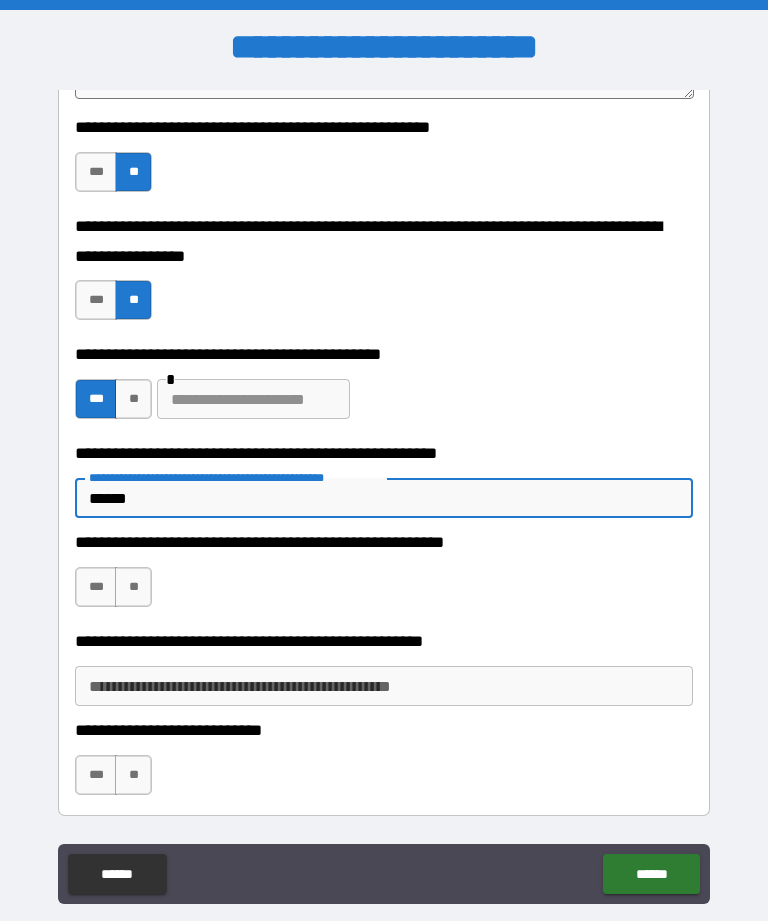 type on "*" 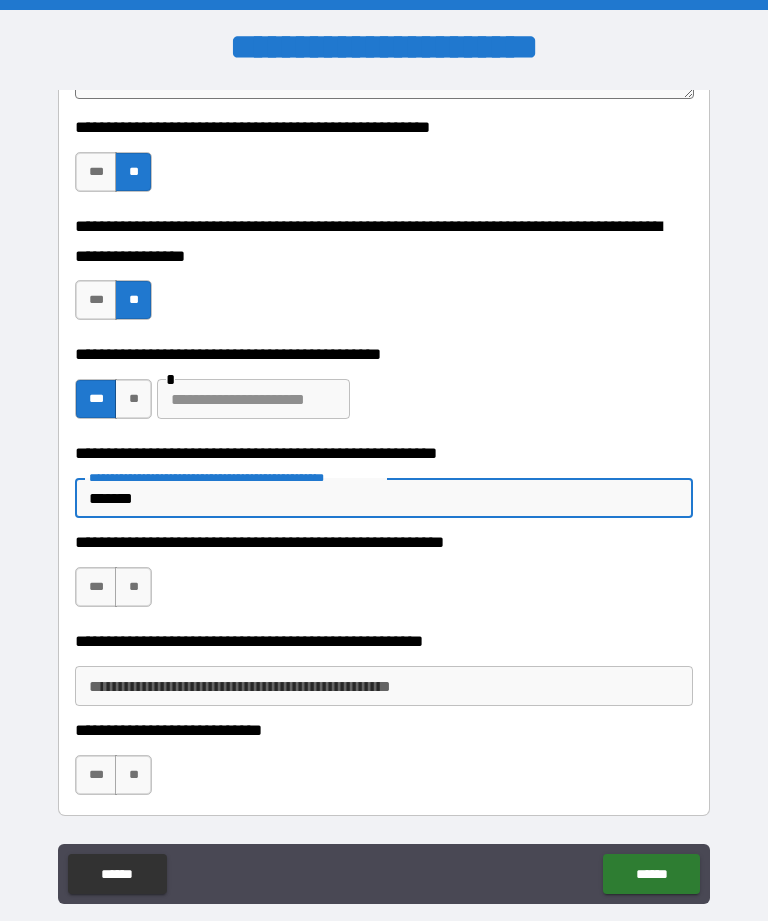 type on "*" 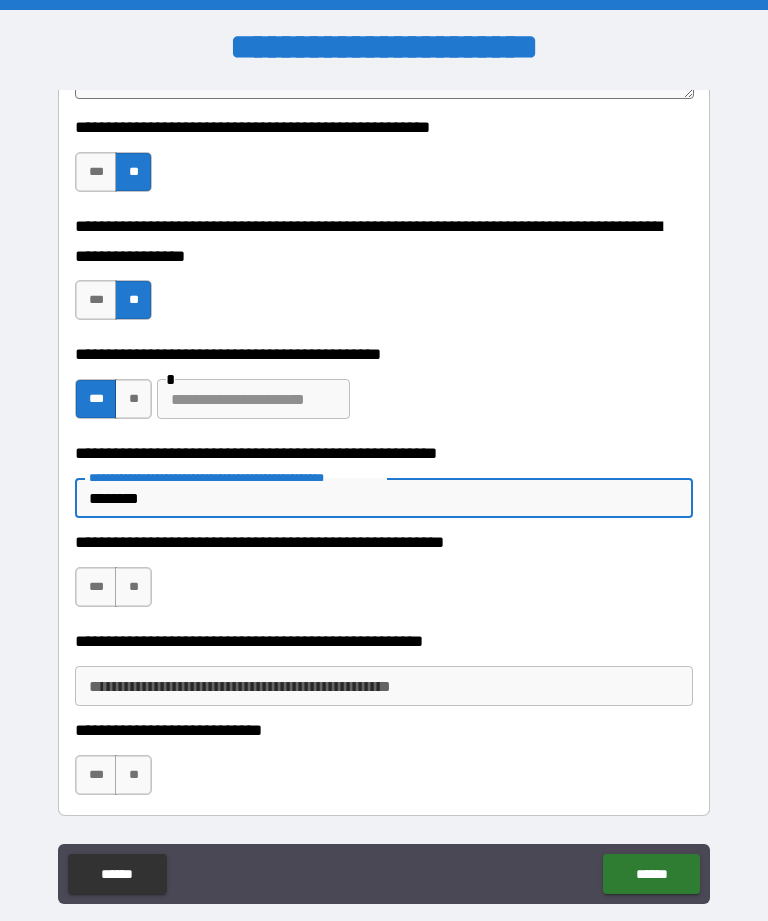 type on "*" 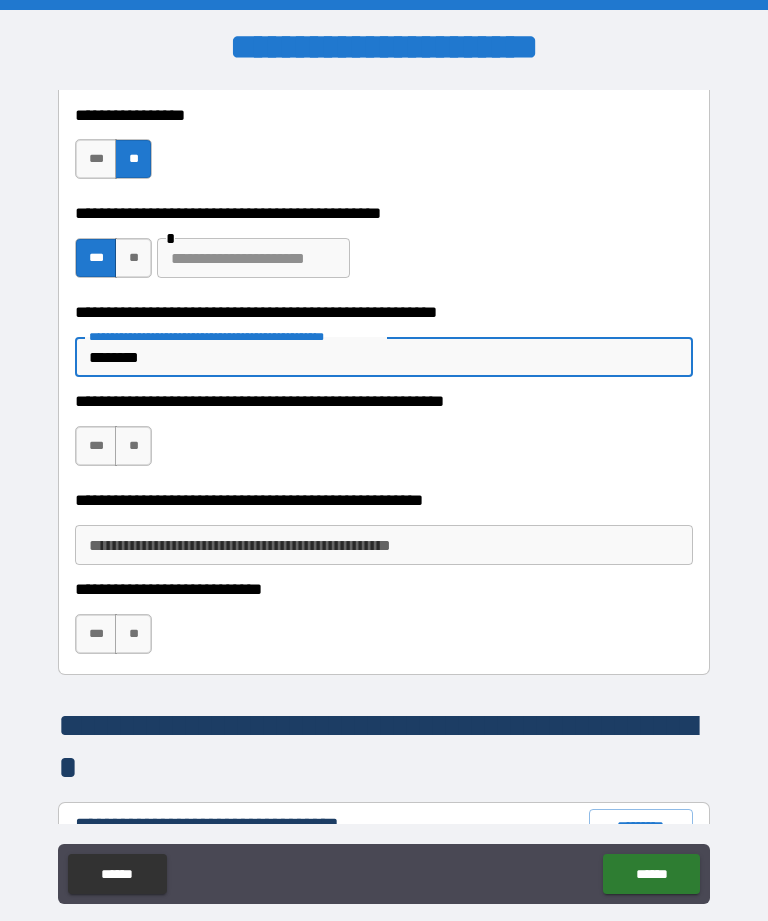 scroll, scrollTop: 931, scrollLeft: 0, axis: vertical 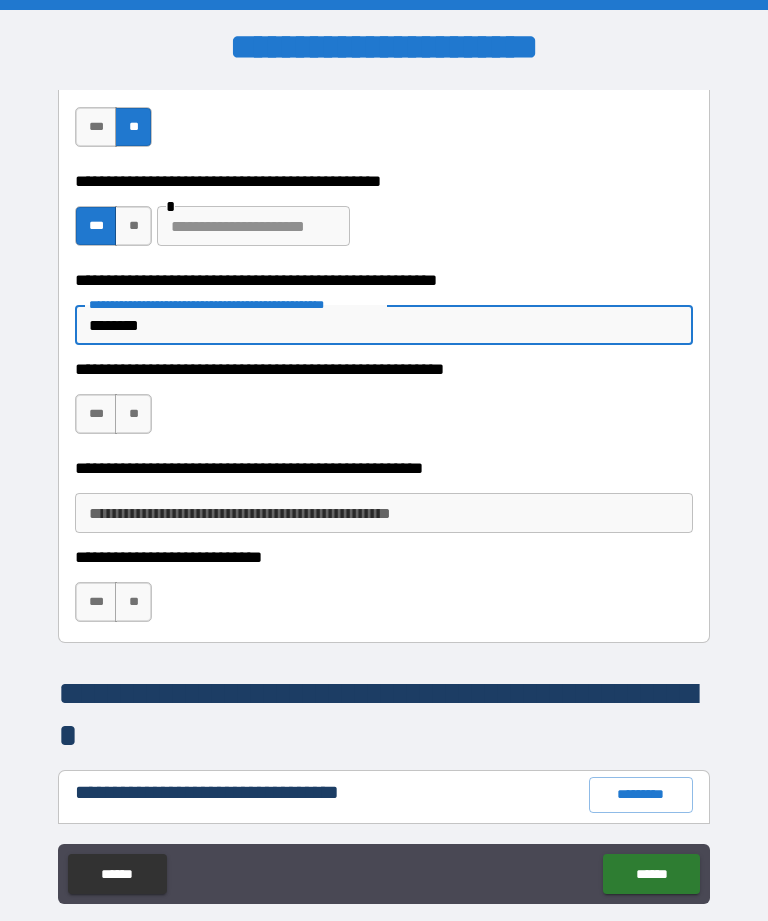 type on "********" 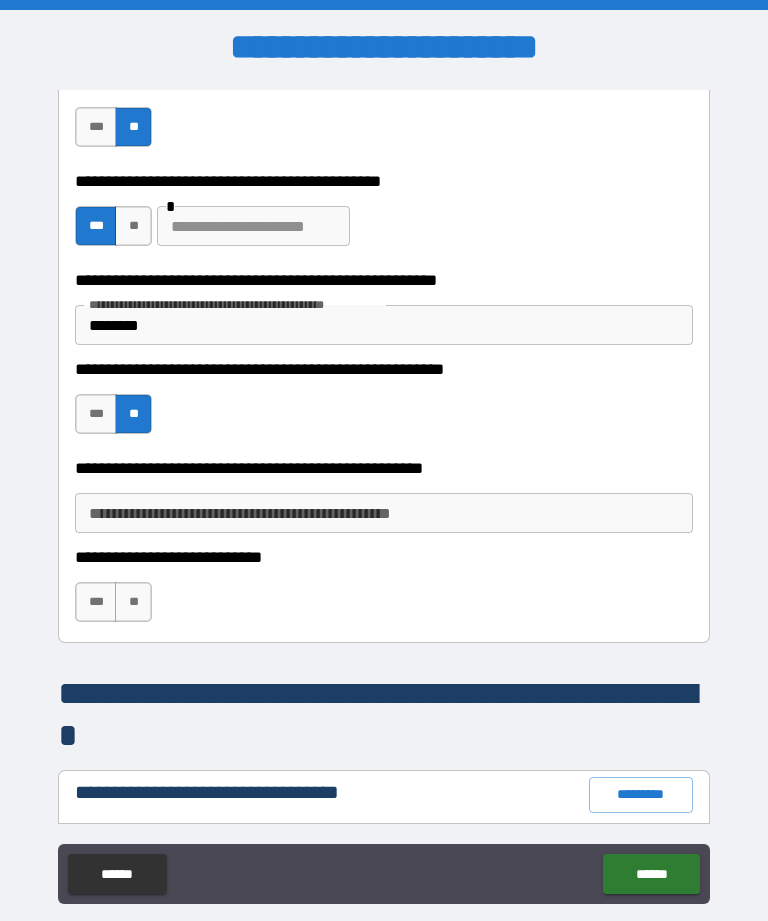 type on "*" 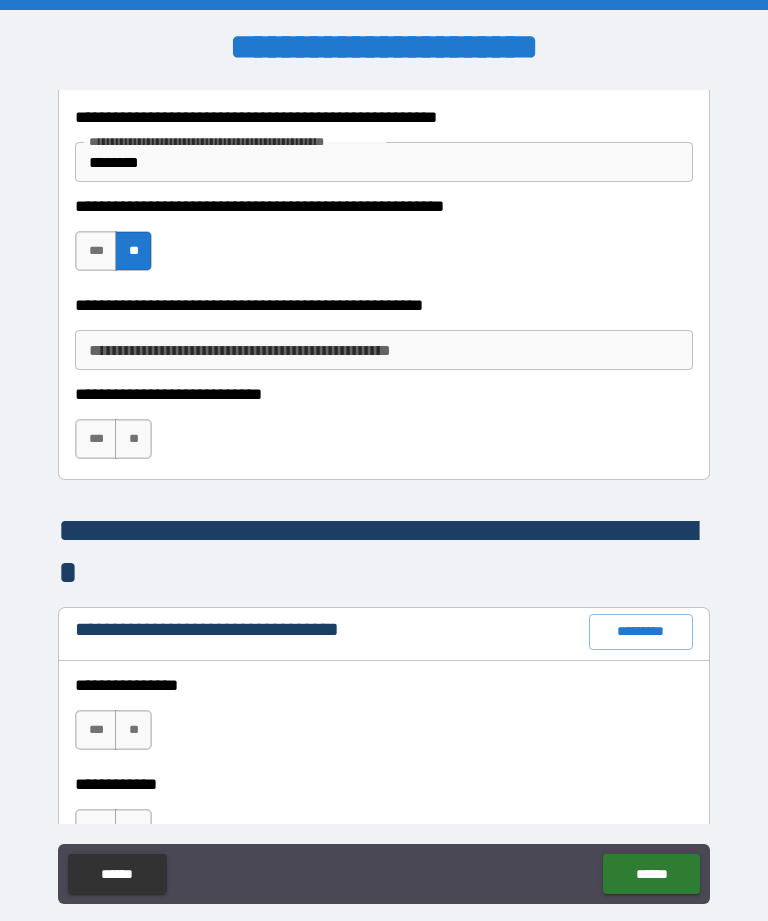 scroll, scrollTop: 1094, scrollLeft: 0, axis: vertical 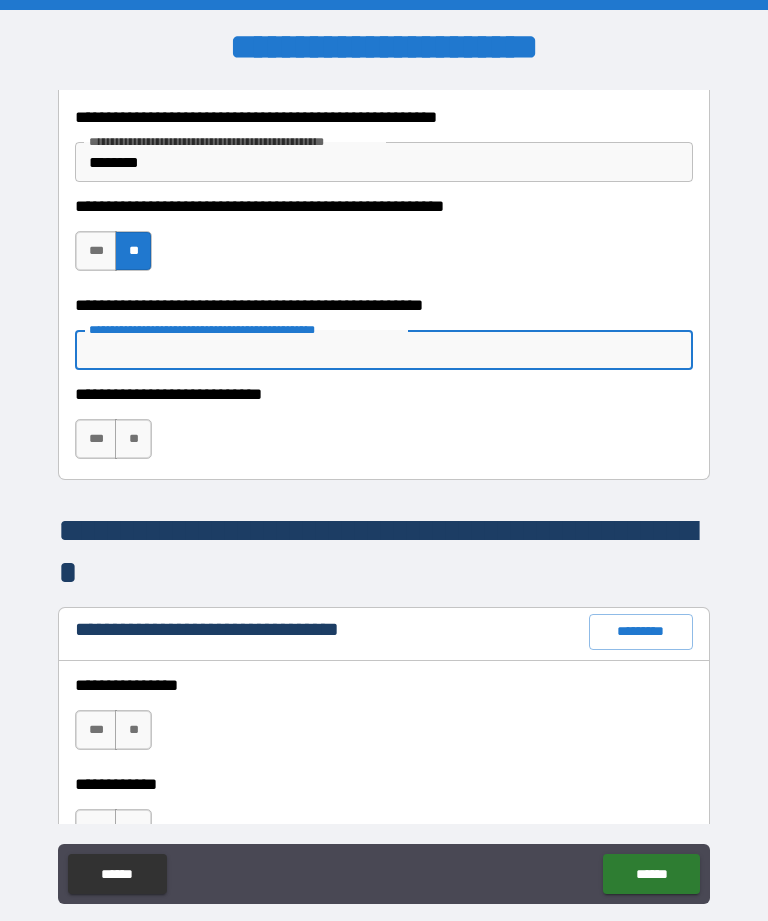 click on "**" at bounding box center (133, 439) 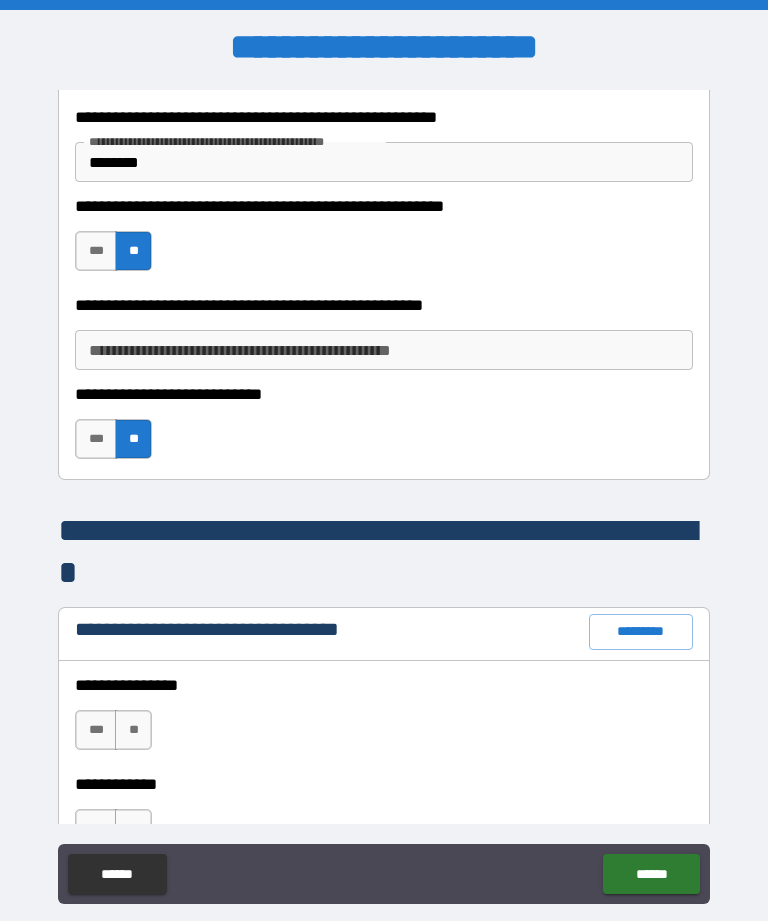 type on "*" 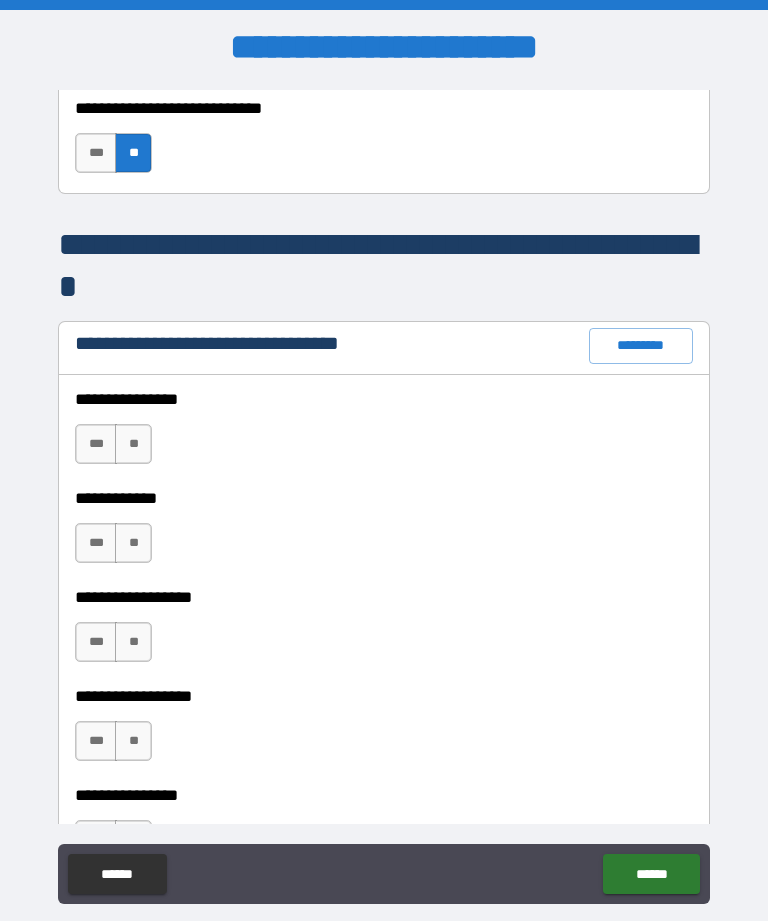 scroll, scrollTop: 1381, scrollLeft: 0, axis: vertical 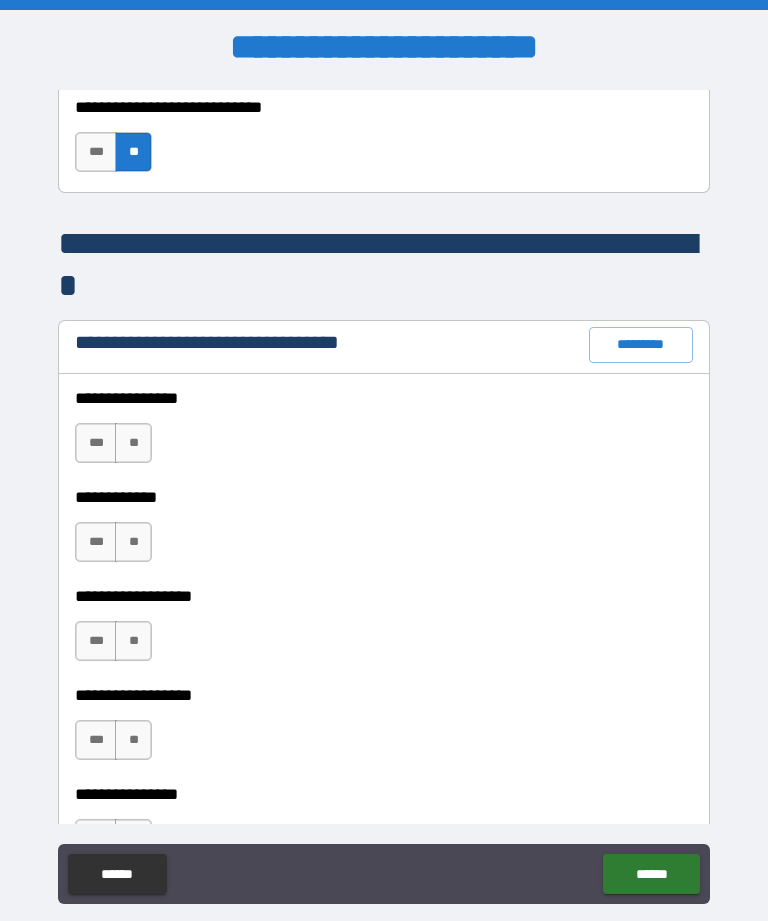 click on "**" at bounding box center (133, 443) 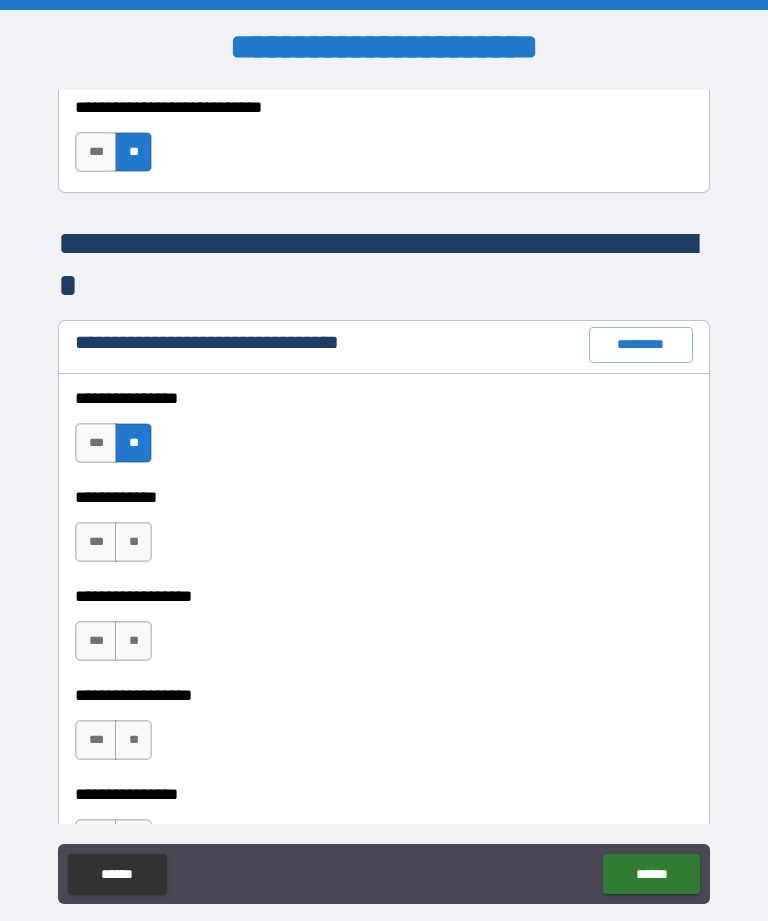 type on "*" 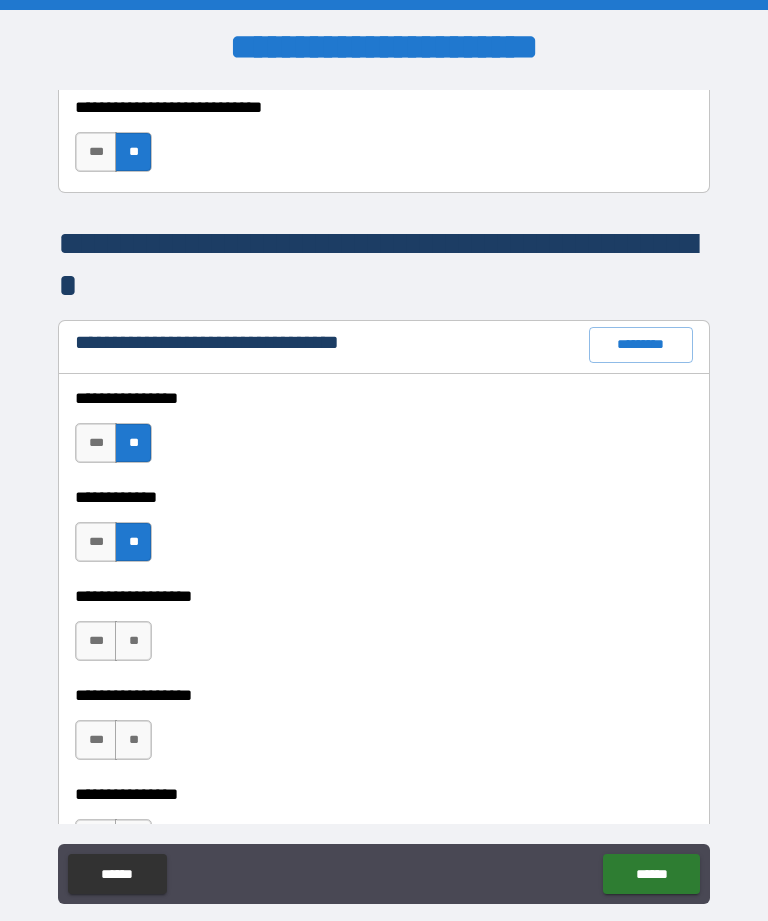 type on "*" 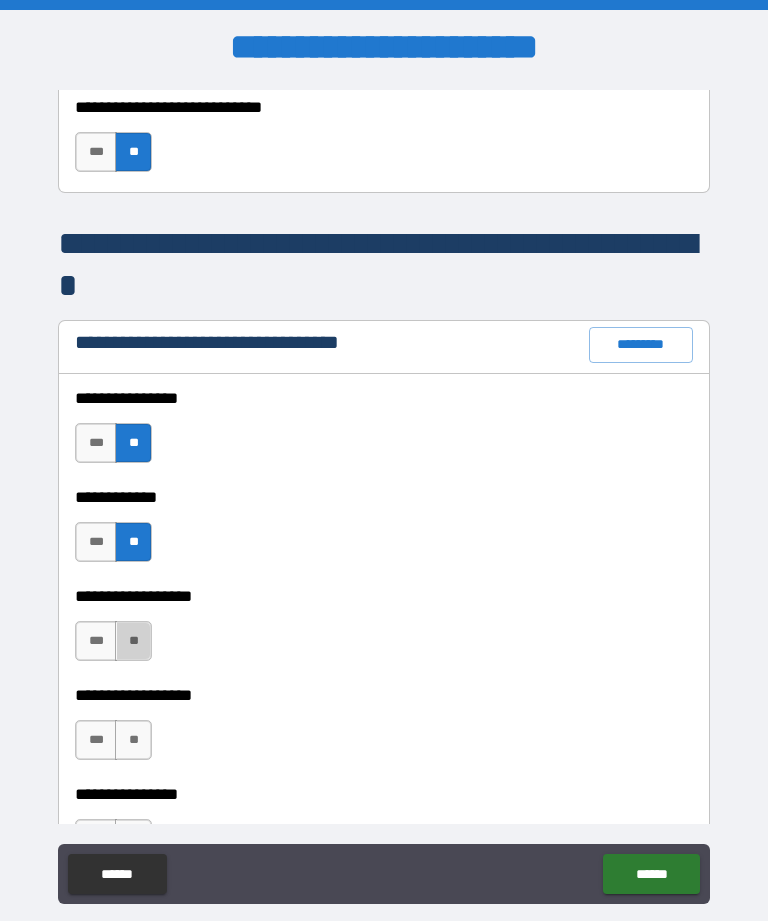 click on "**" at bounding box center [133, 641] 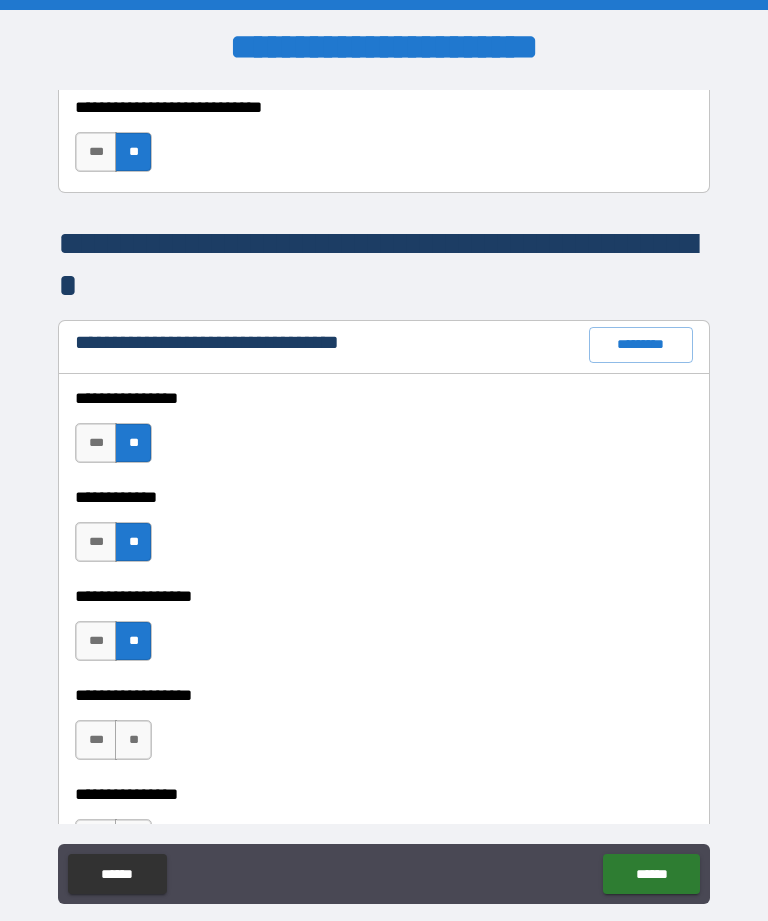type on "*" 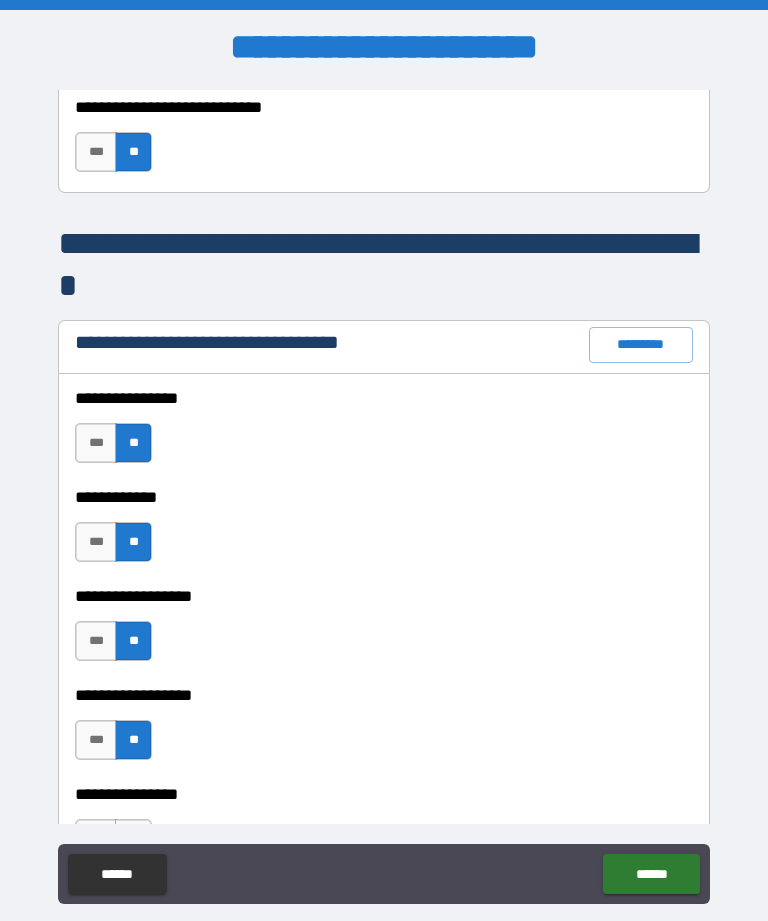 type on "*" 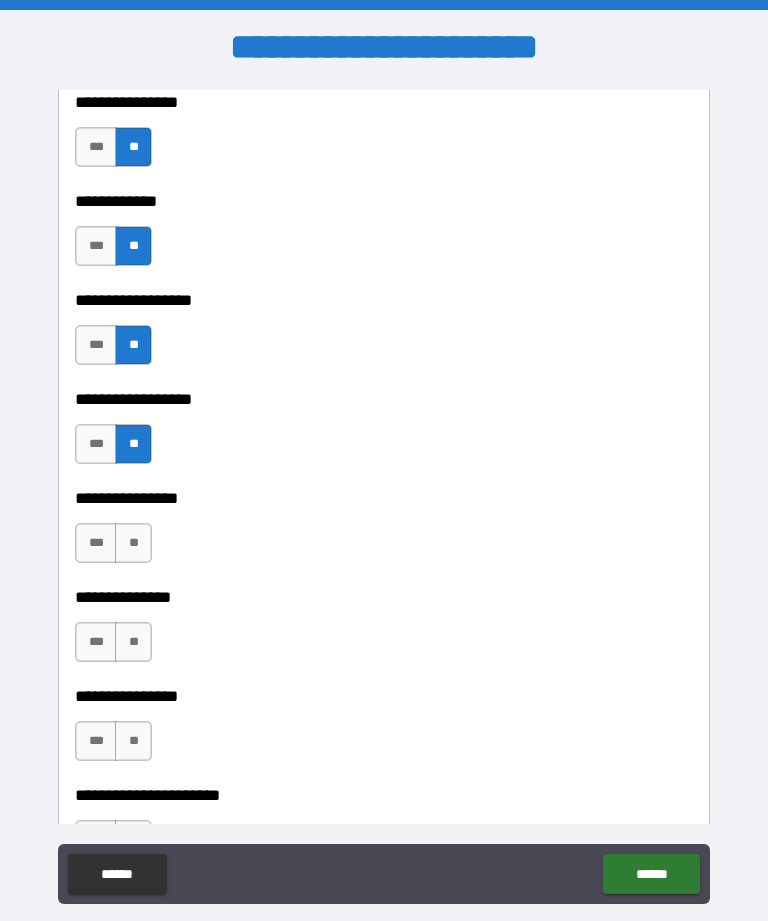 scroll, scrollTop: 1675, scrollLeft: 0, axis: vertical 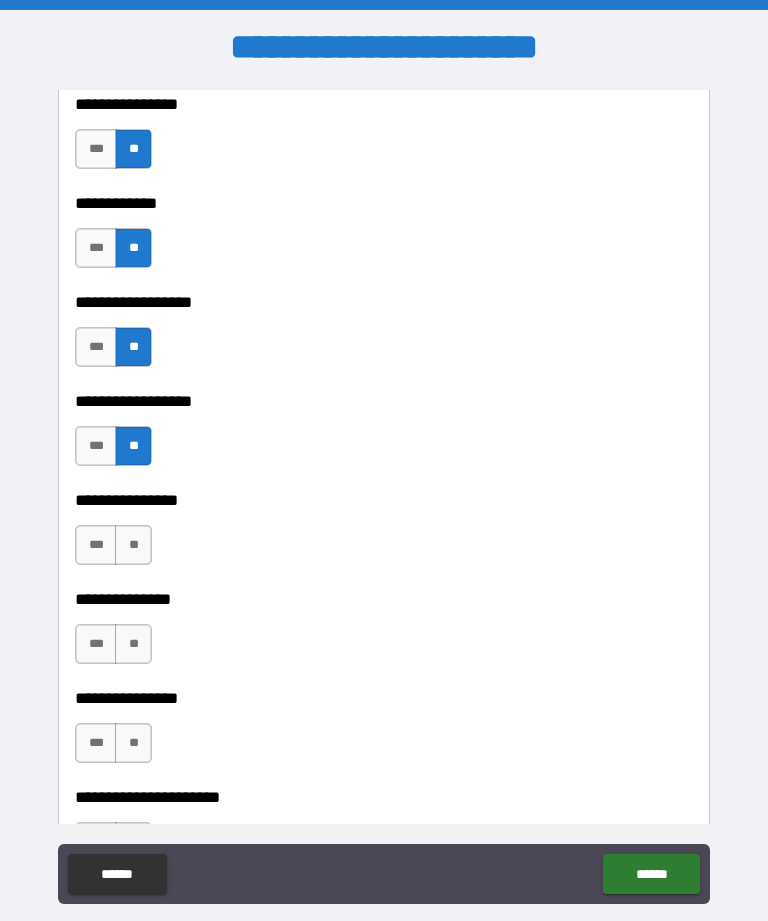 click on "**" at bounding box center (133, 545) 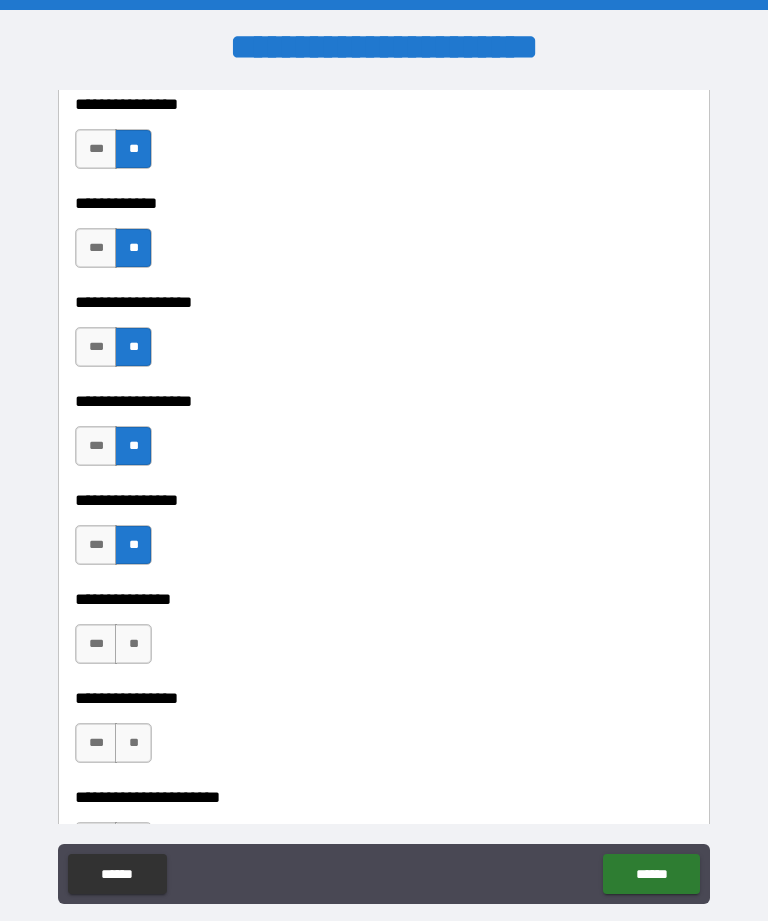 type on "*" 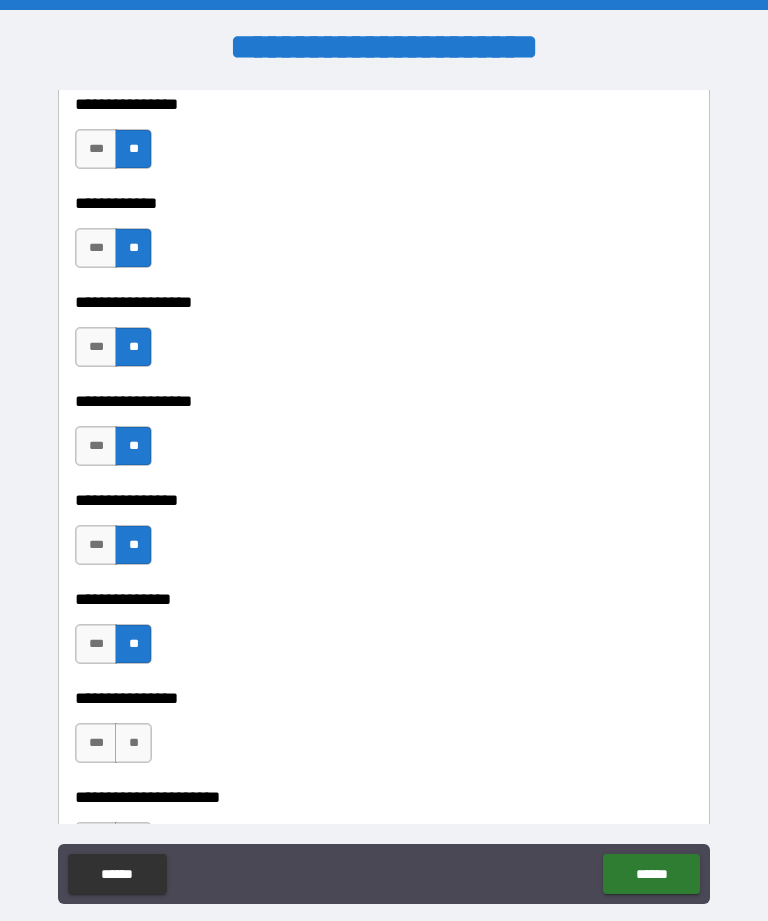 type on "*" 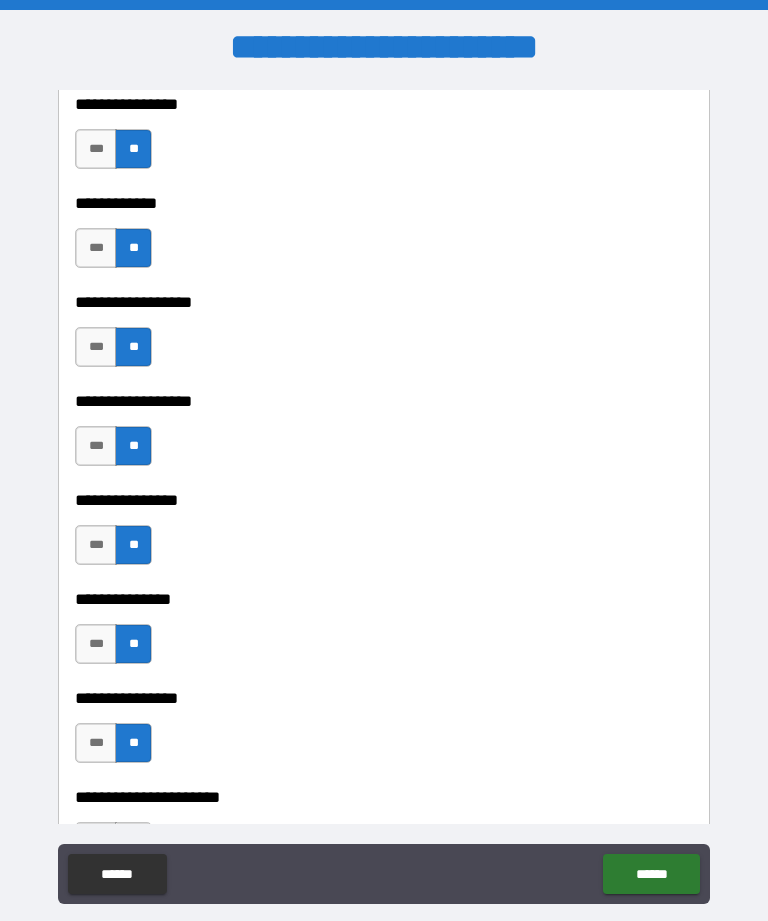 type on "*" 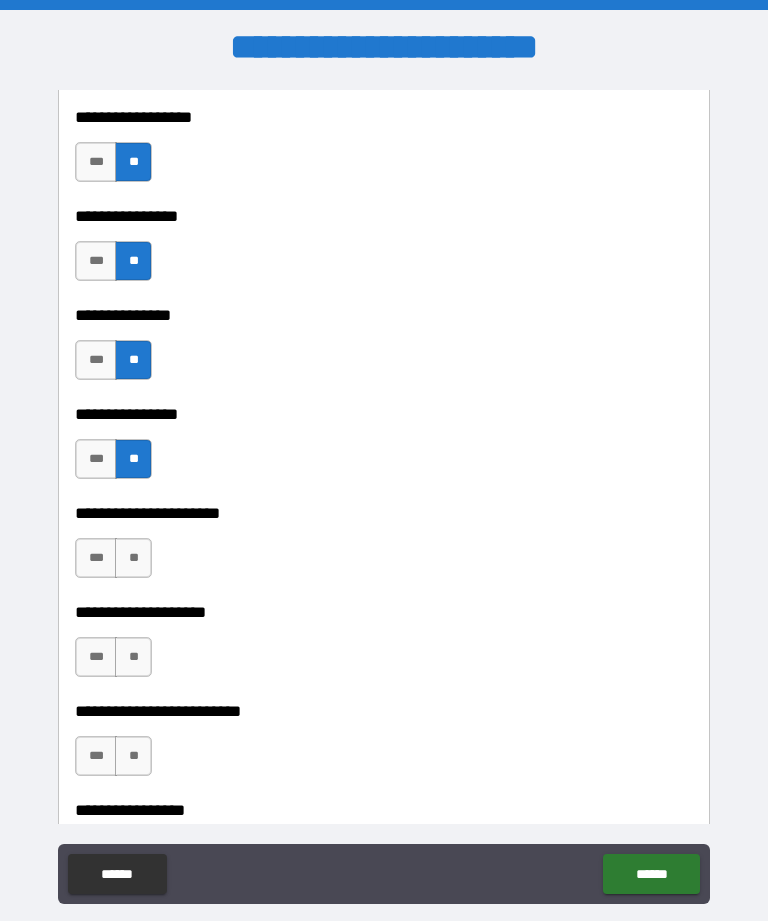 scroll, scrollTop: 1952, scrollLeft: 0, axis: vertical 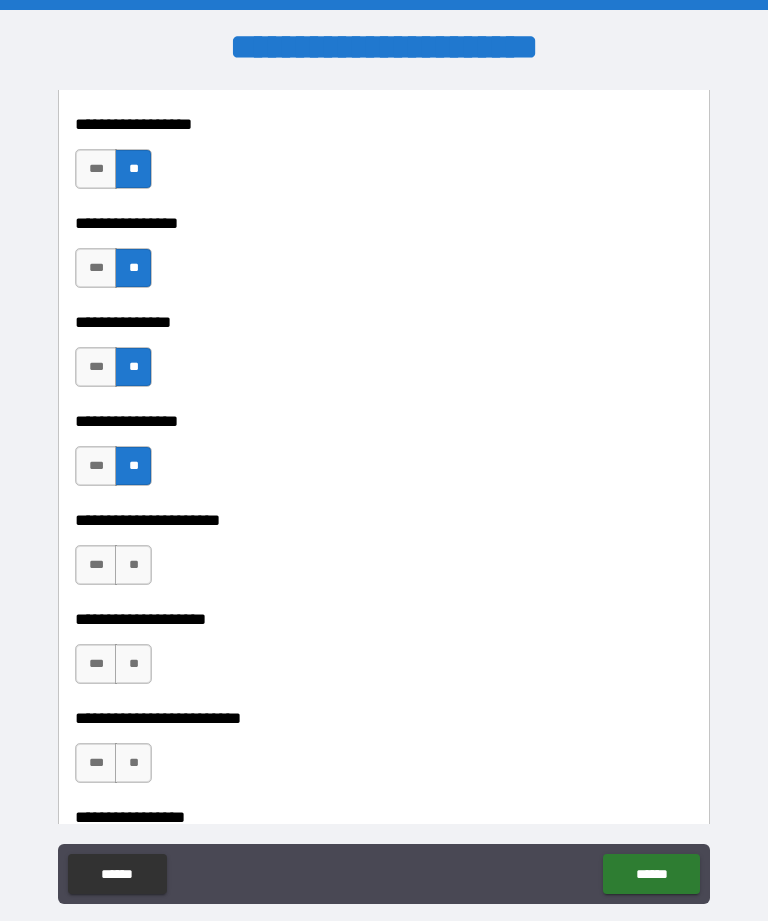 click on "**" at bounding box center (133, 565) 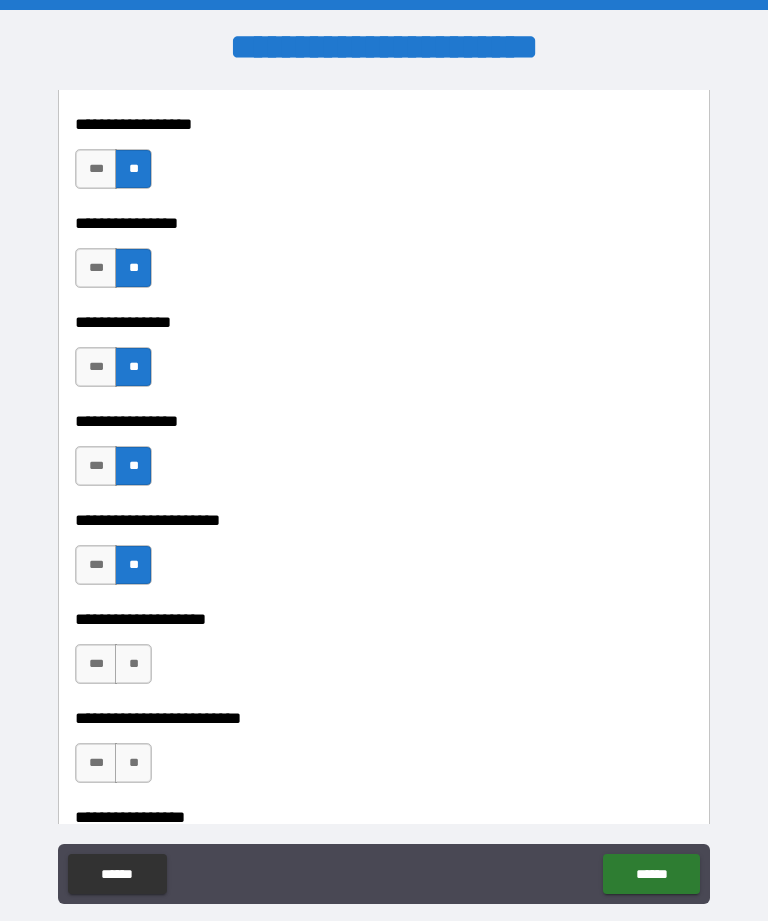 type on "*" 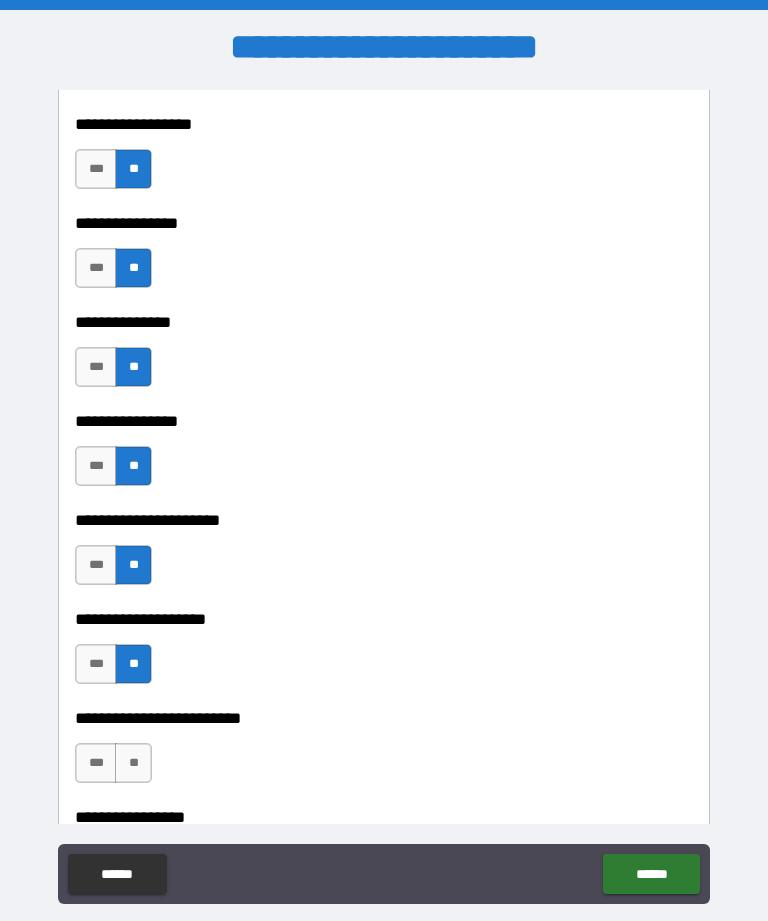 type on "*" 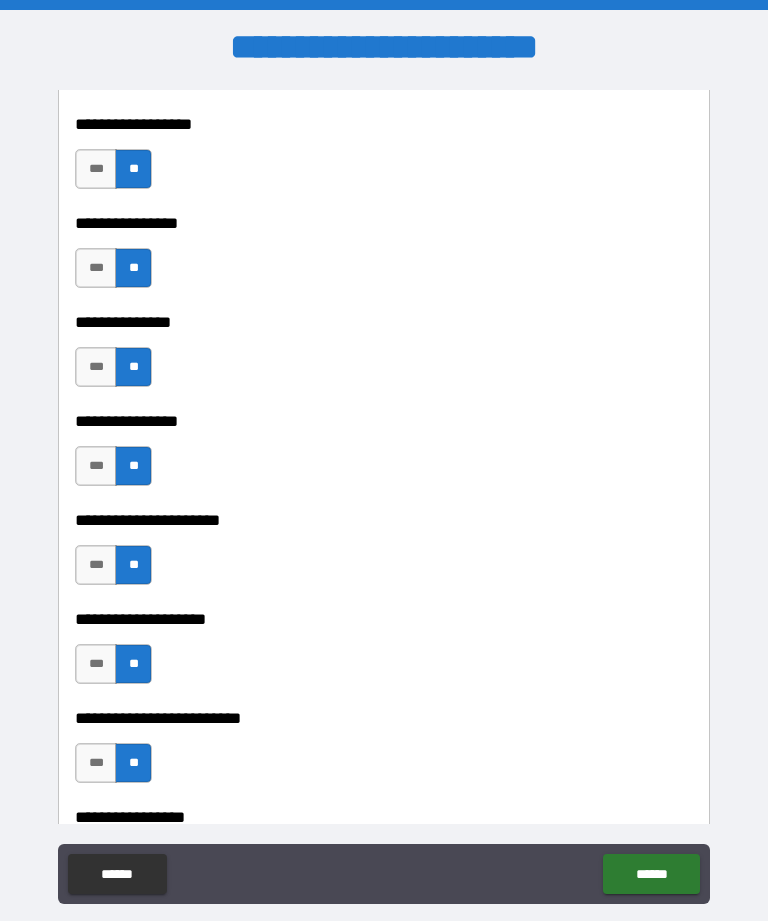 type on "*" 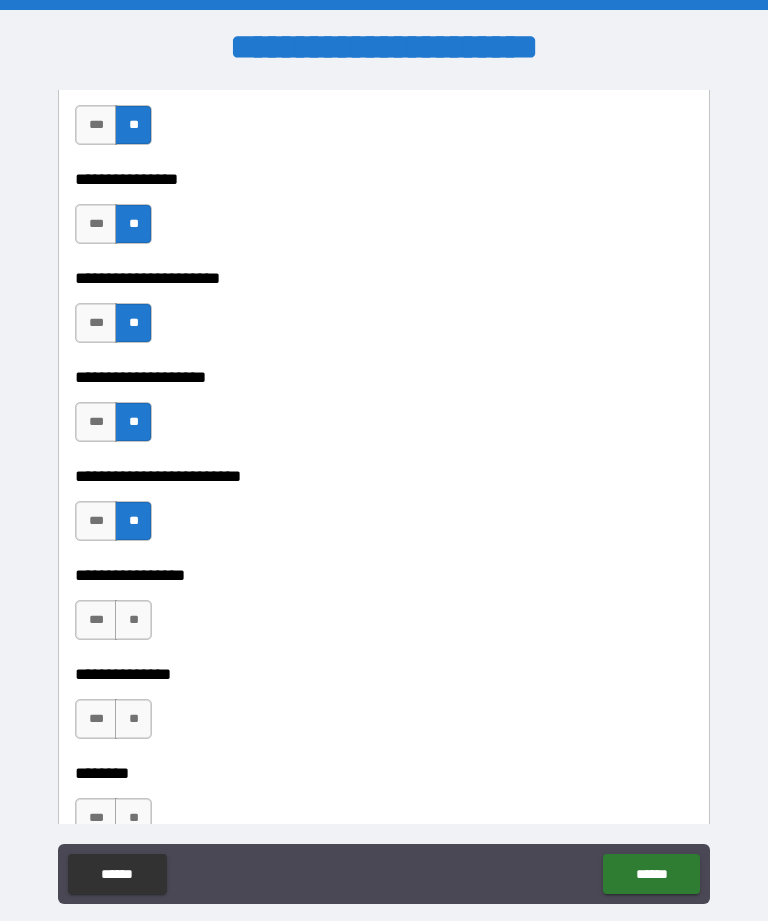 scroll, scrollTop: 2233, scrollLeft: 0, axis: vertical 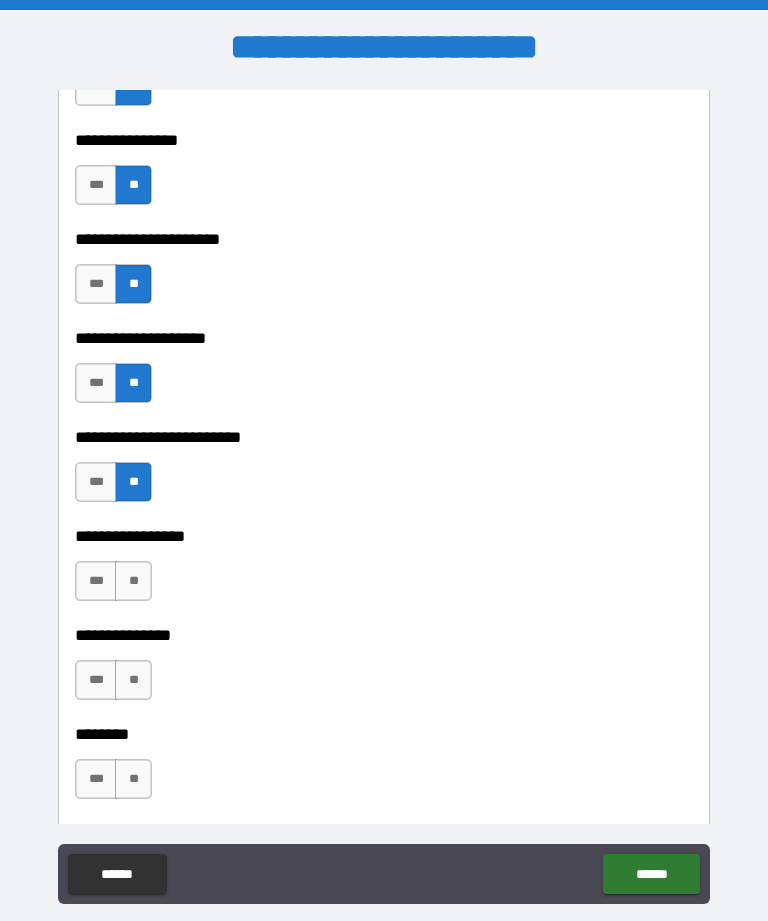 click on "**" at bounding box center (133, 581) 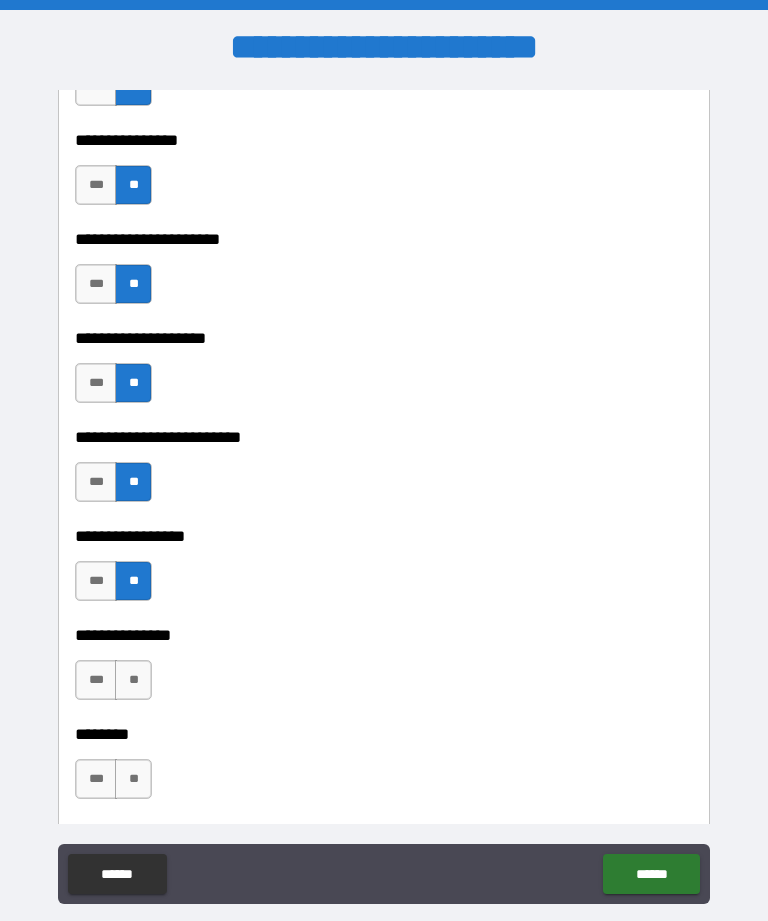 type on "*" 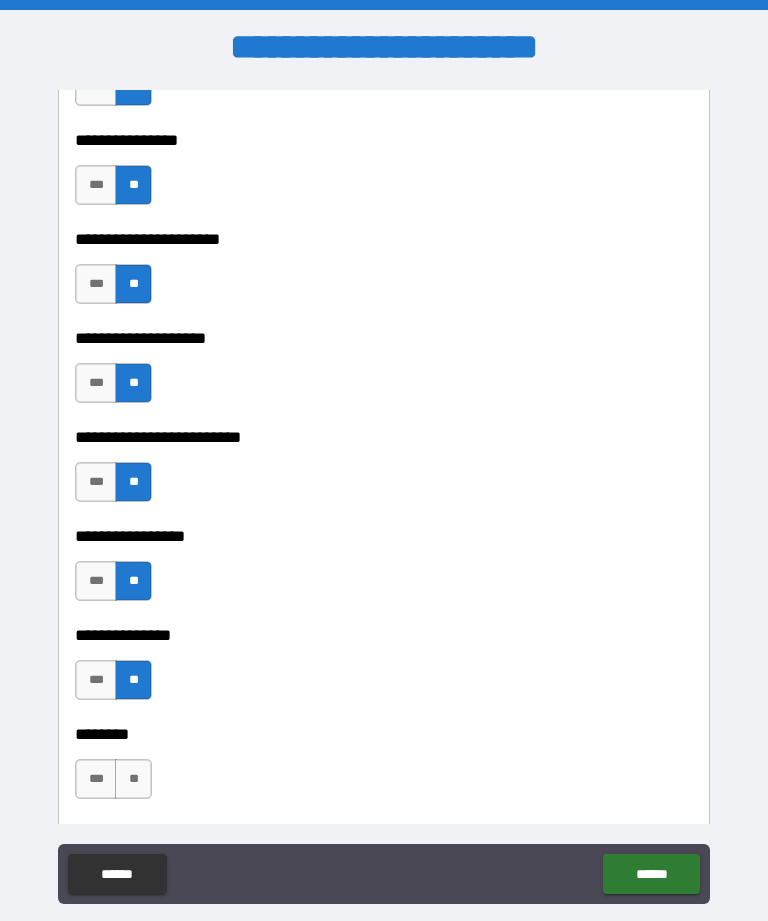 type on "*" 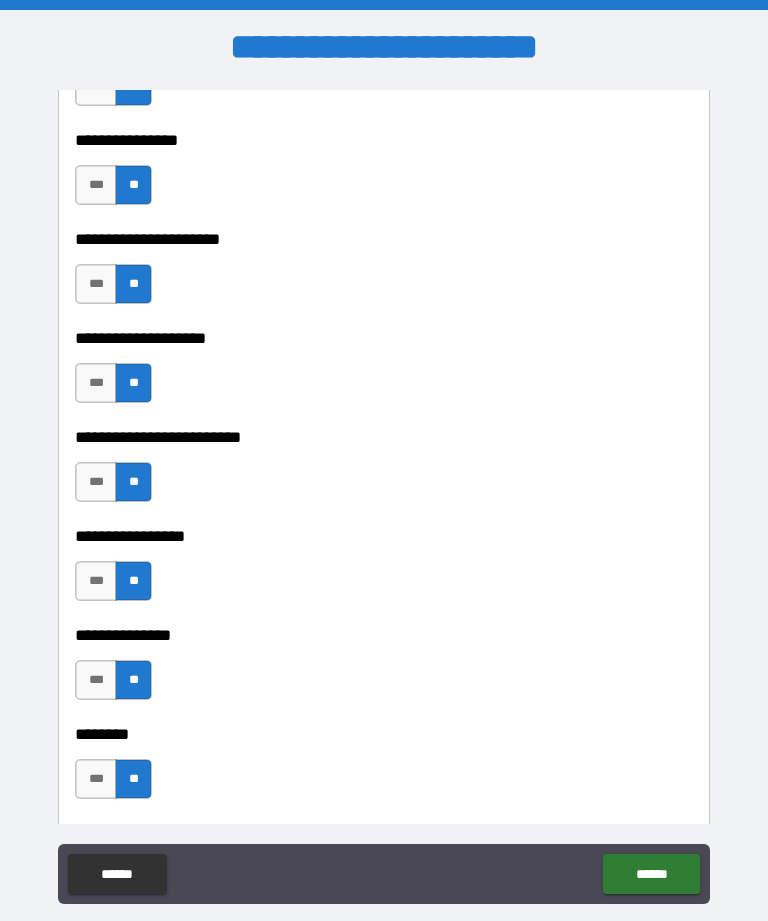type on "*" 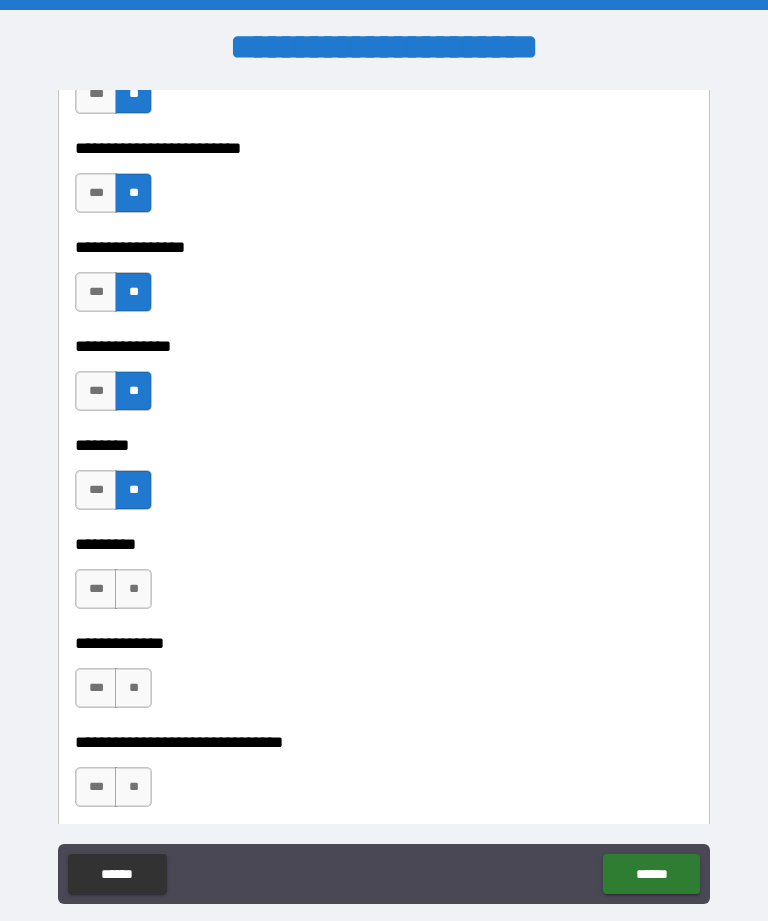 scroll, scrollTop: 2528, scrollLeft: 0, axis: vertical 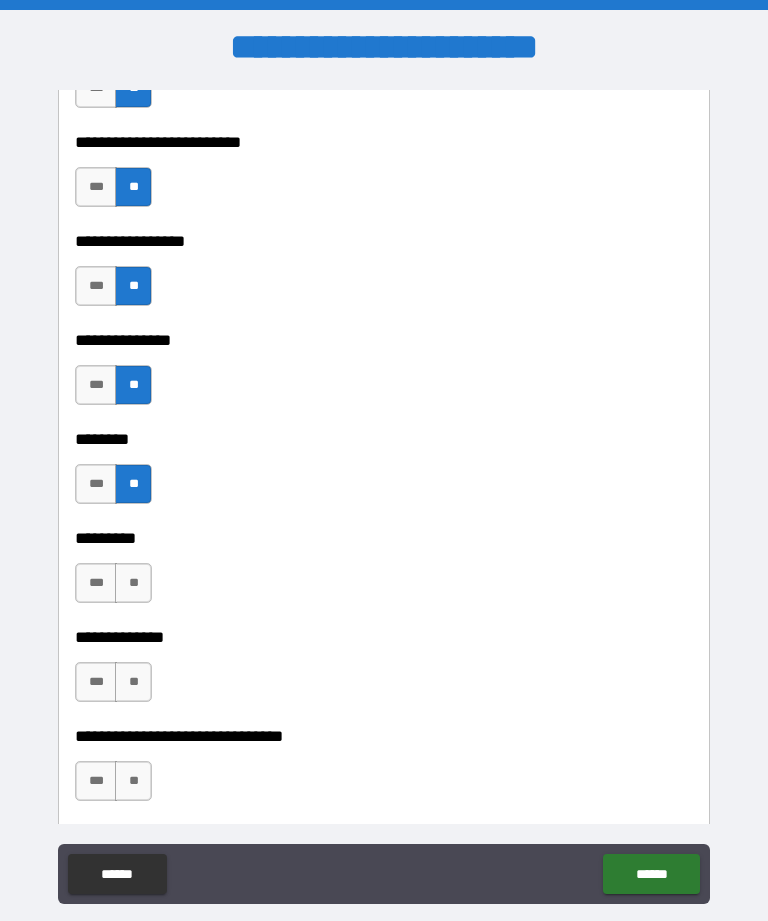 click on "**" at bounding box center [133, 583] 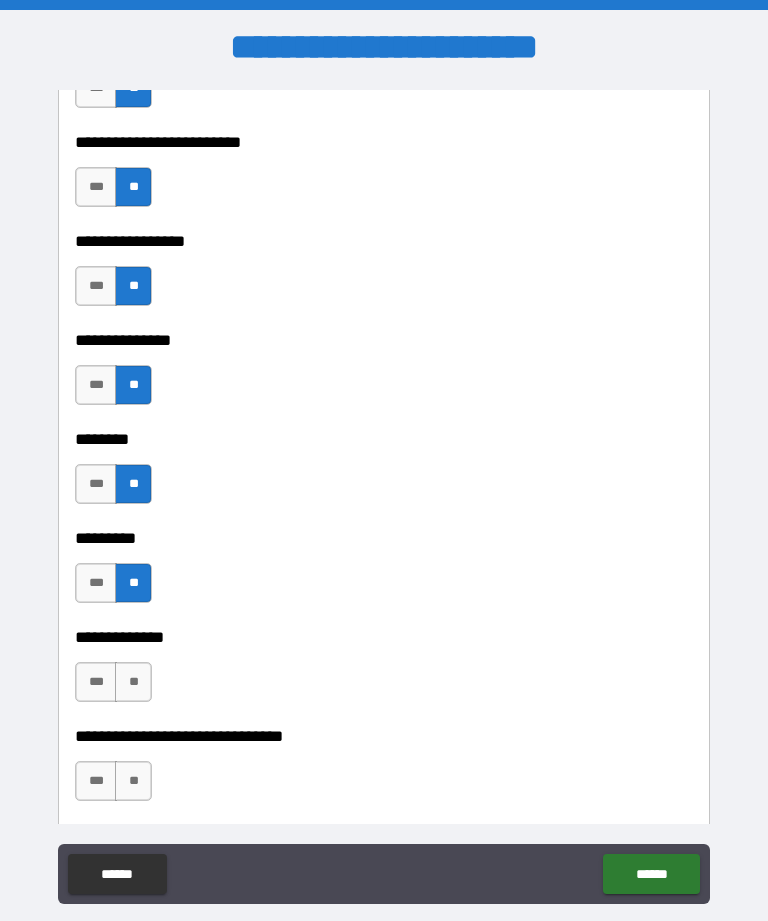 type on "*" 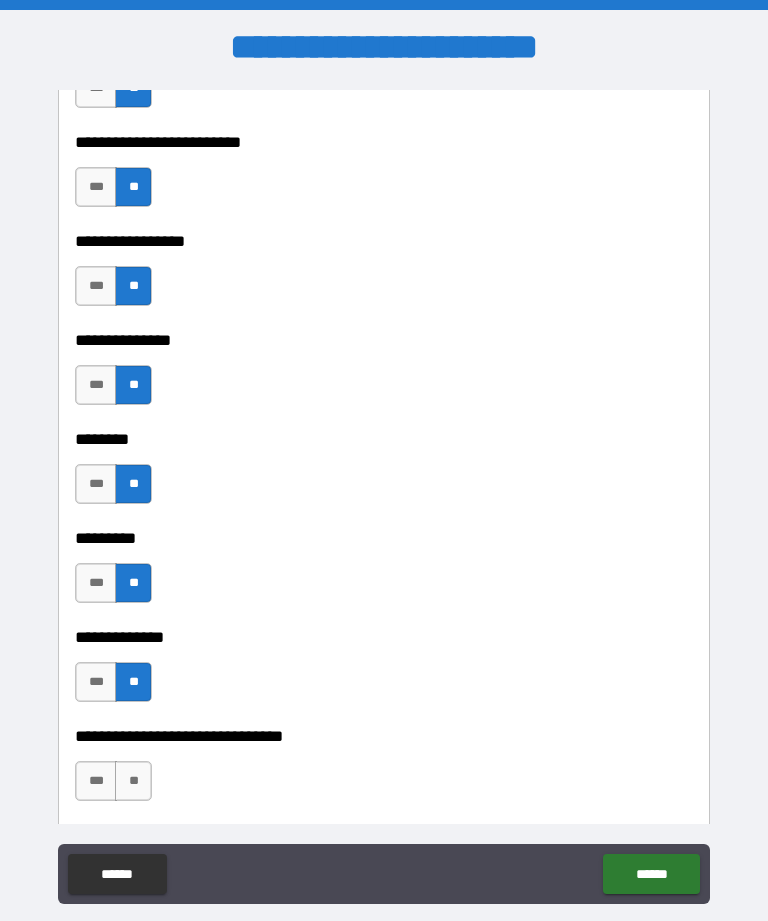 type on "*" 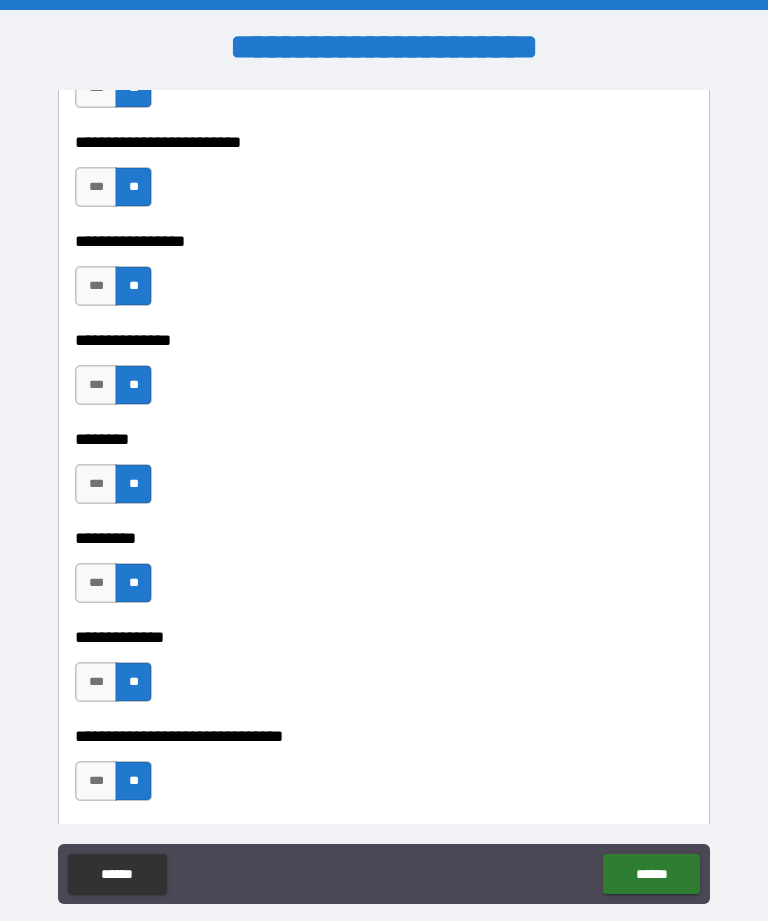 type on "*" 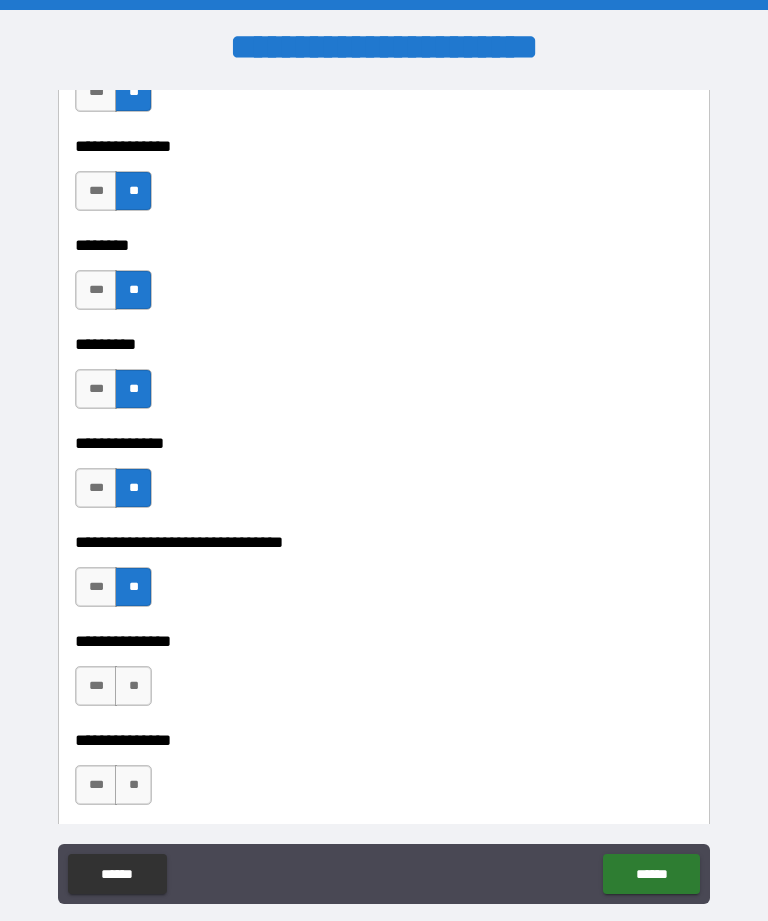scroll, scrollTop: 2823, scrollLeft: 0, axis: vertical 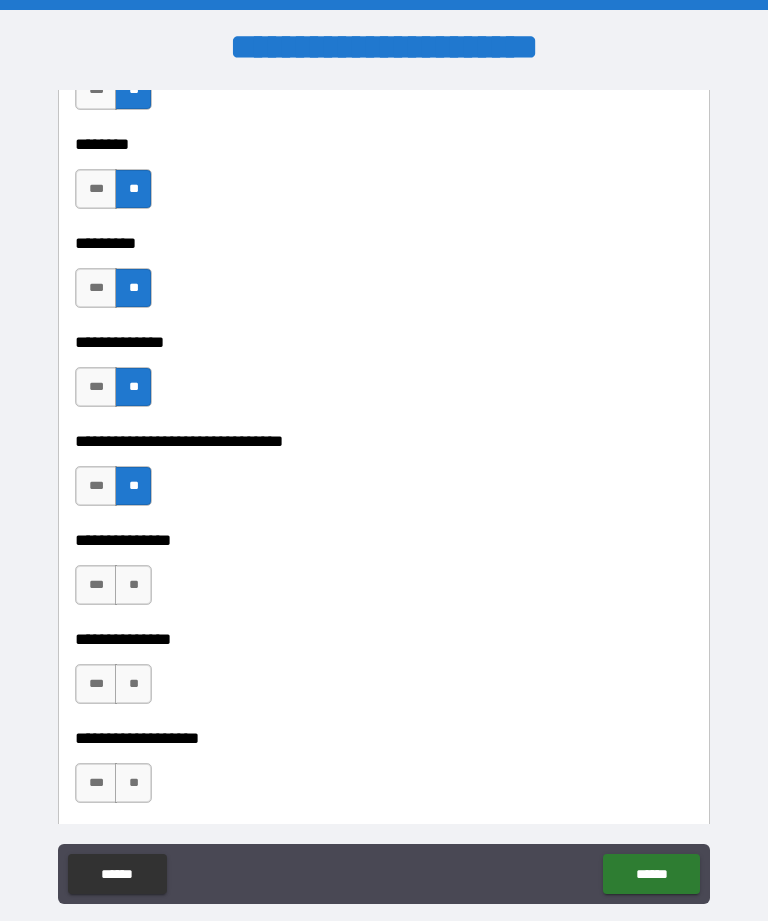 click on "**" at bounding box center [133, 585] 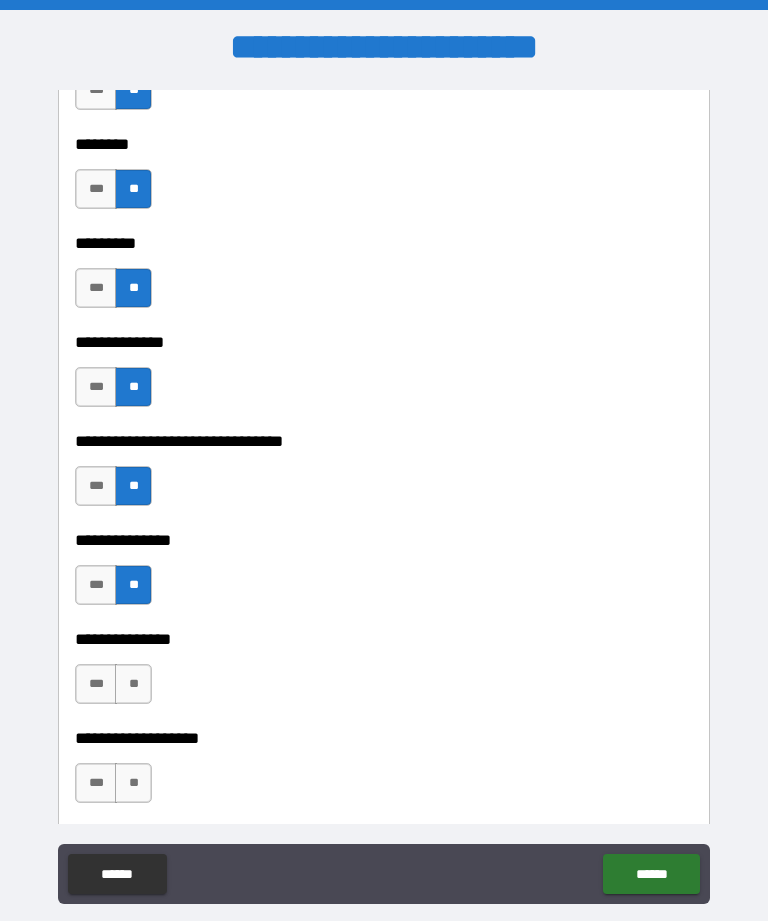 type on "*" 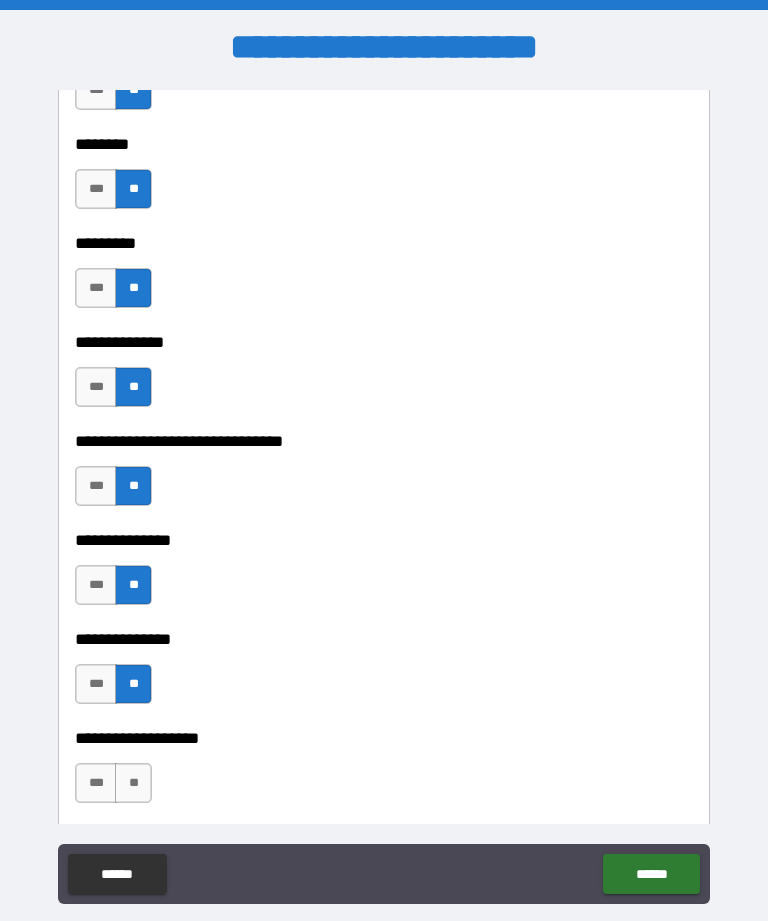 type on "*" 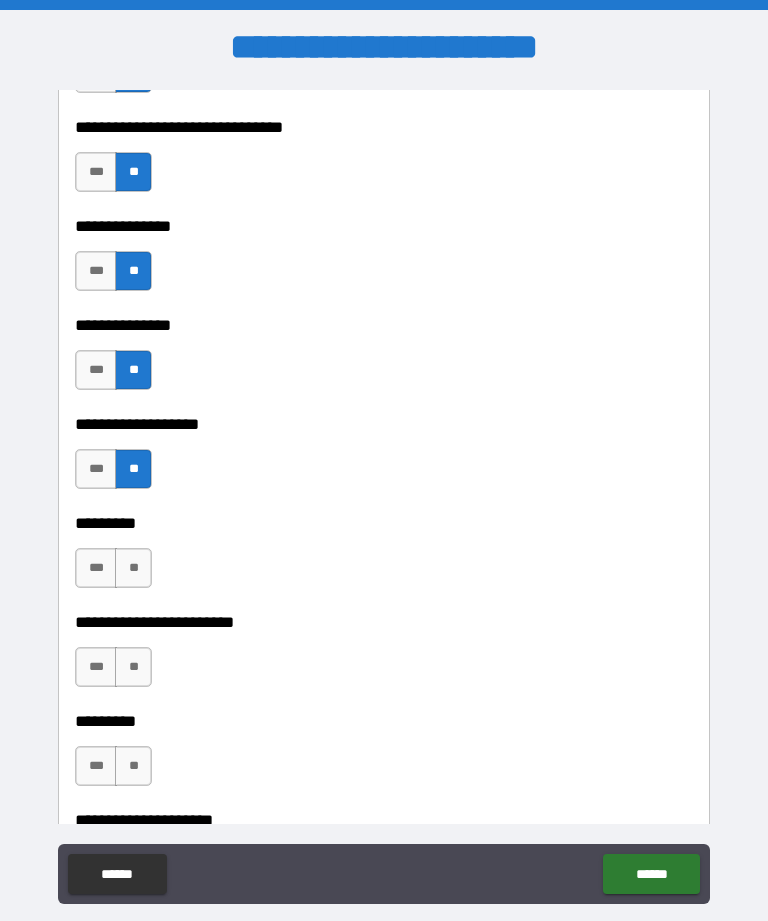 scroll, scrollTop: 3151, scrollLeft: 0, axis: vertical 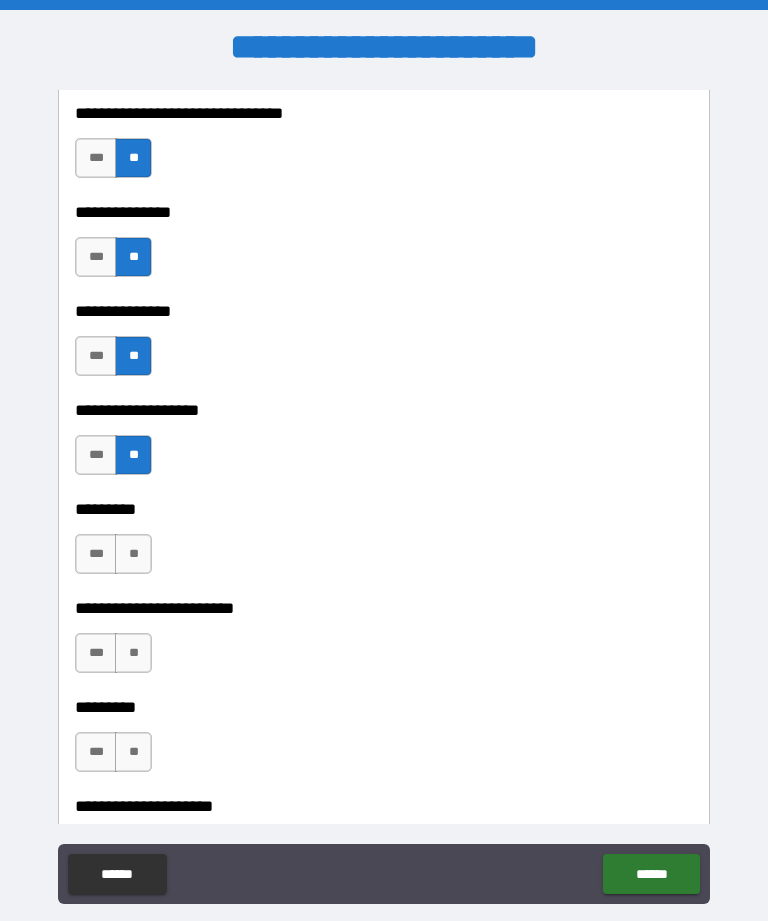 click on "**" at bounding box center [133, 554] 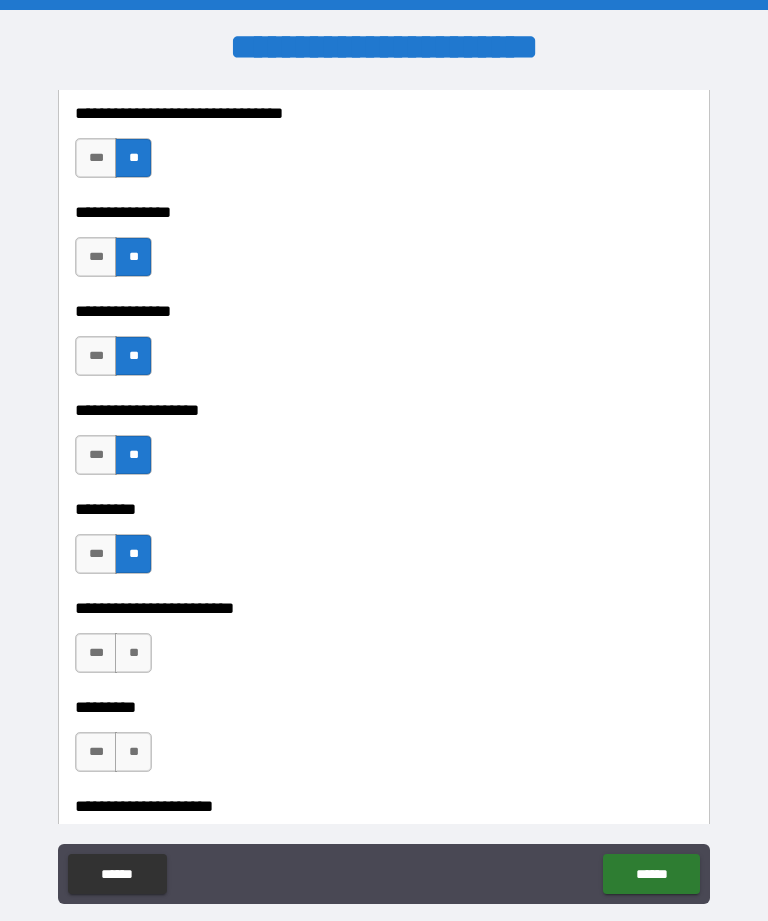 click on "**" at bounding box center [133, 653] 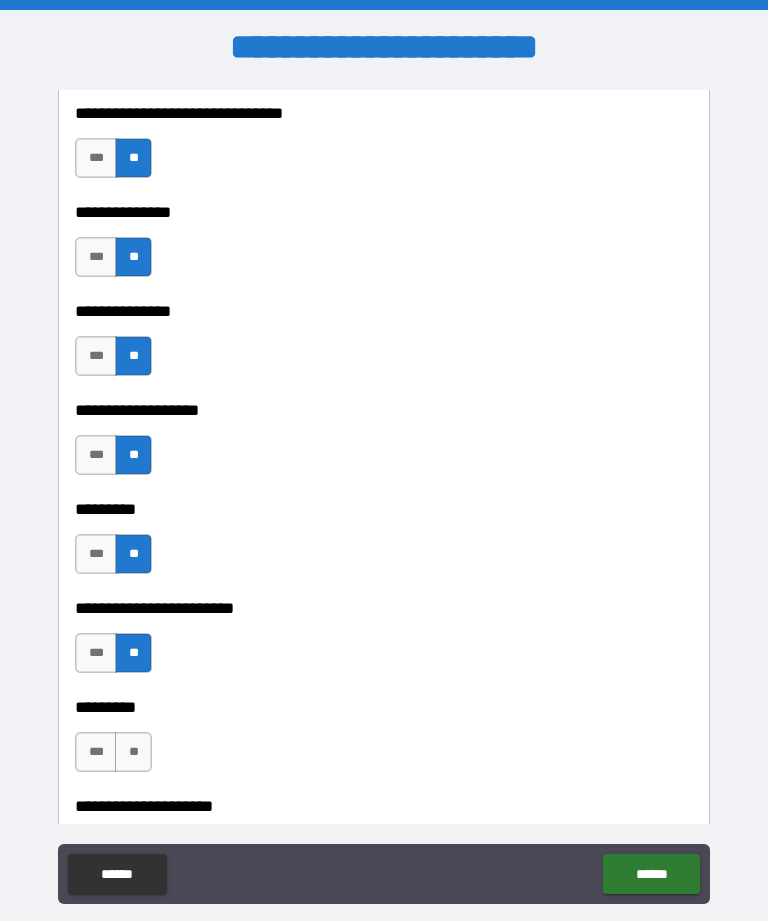 click on "**" at bounding box center (133, 752) 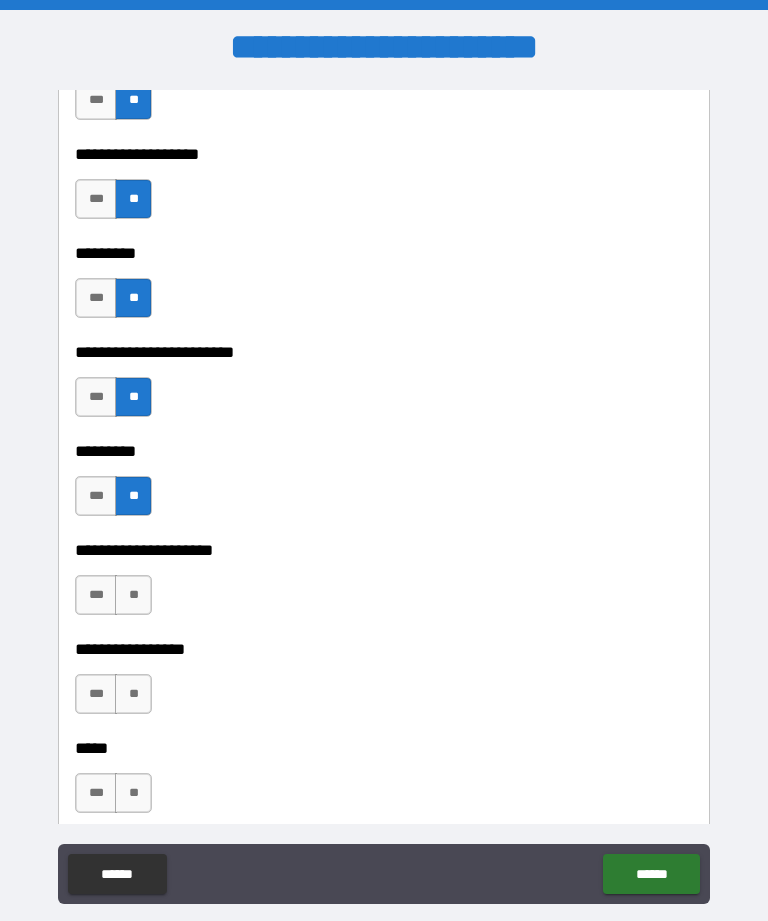 scroll, scrollTop: 3481, scrollLeft: 0, axis: vertical 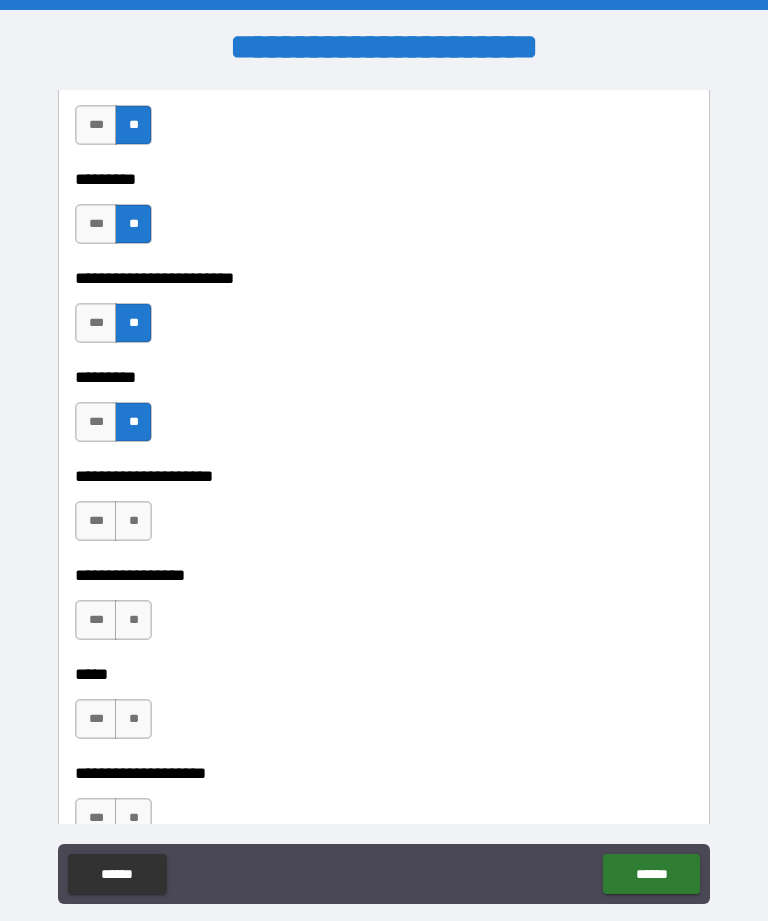 click on "**" at bounding box center (133, 521) 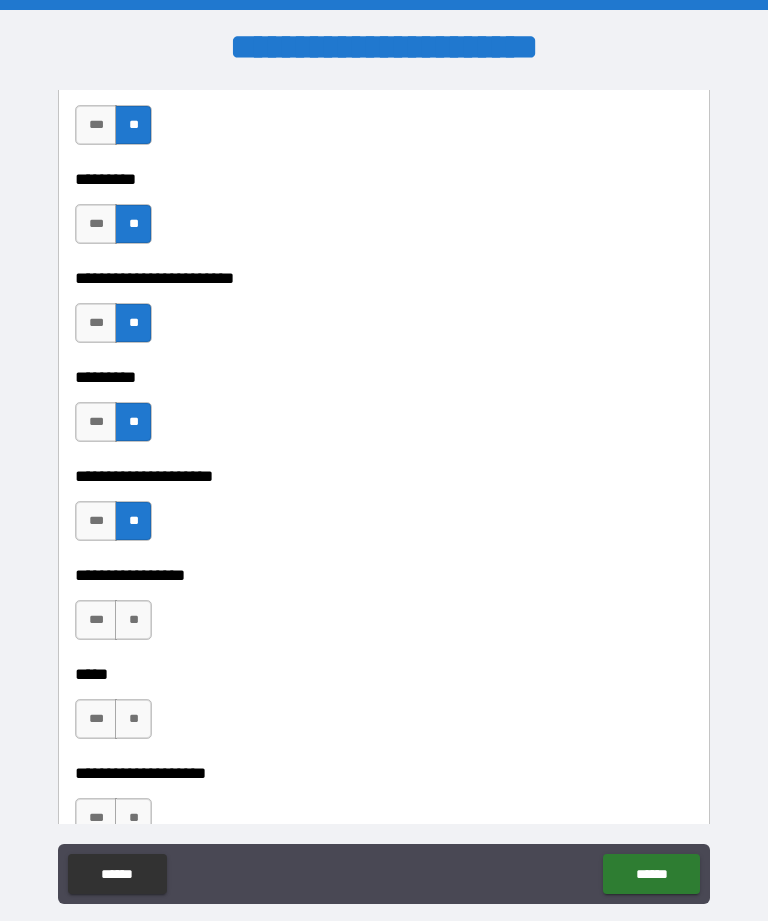 click on "**" at bounding box center [133, 620] 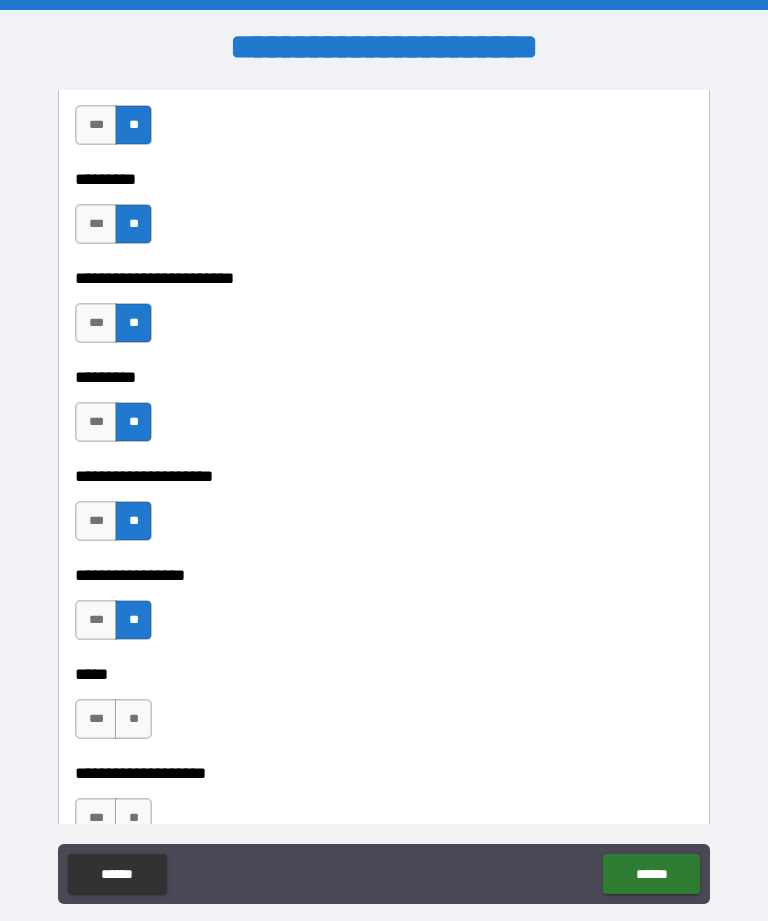 click on "**" at bounding box center [133, 719] 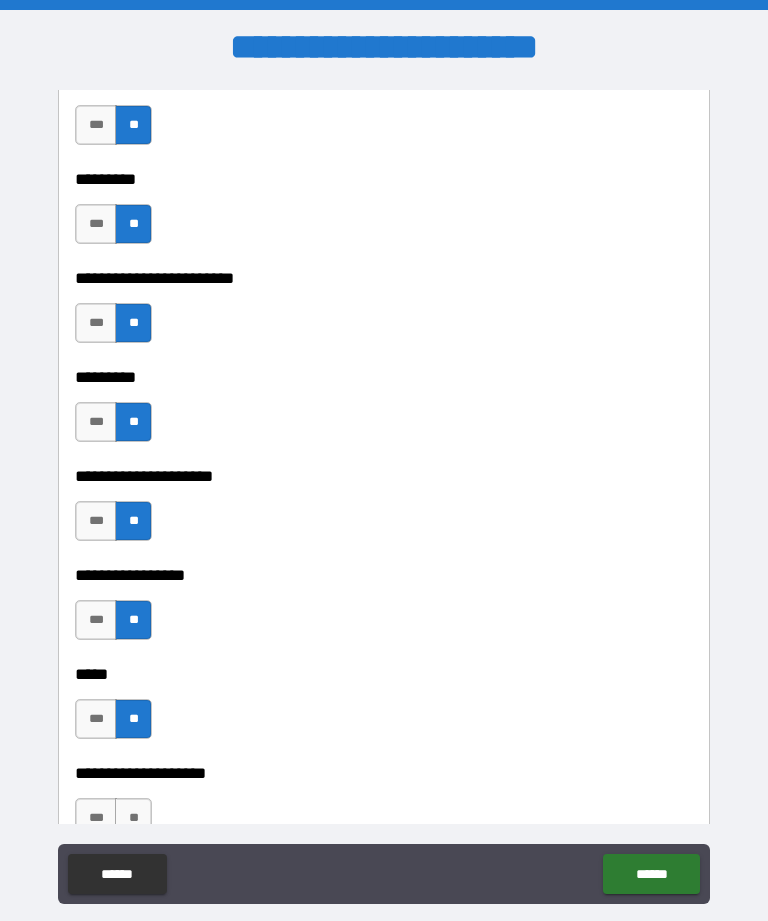 click on "**" at bounding box center [133, 818] 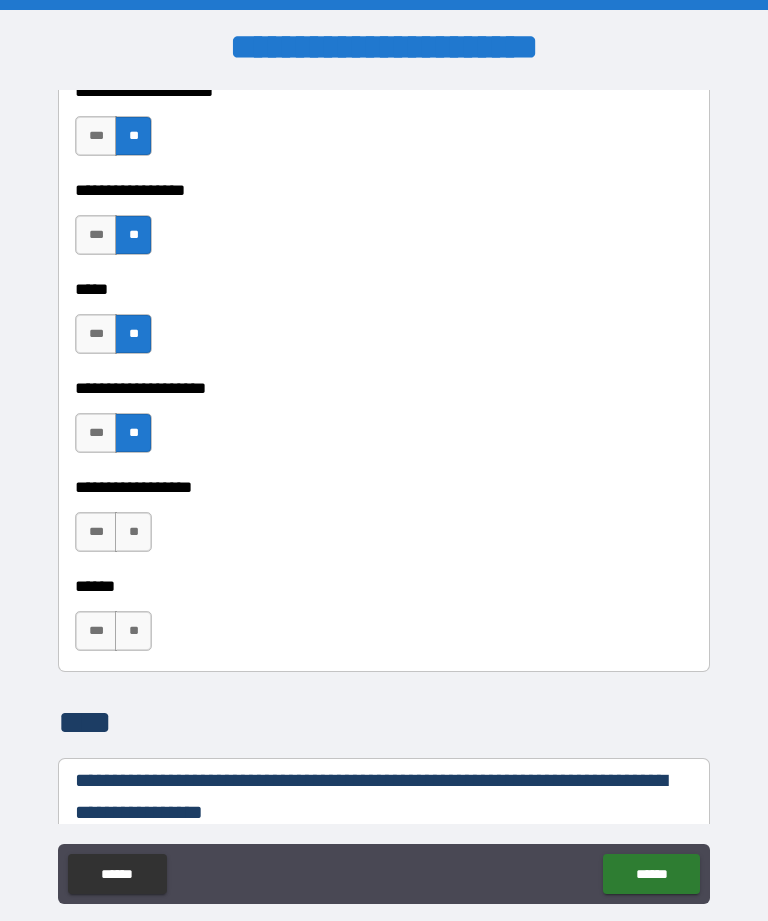 scroll, scrollTop: 3865, scrollLeft: 0, axis: vertical 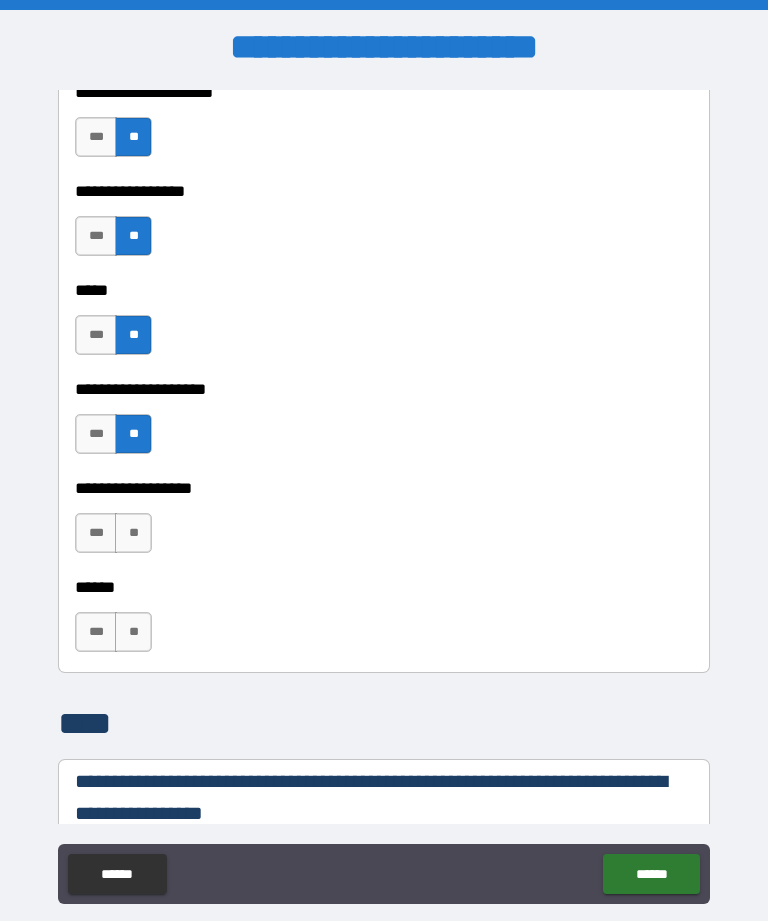 click on "**" at bounding box center (133, 533) 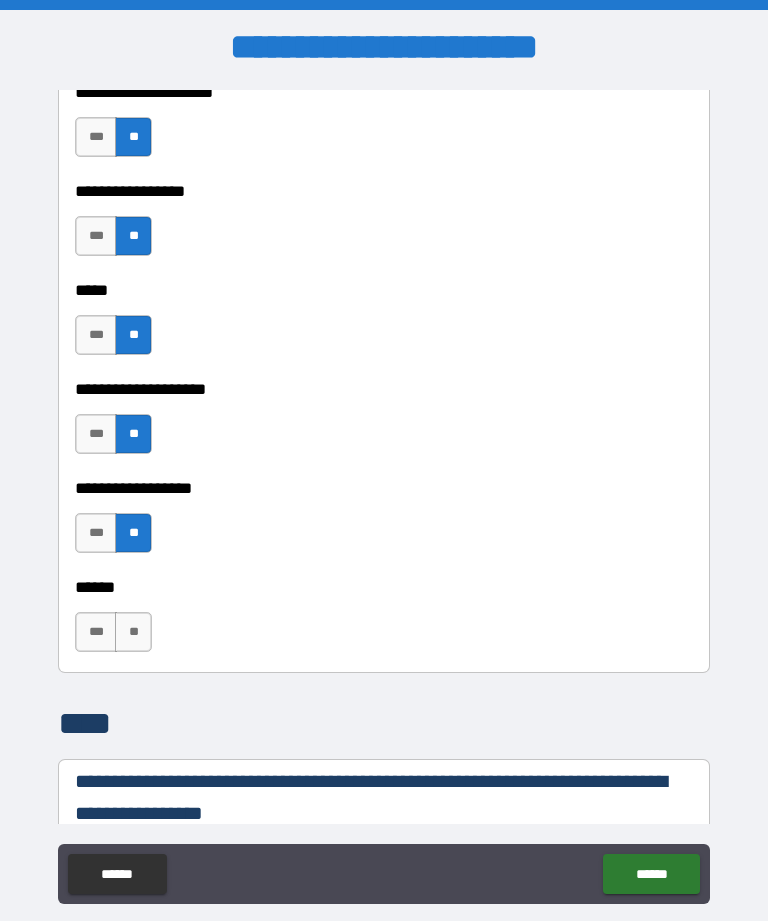 click on "**" at bounding box center [133, 632] 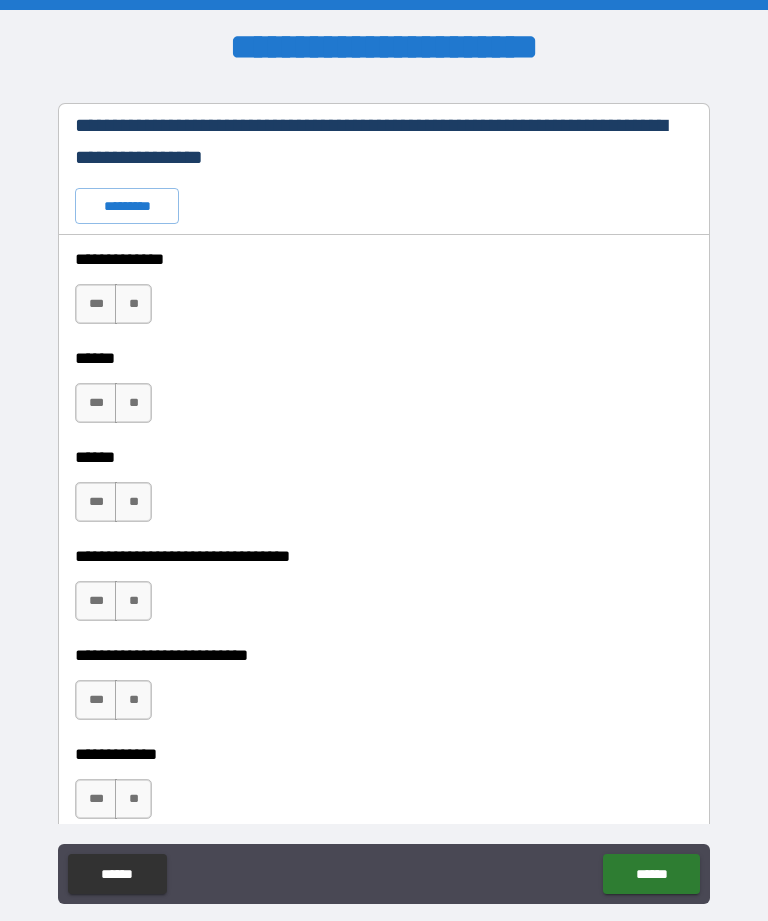 scroll, scrollTop: 4522, scrollLeft: 0, axis: vertical 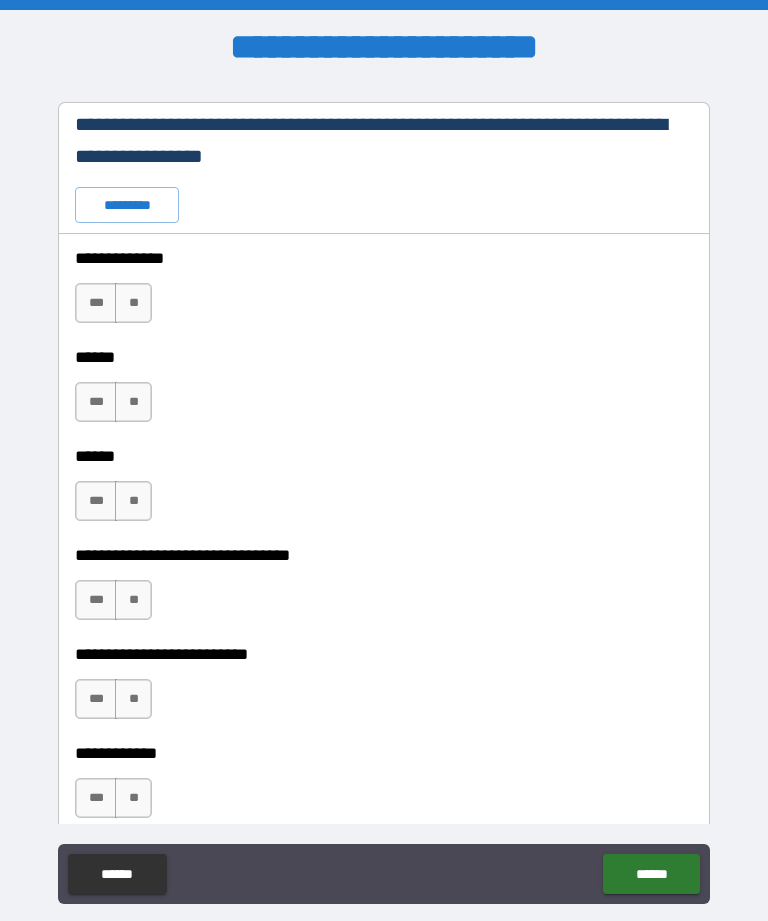 click on "***" at bounding box center (96, 402) 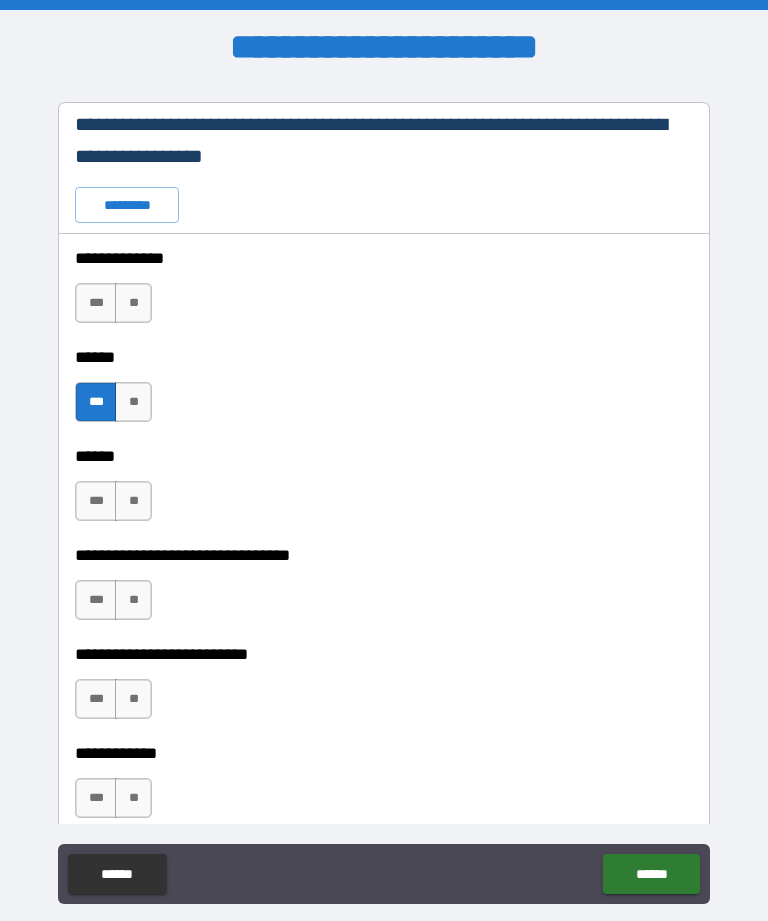 click on "**" at bounding box center [133, 303] 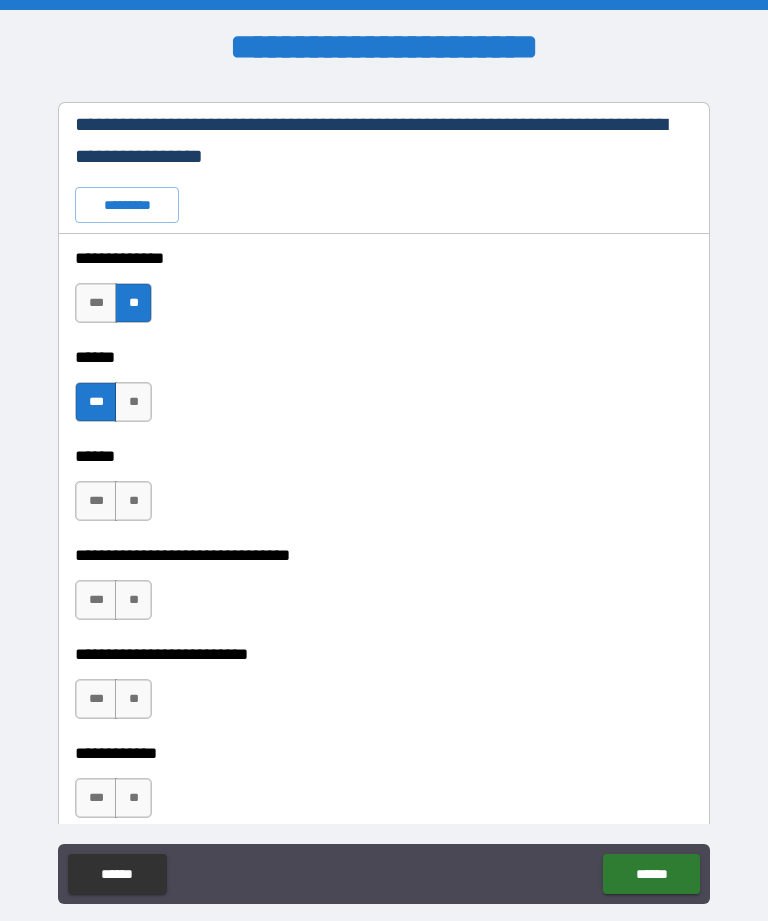 click on "**" at bounding box center (133, 501) 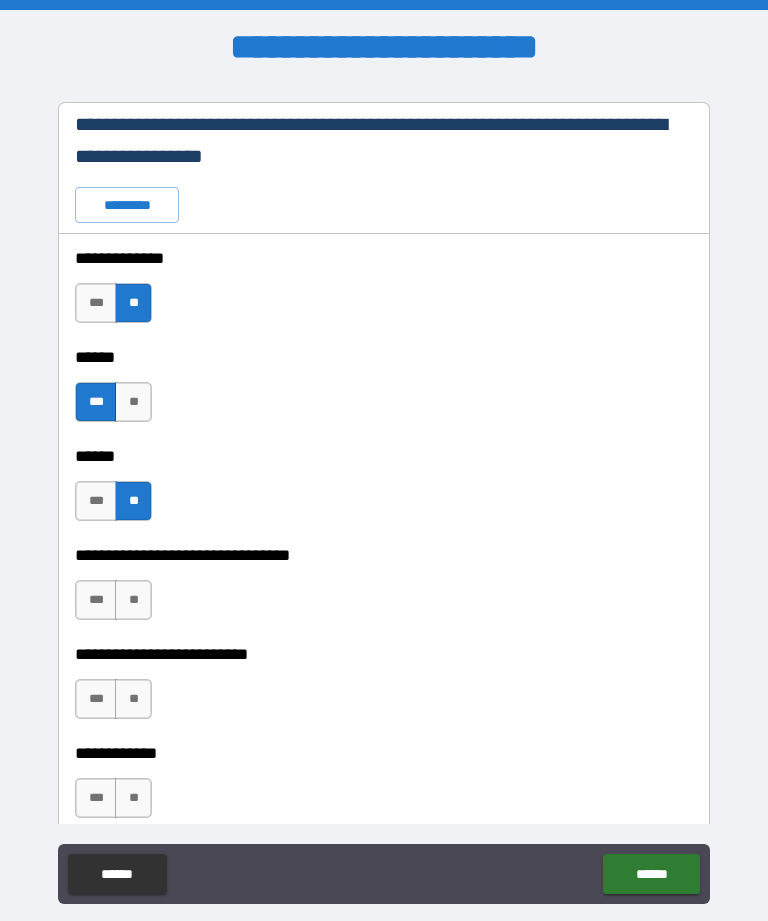 click on "**********" at bounding box center (384, 541) 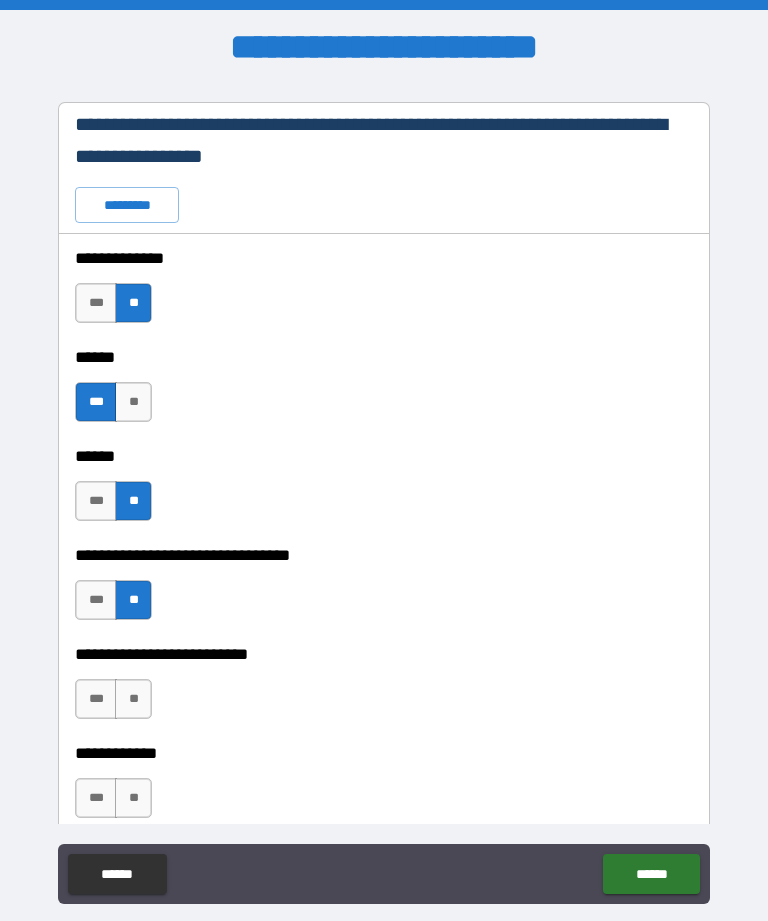 click on "**" at bounding box center [133, 699] 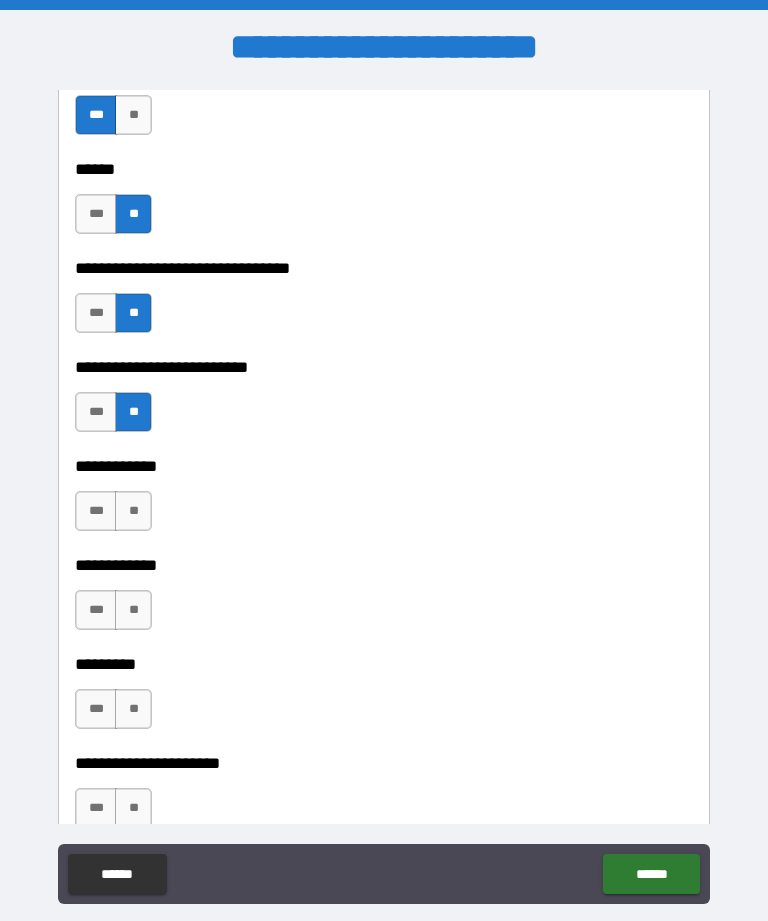 scroll, scrollTop: 4812, scrollLeft: 0, axis: vertical 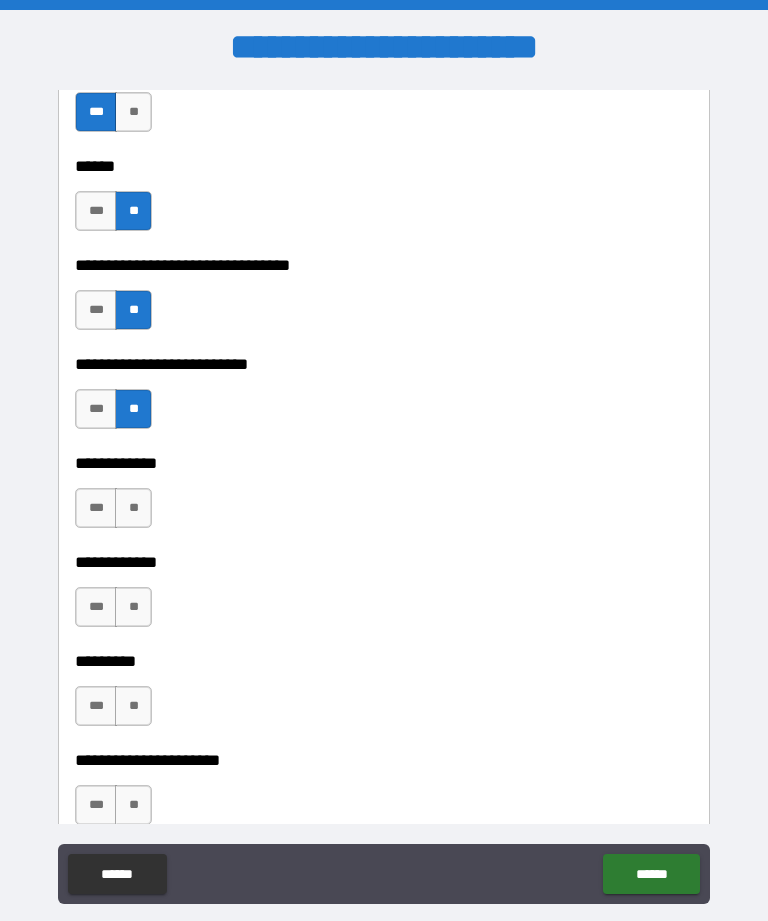 click on "**" at bounding box center [133, 508] 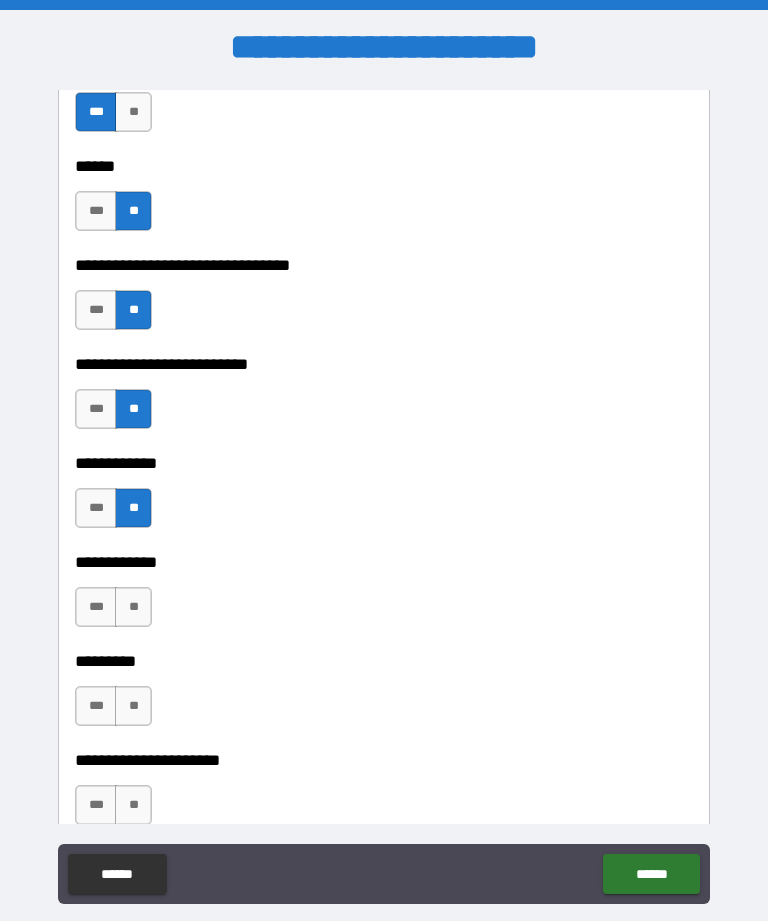 click on "**" at bounding box center (133, 607) 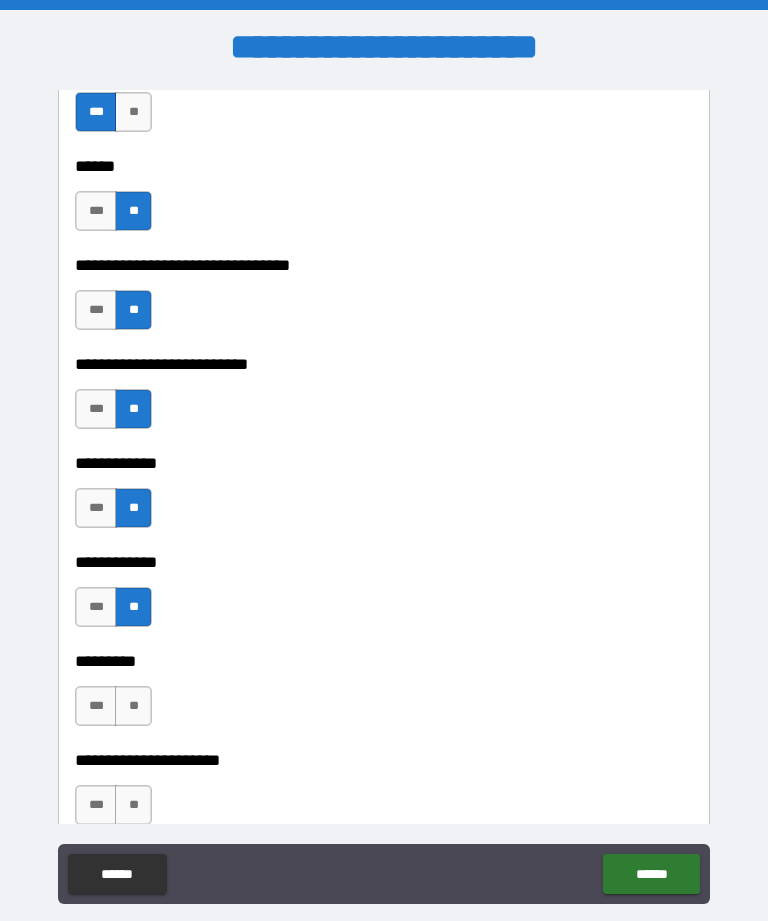 click on "**" at bounding box center (133, 706) 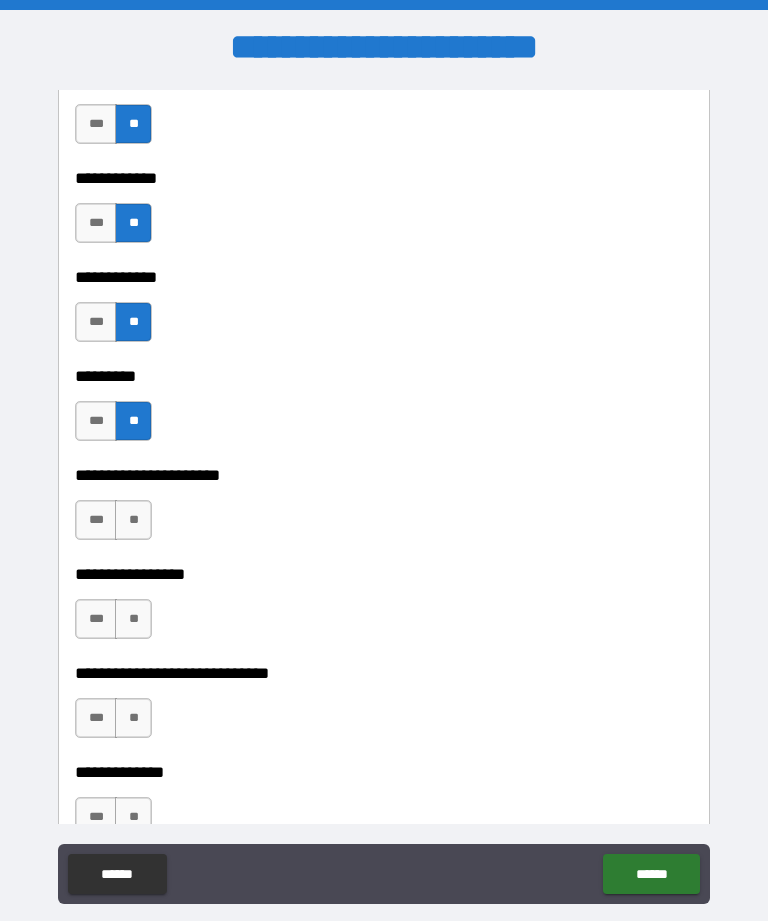 scroll, scrollTop: 5105, scrollLeft: 0, axis: vertical 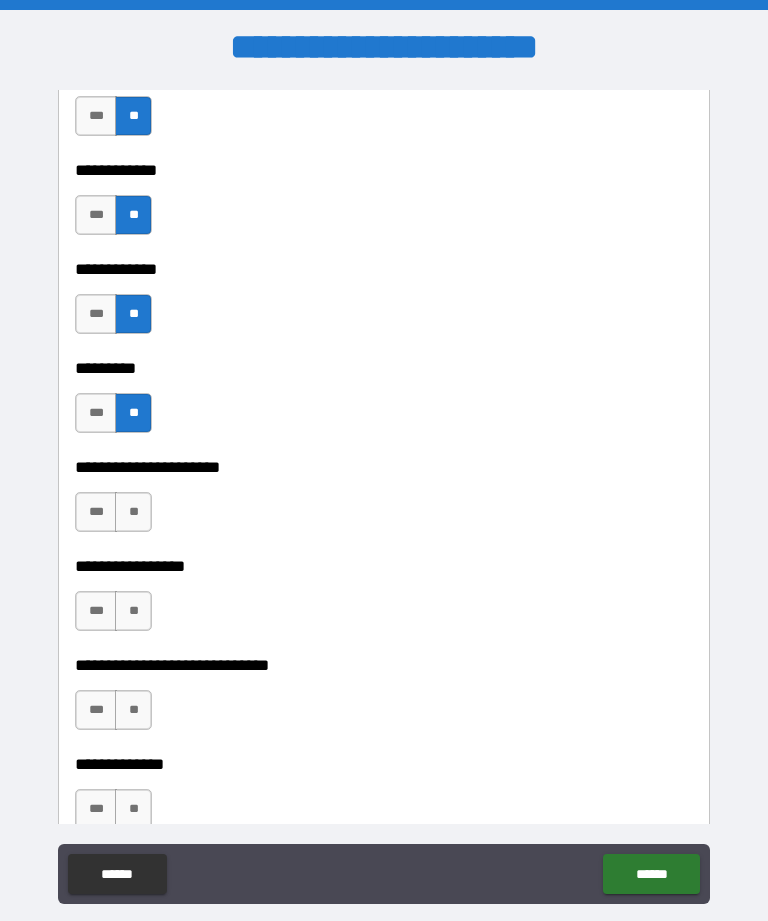 click on "**" at bounding box center (133, 512) 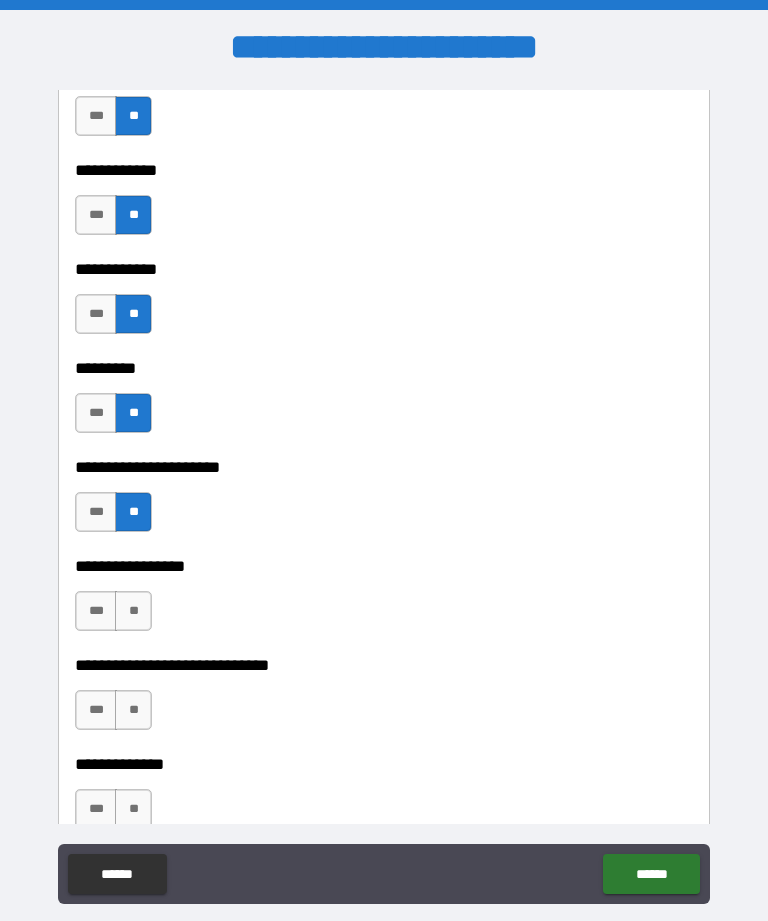 click on "**" at bounding box center [133, 611] 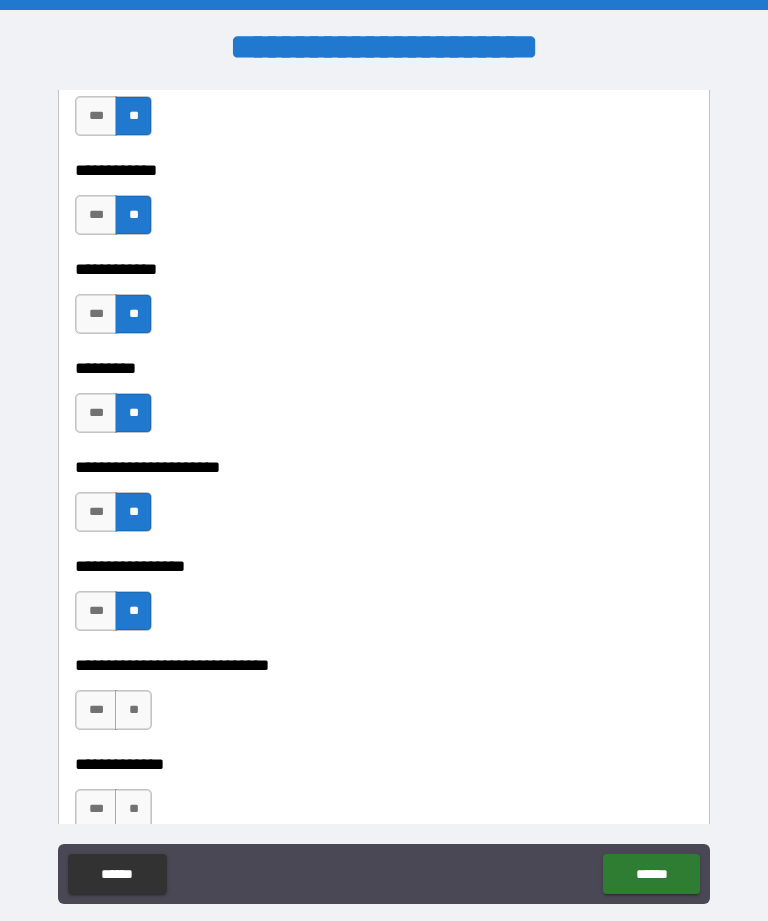 click on "**" at bounding box center (133, 710) 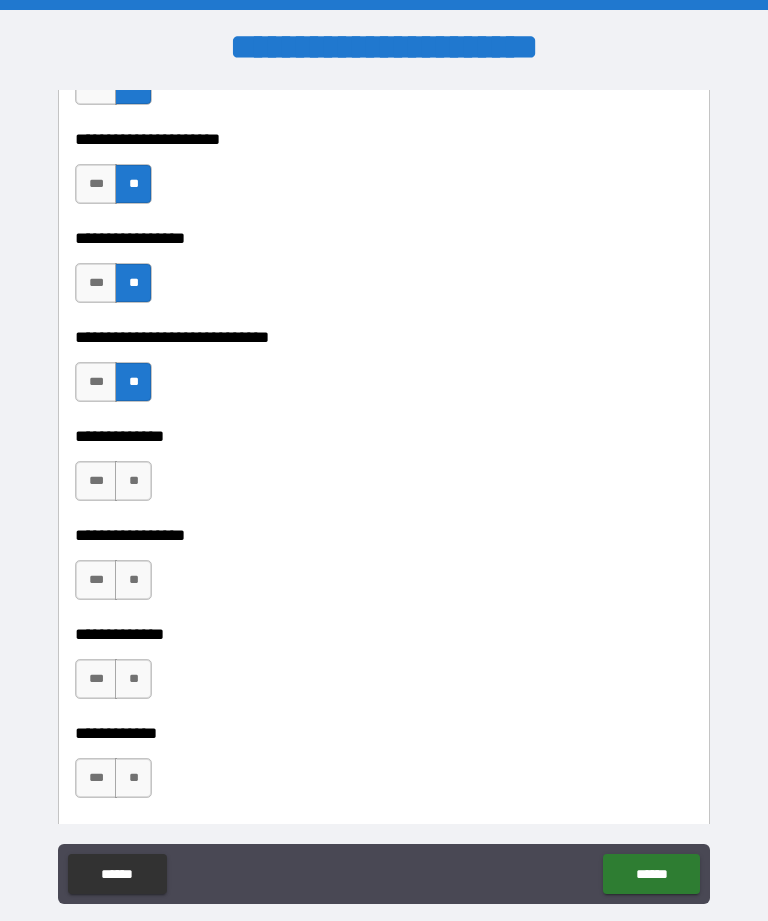 scroll, scrollTop: 5434, scrollLeft: 0, axis: vertical 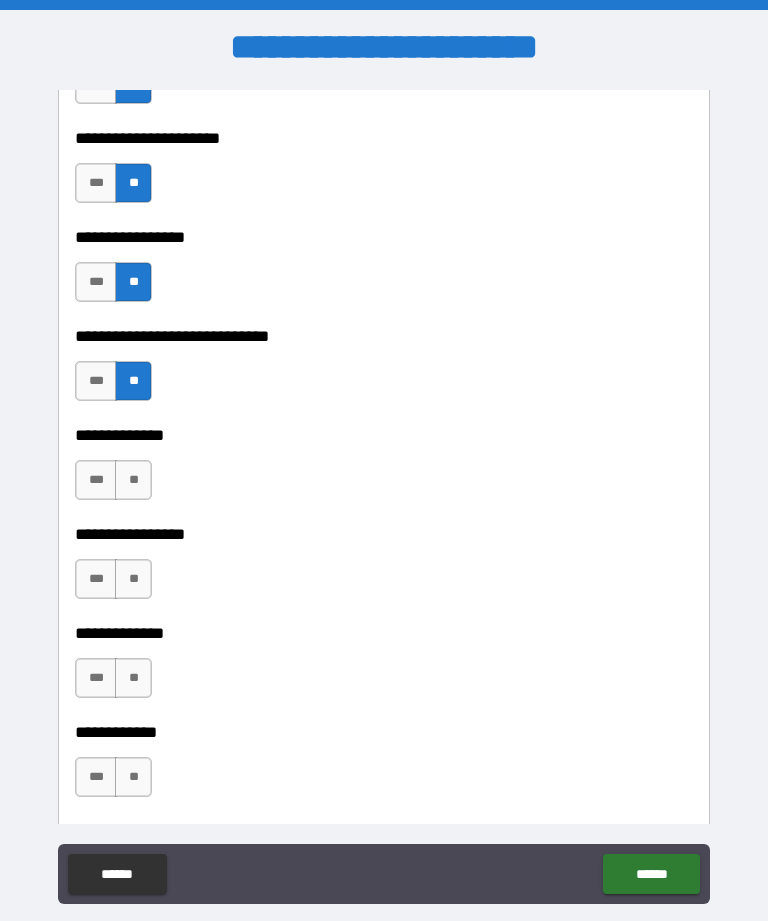 click on "**" at bounding box center (133, 480) 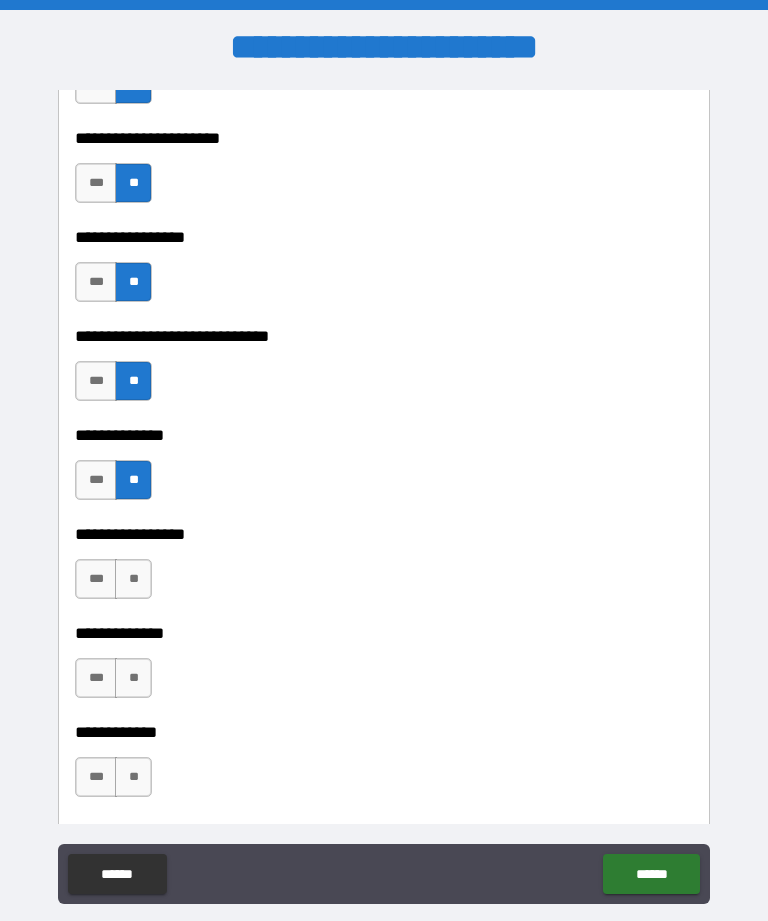 click on "**" at bounding box center [133, 579] 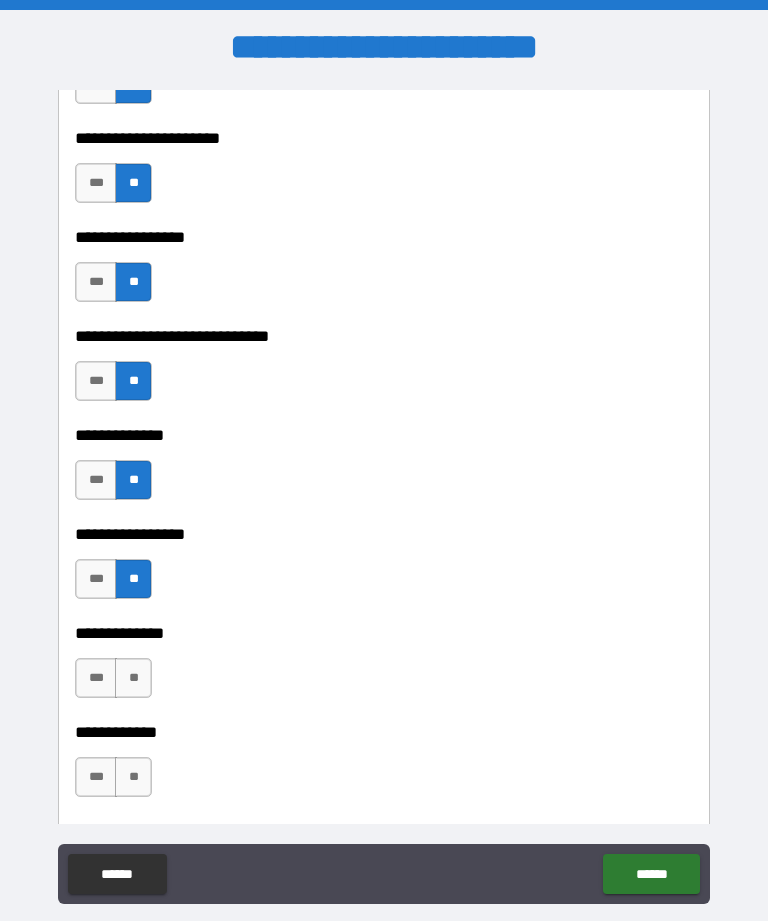 click on "**" at bounding box center [133, 678] 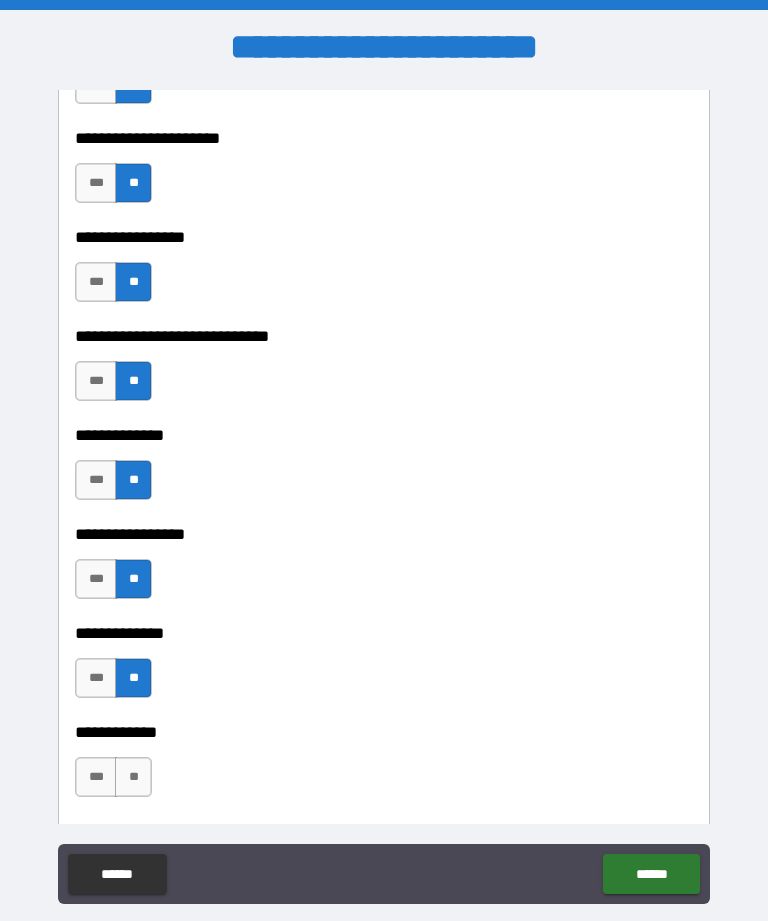 click on "**" at bounding box center (133, 777) 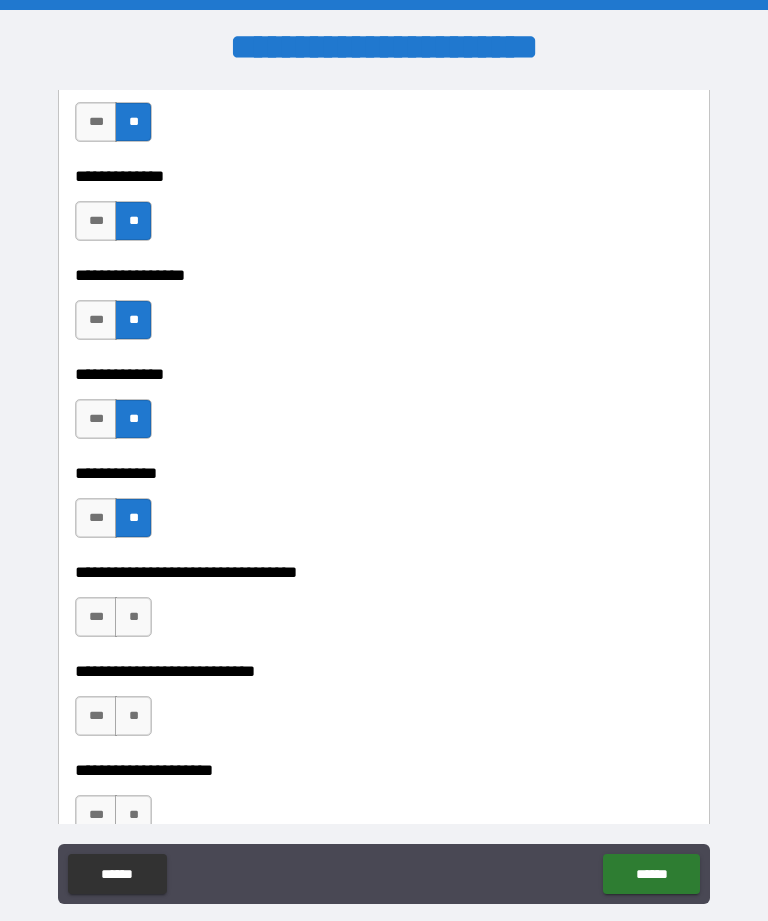 scroll, scrollTop: 5723, scrollLeft: 0, axis: vertical 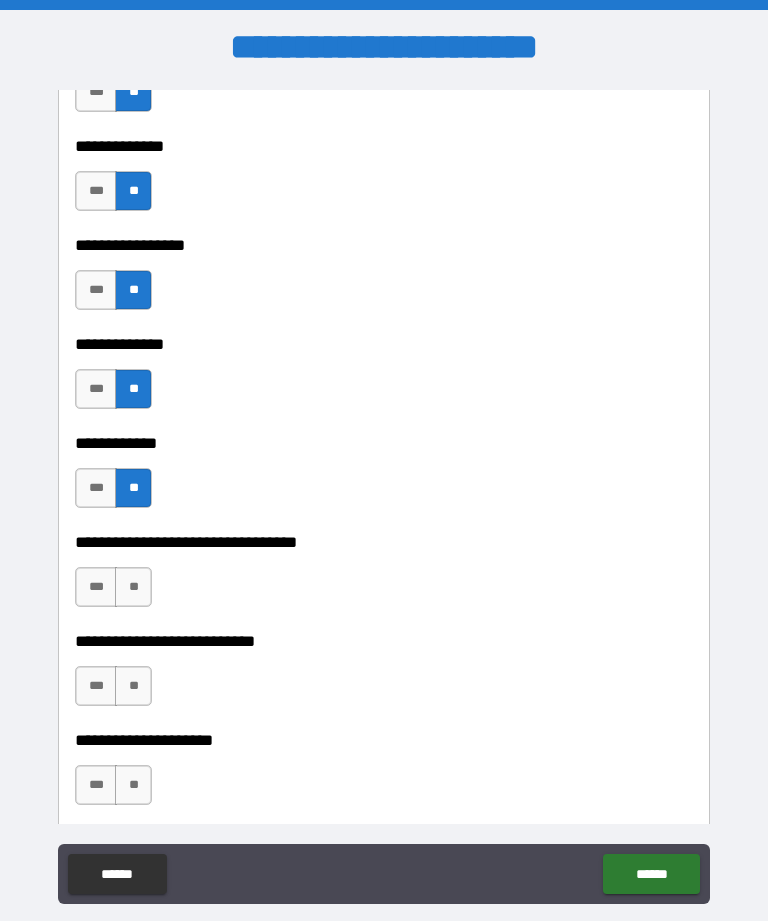 click on "**" at bounding box center (133, 587) 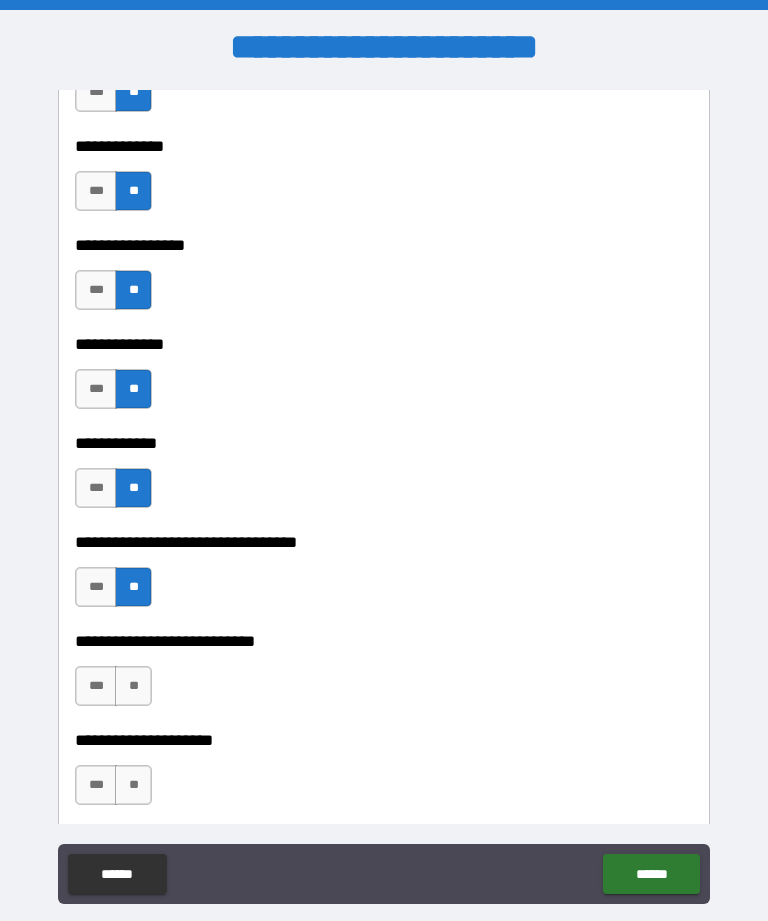 click on "**" at bounding box center (133, 686) 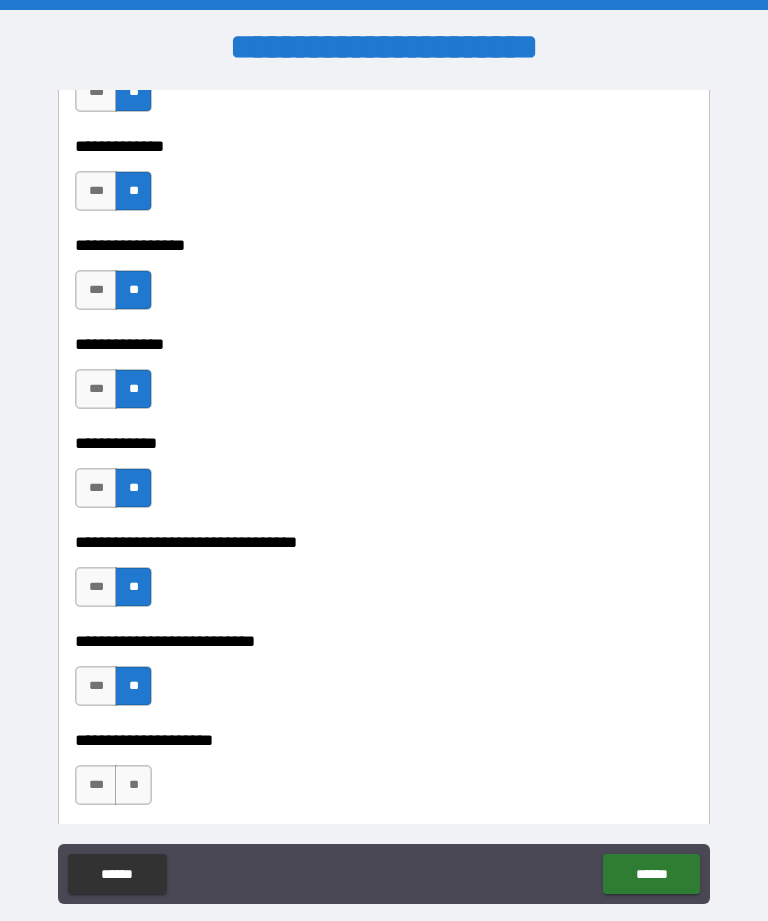 click on "**" at bounding box center (133, 785) 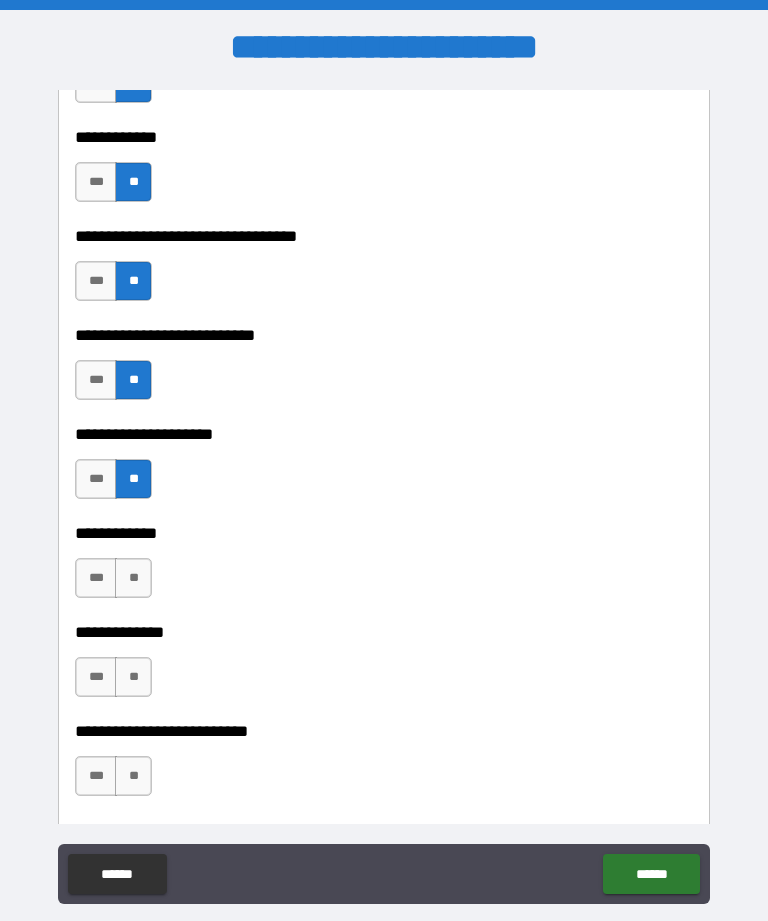 scroll, scrollTop: 6028, scrollLeft: 0, axis: vertical 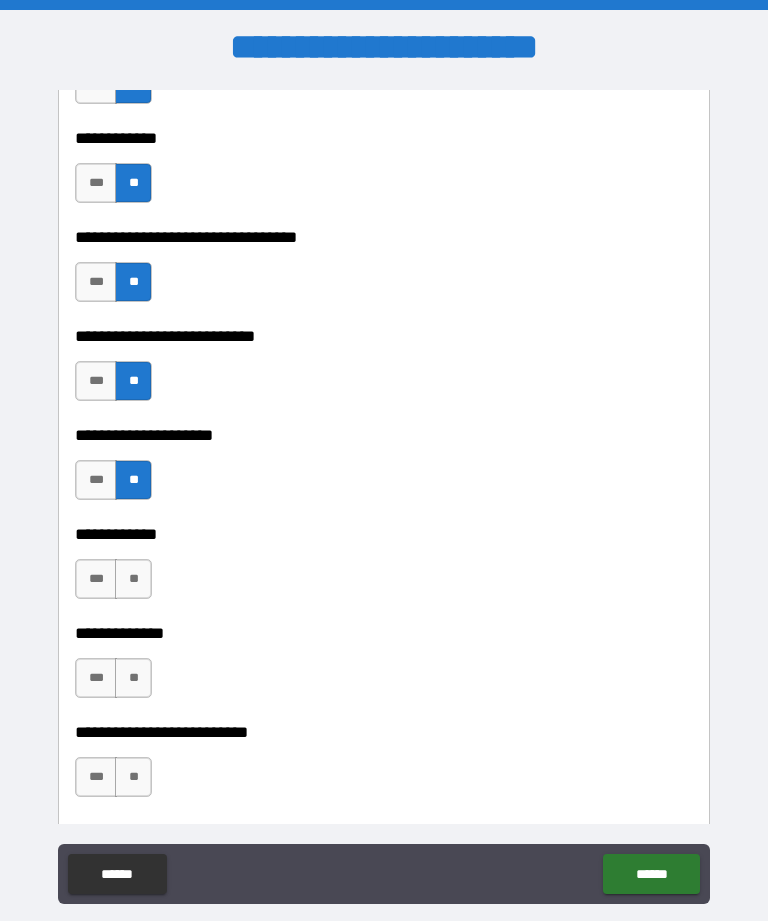 click on "**" at bounding box center [133, 579] 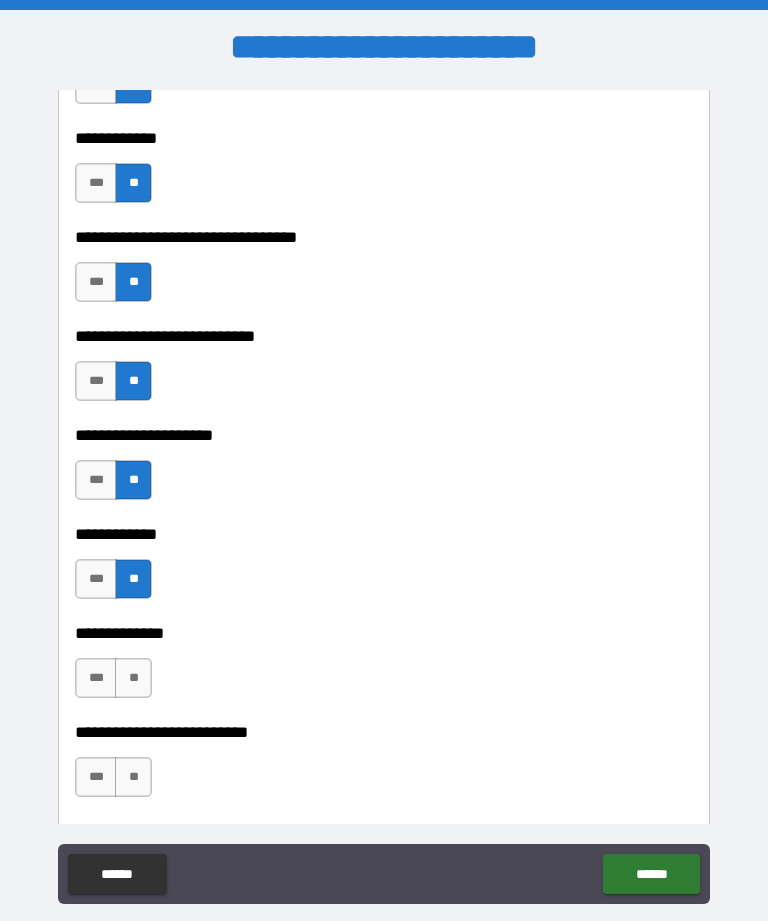 click on "**" at bounding box center (133, 678) 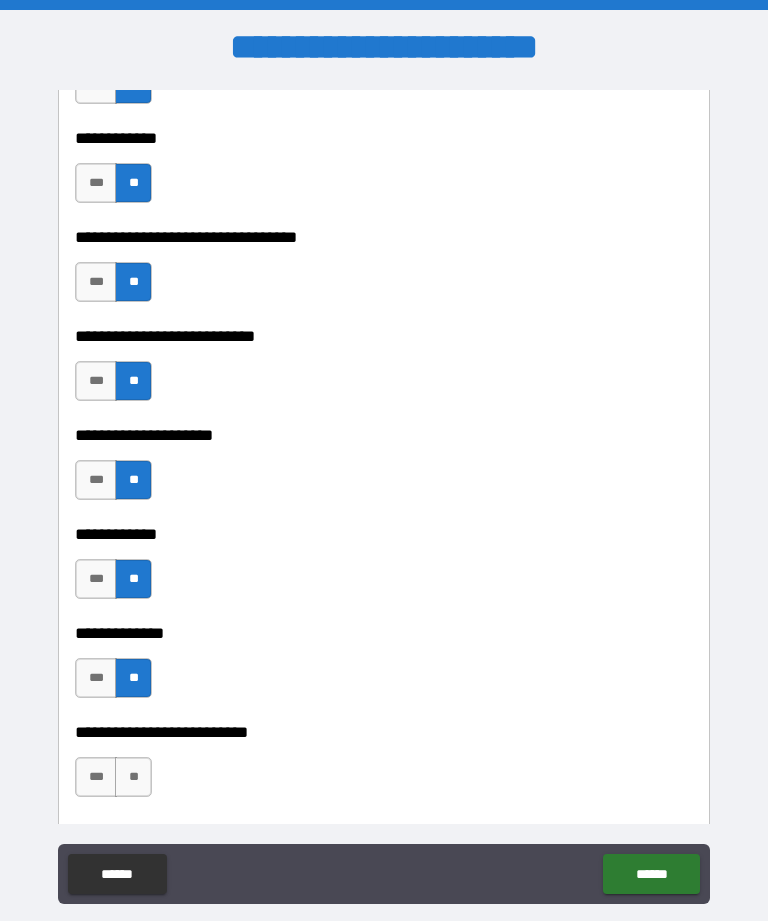 click on "**" at bounding box center (133, 777) 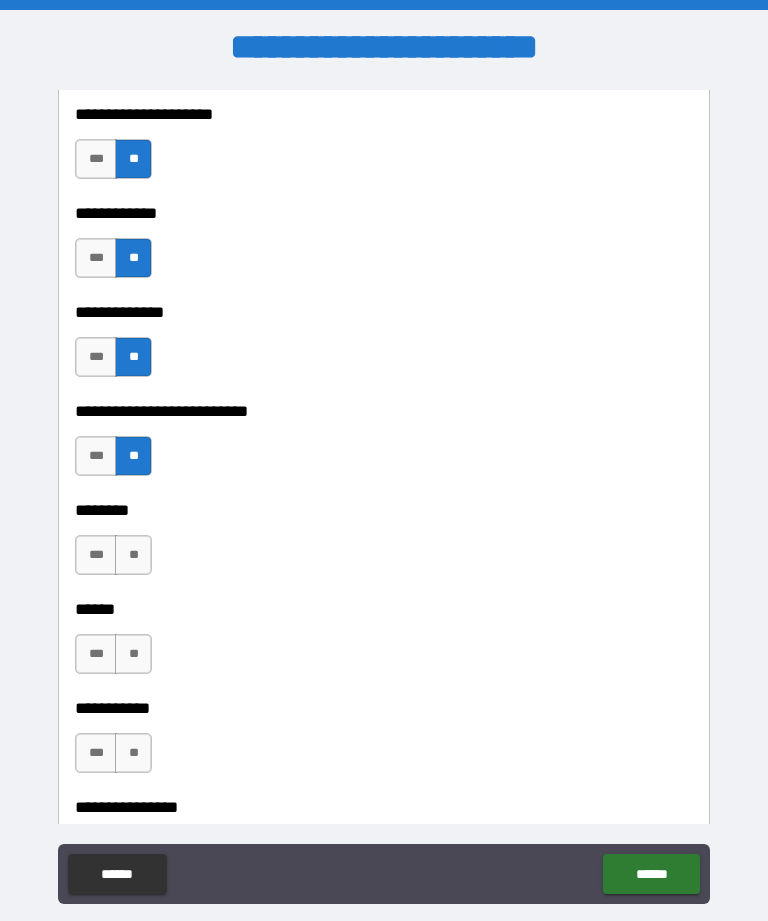 scroll, scrollTop: 6354, scrollLeft: 0, axis: vertical 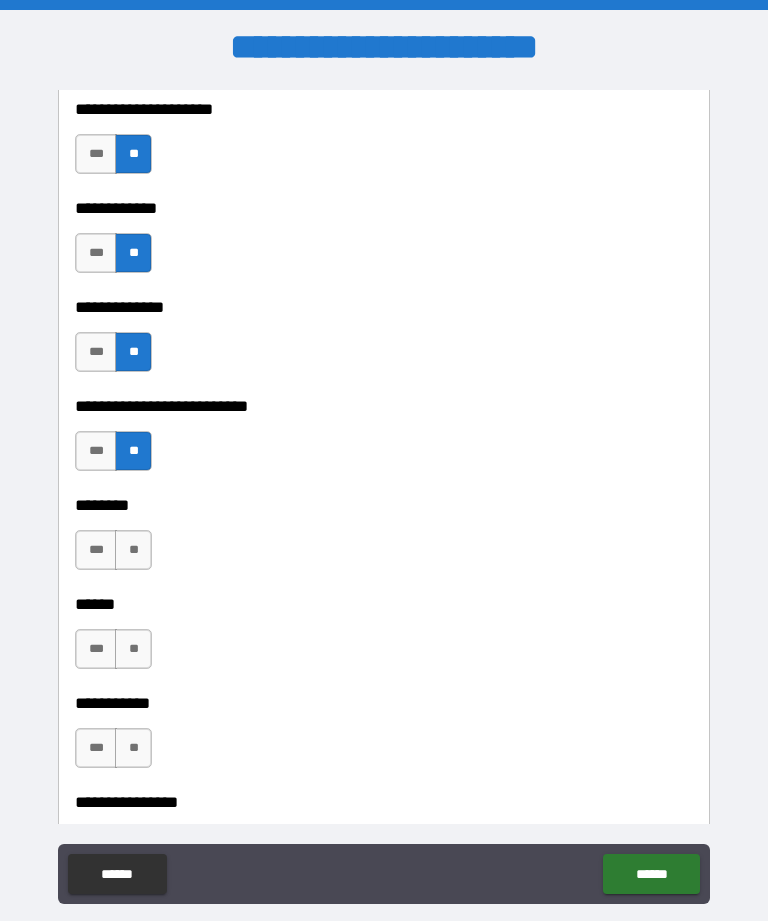 click on "**" at bounding box center (133, 550) 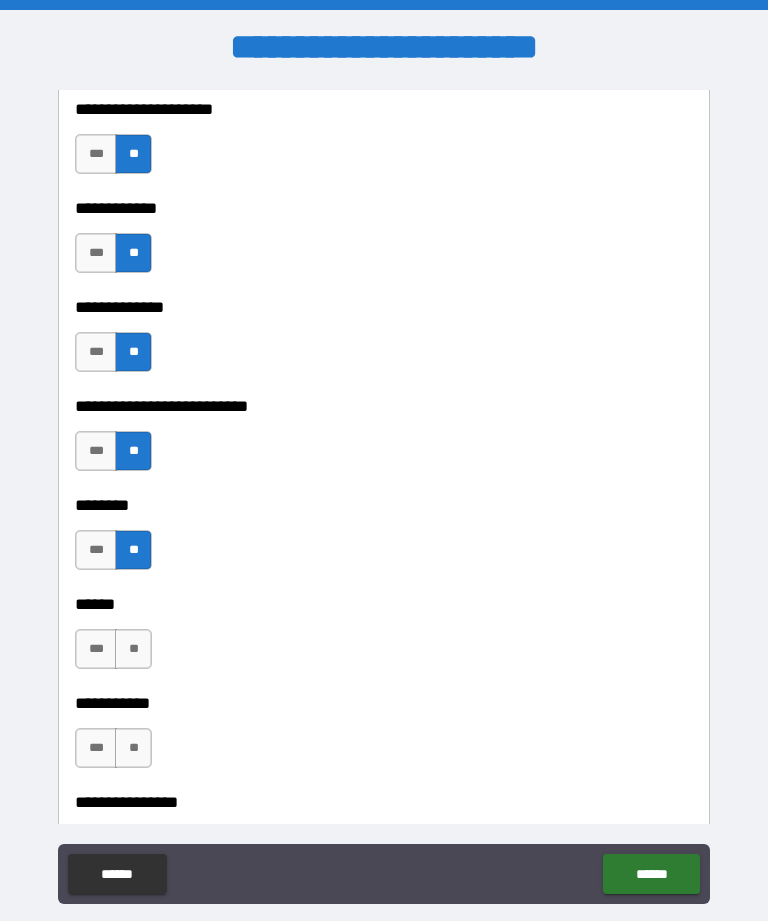 click on "**" at bounding box center (133, 649) 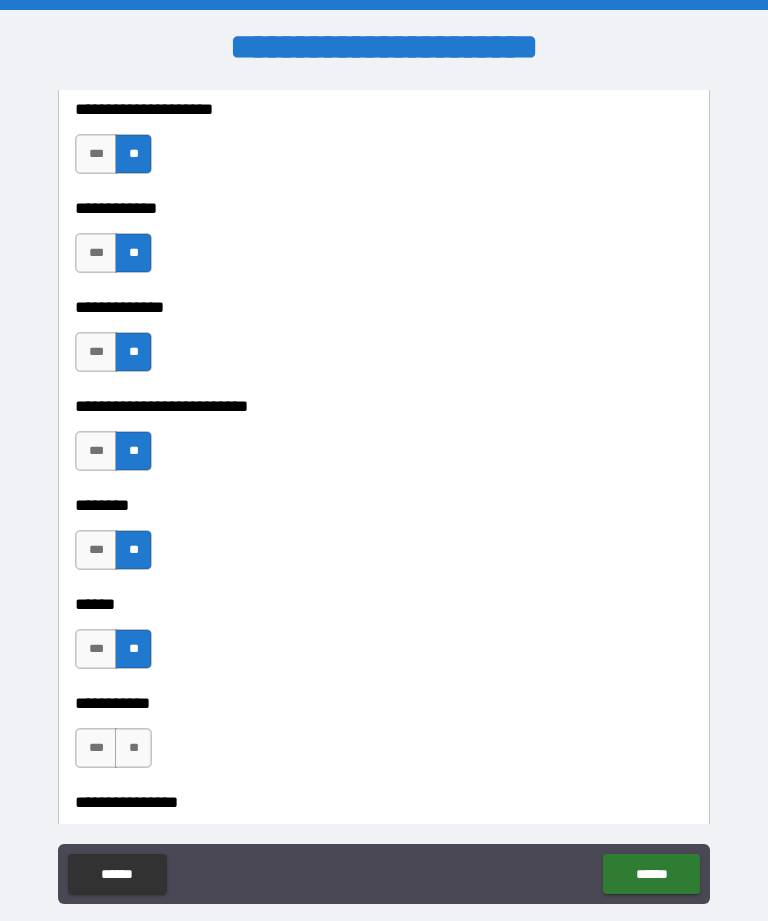 click on "**" at bounding box center (133, 748) 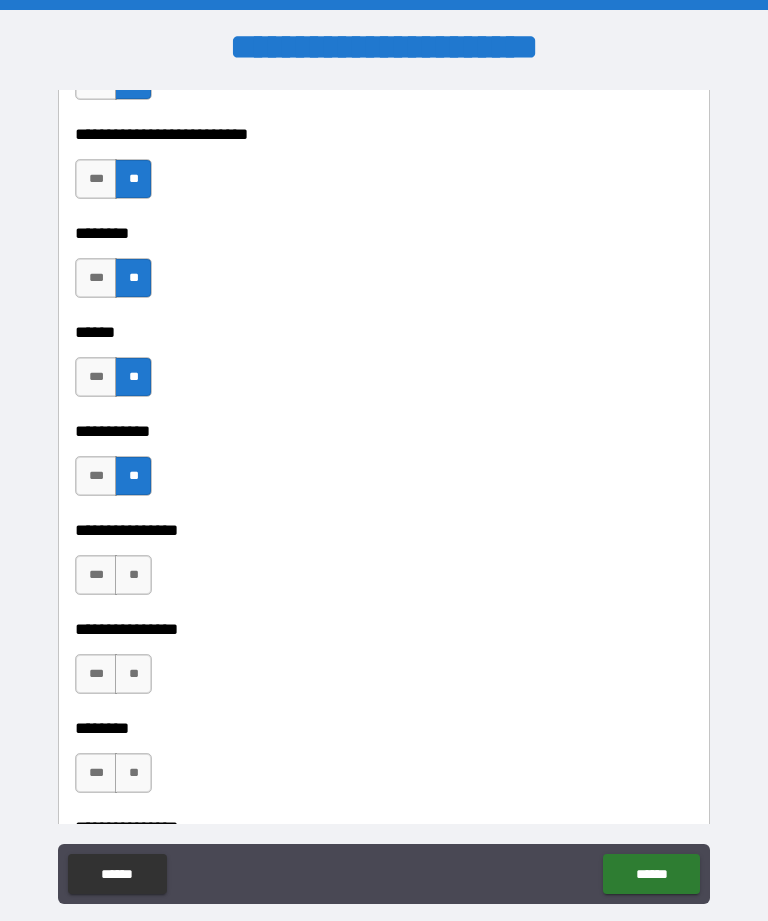 scroll, scrollTop: 6644, scrollLeft: 0, axis: vertical 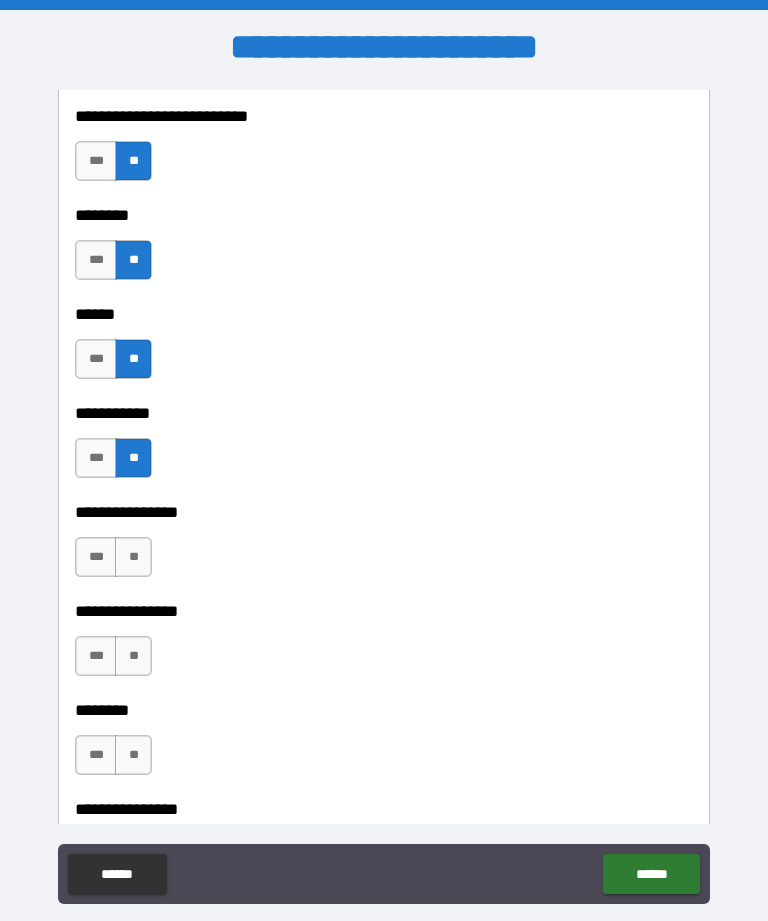 click on "**" at bounding box center [133, 557] 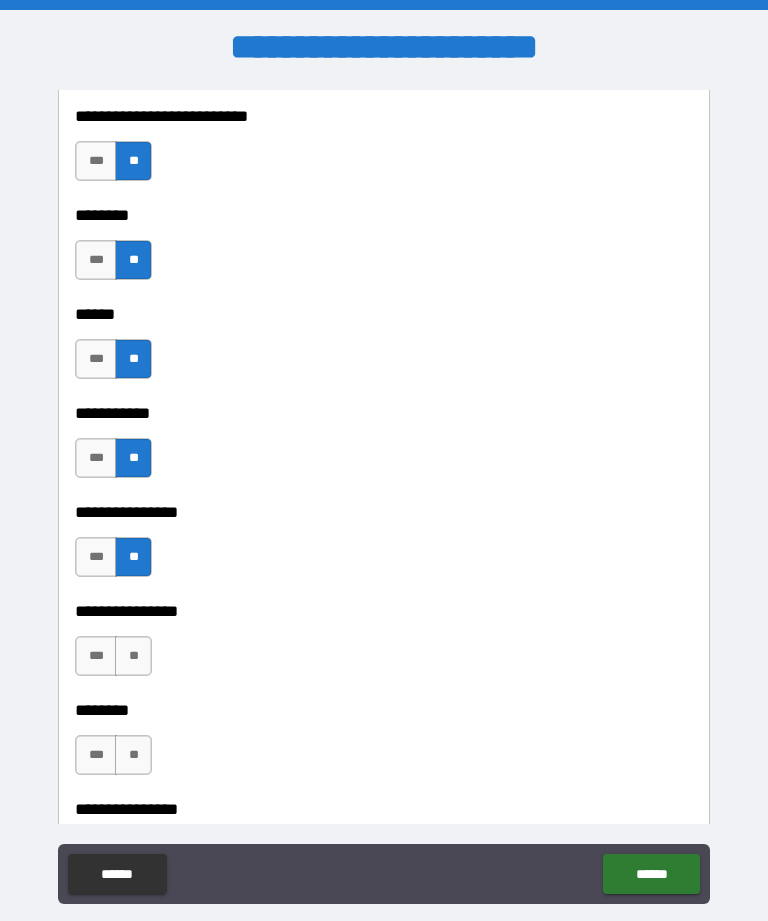 click on "**" at bounding box center [133, 656] 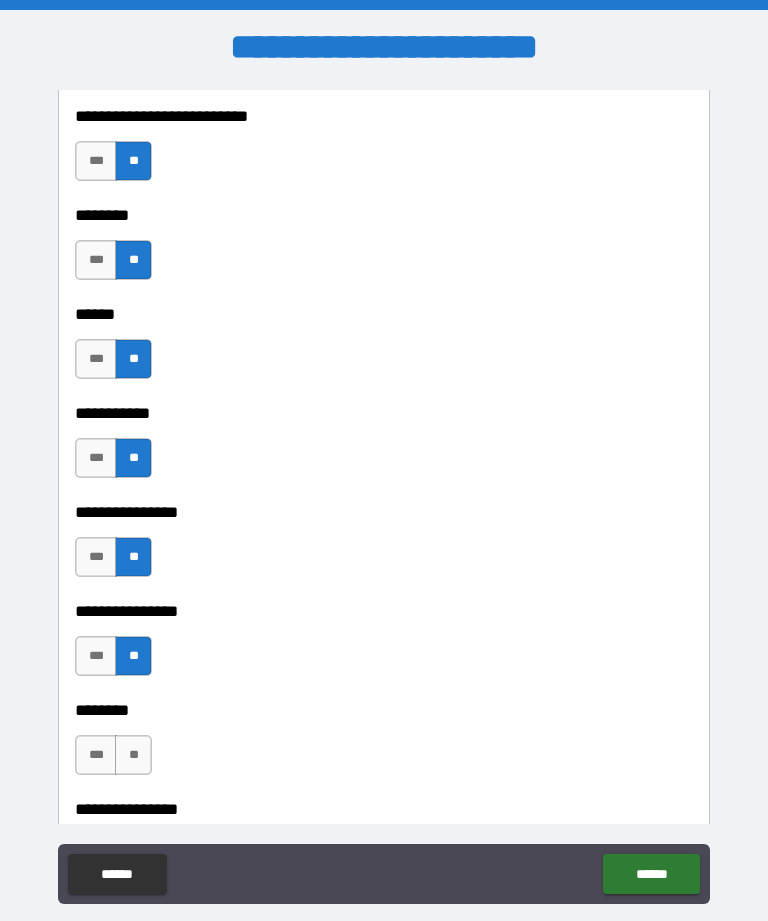 click on "**" at bounding box center (133, 755) 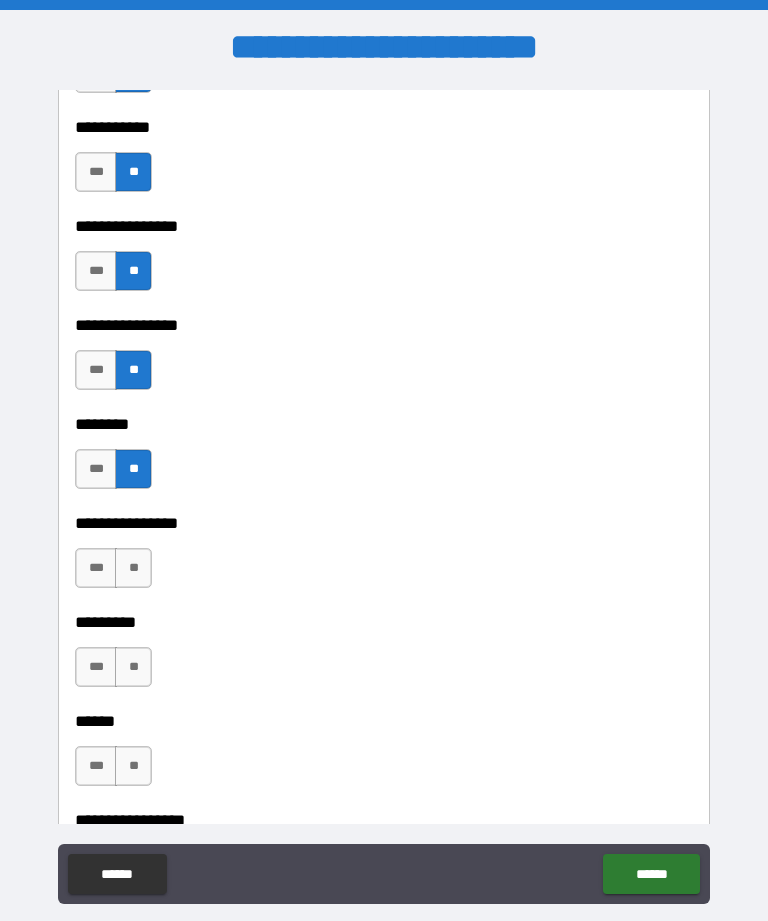 scroll, scrollTop: 6955, scrollLeft: 0, axis: vertical 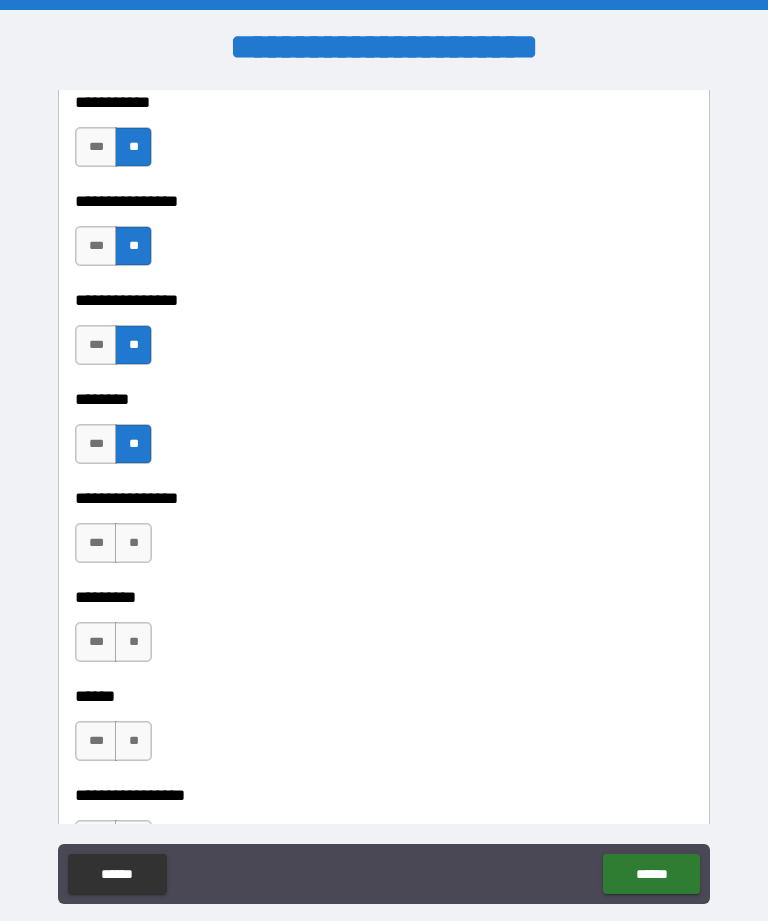 click on "**" at bounding box center [133, 543] 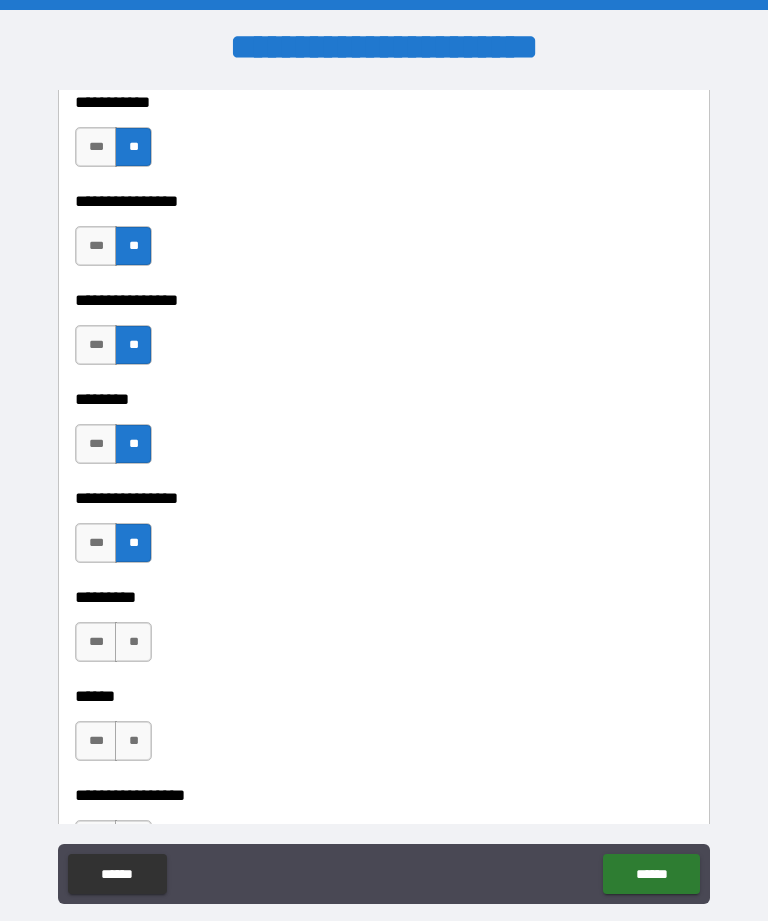 click on "**" at bounding box center [133, 642] 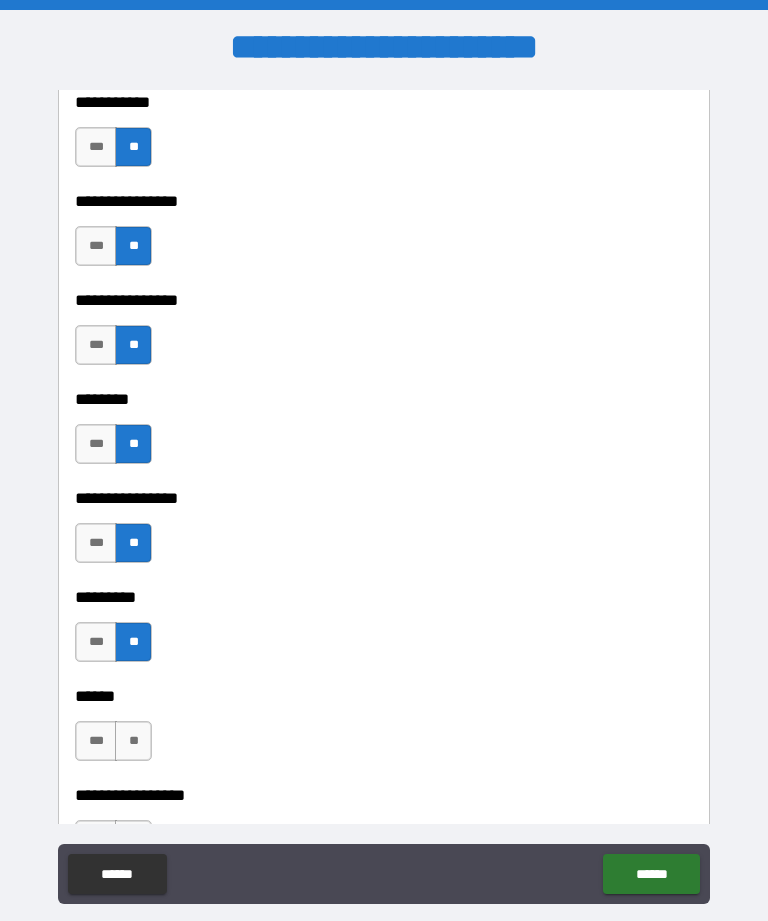 click on "**" at bounding box center [133, 741] 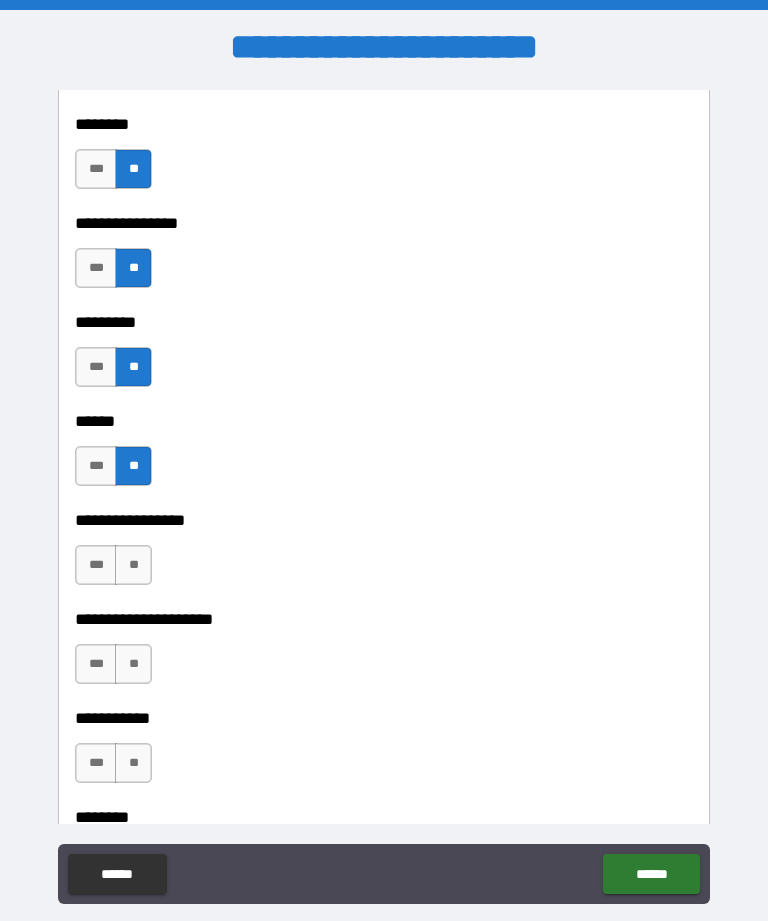 scroll, scrollTop: 7242, scrollLeft: 0, axis: vertical 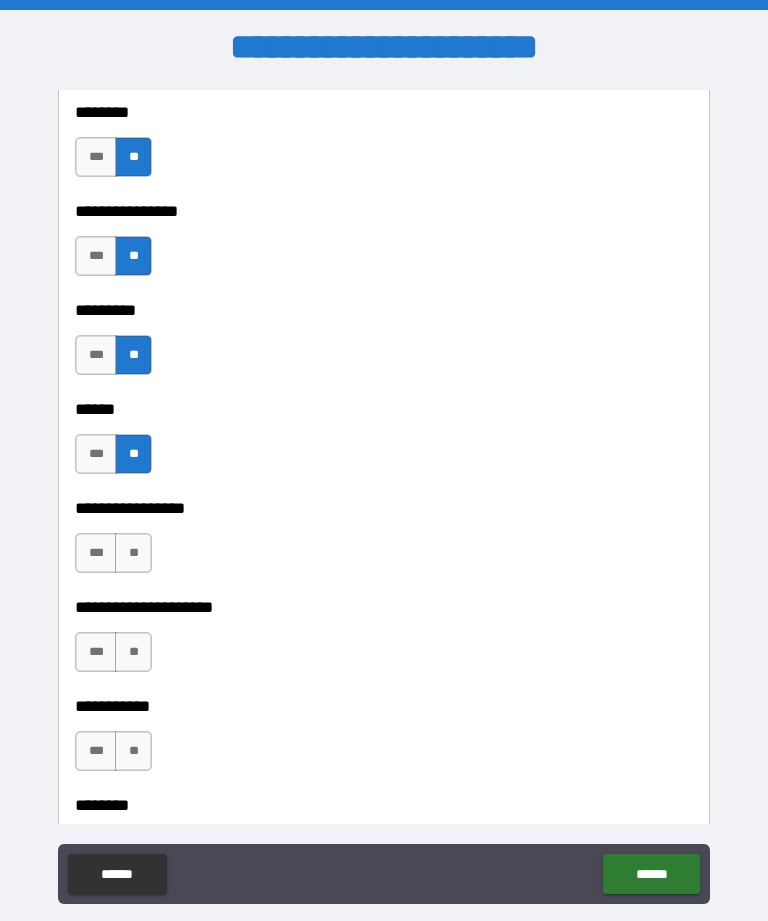 click on "**" at bounding box center (133, 553) 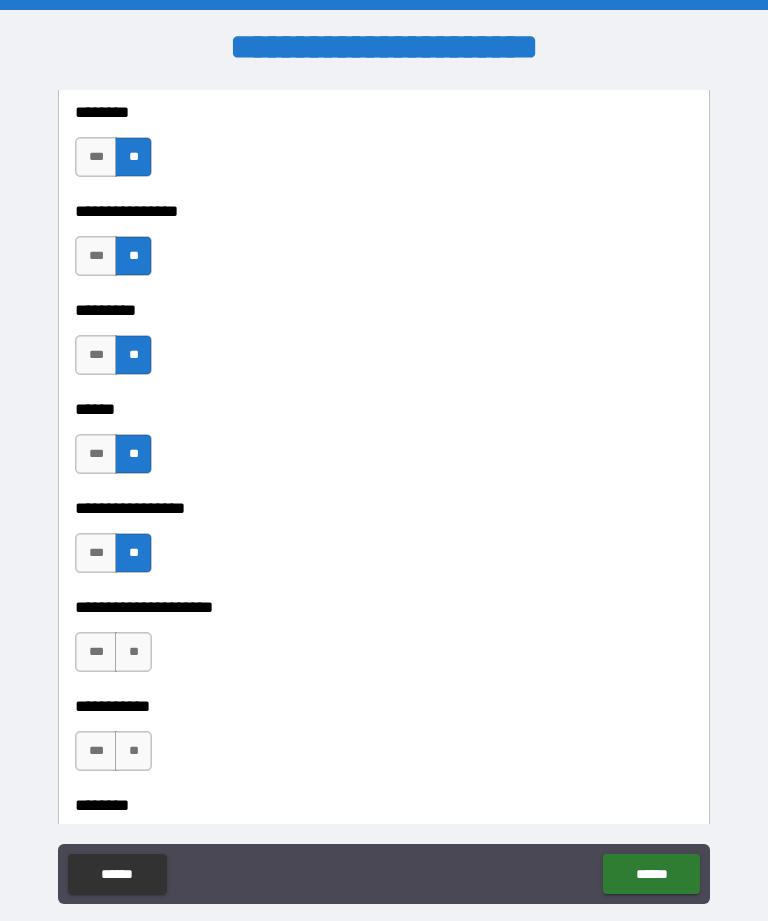 click on "**" at bounding box center (133, 652) 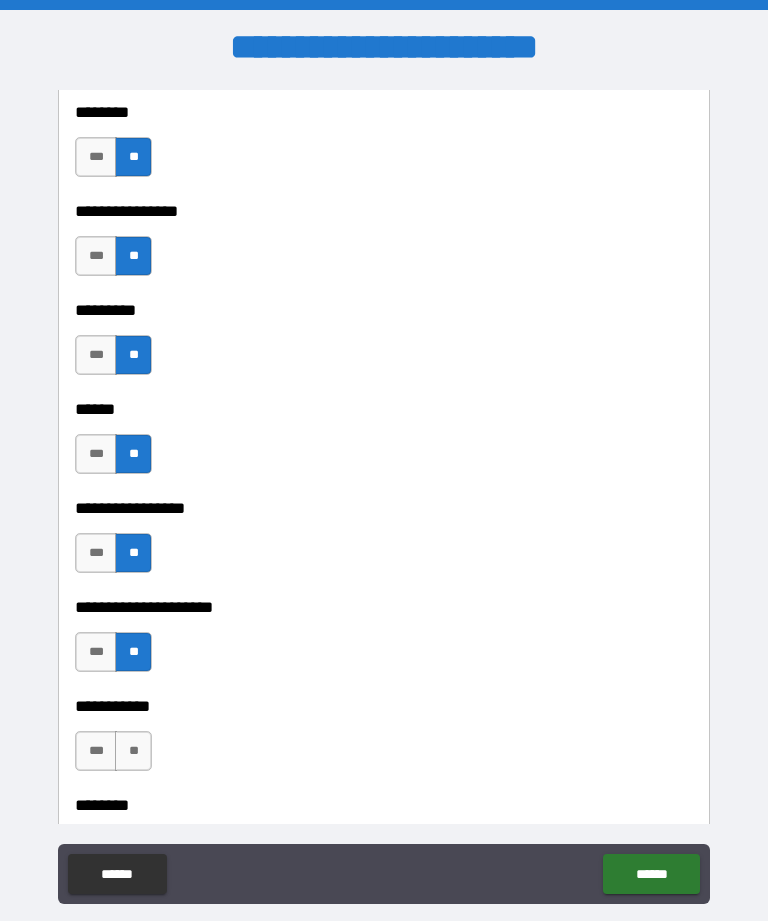 click on "**" at bounding box center (133, 751) 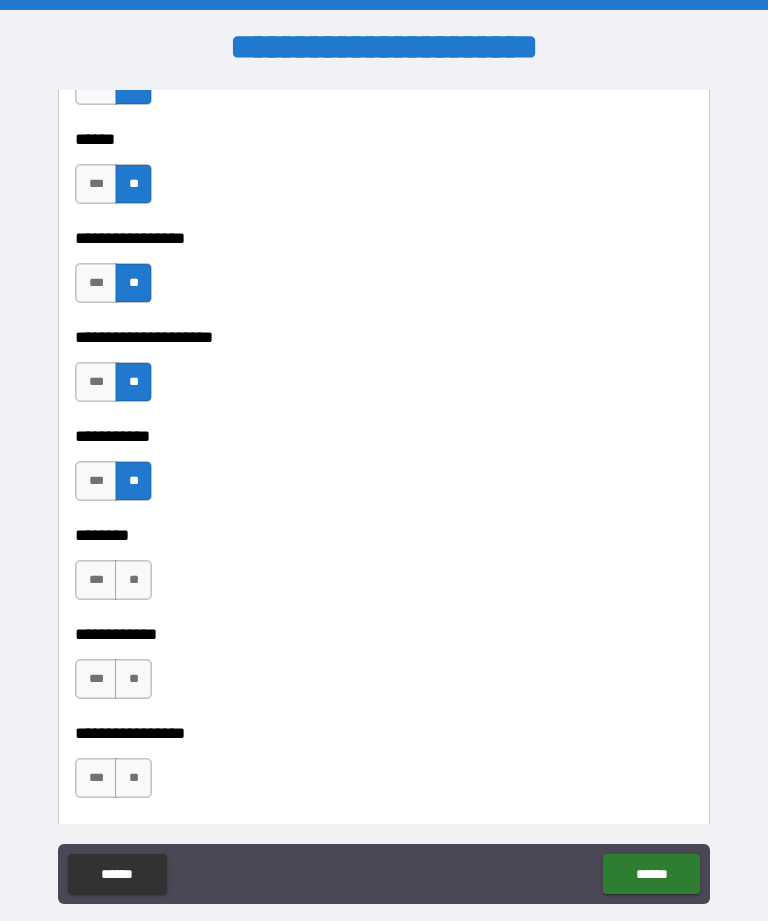 scroll, scrollTop: 7513, scrollLeft: 0, axis: vertical 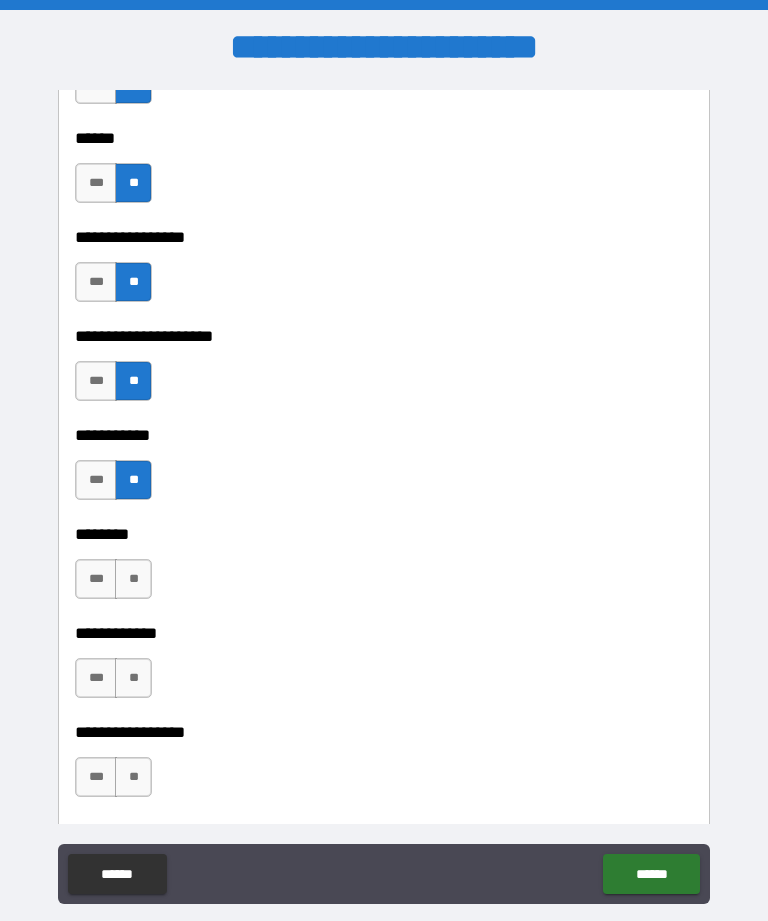 click on "**" at bounding box center (133, 579) 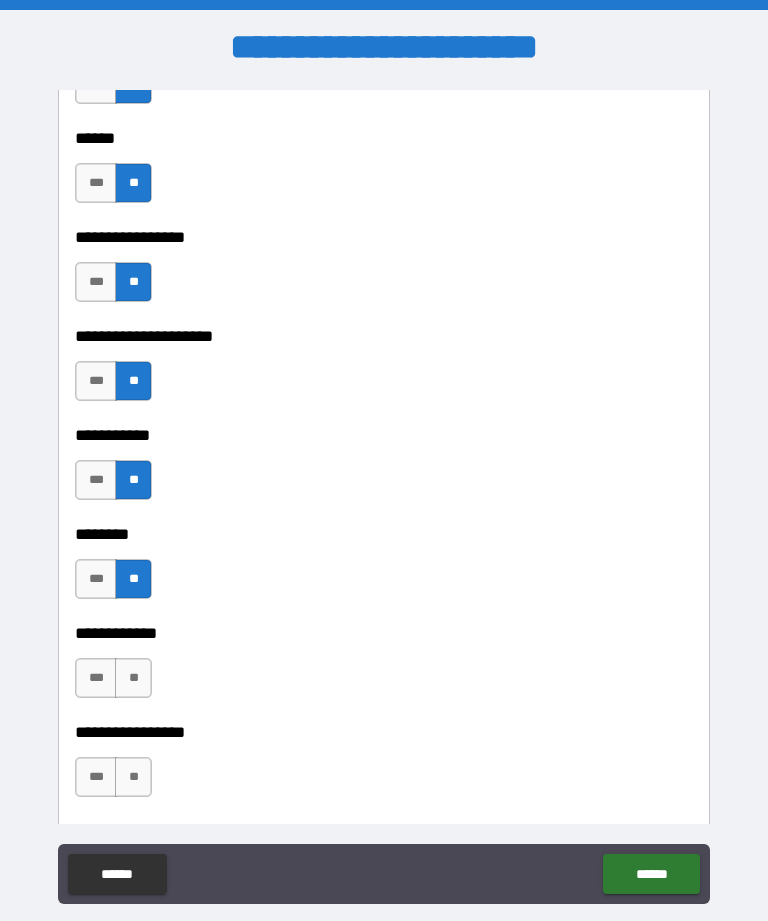 click on "**" at bounding box center [133, 678] 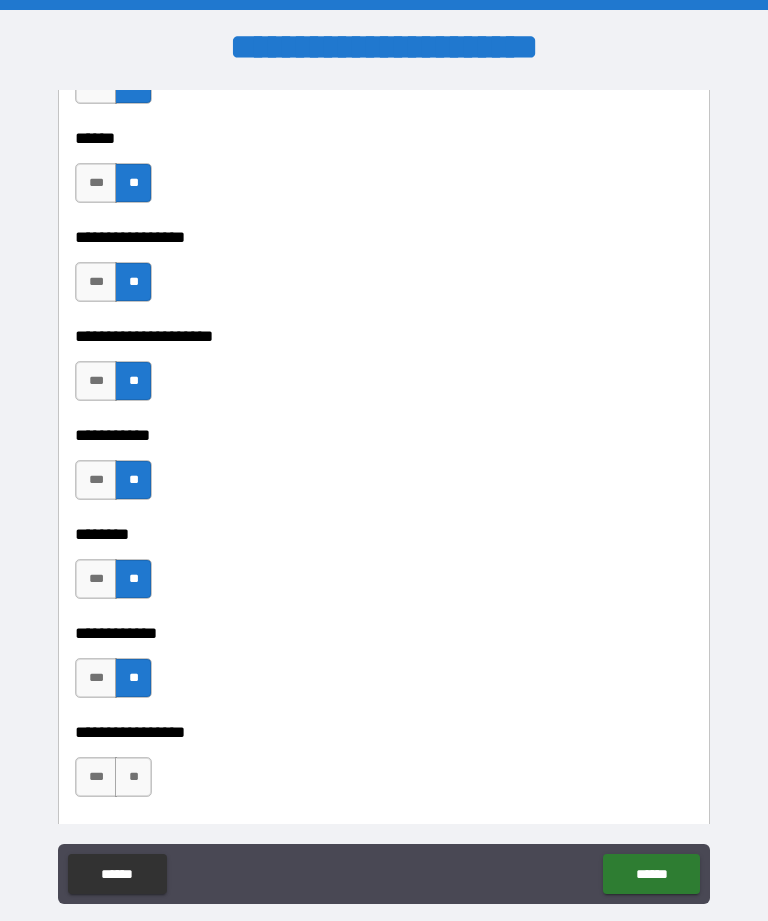 click on "**" at bounding box center (133, 777) 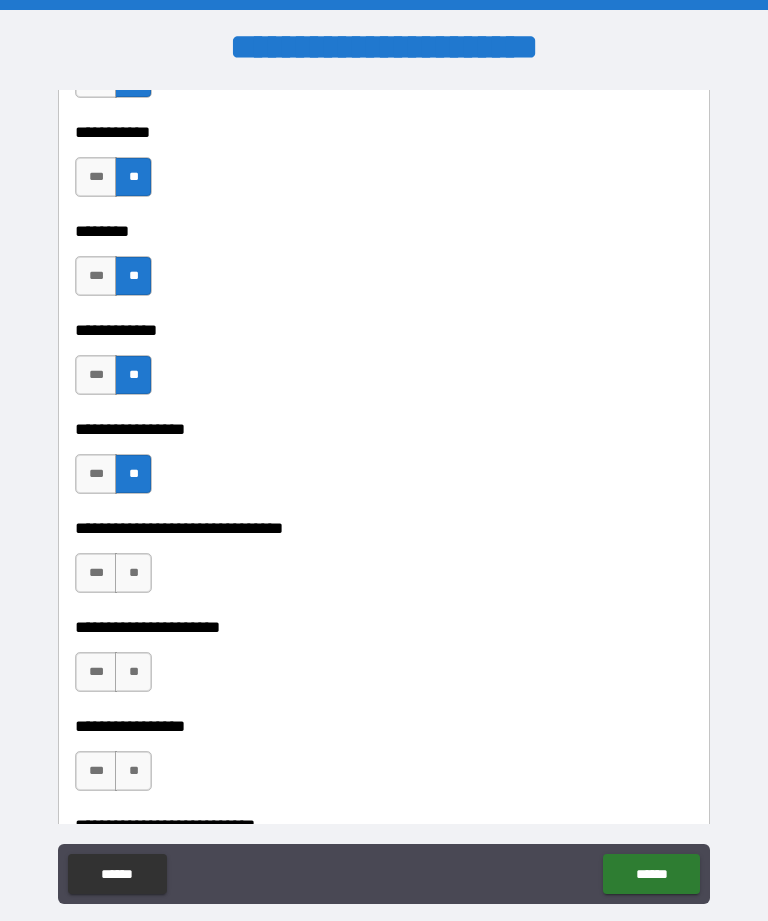scroll, scrollTop: 7830, scrollLeft: 0, axis: vertical 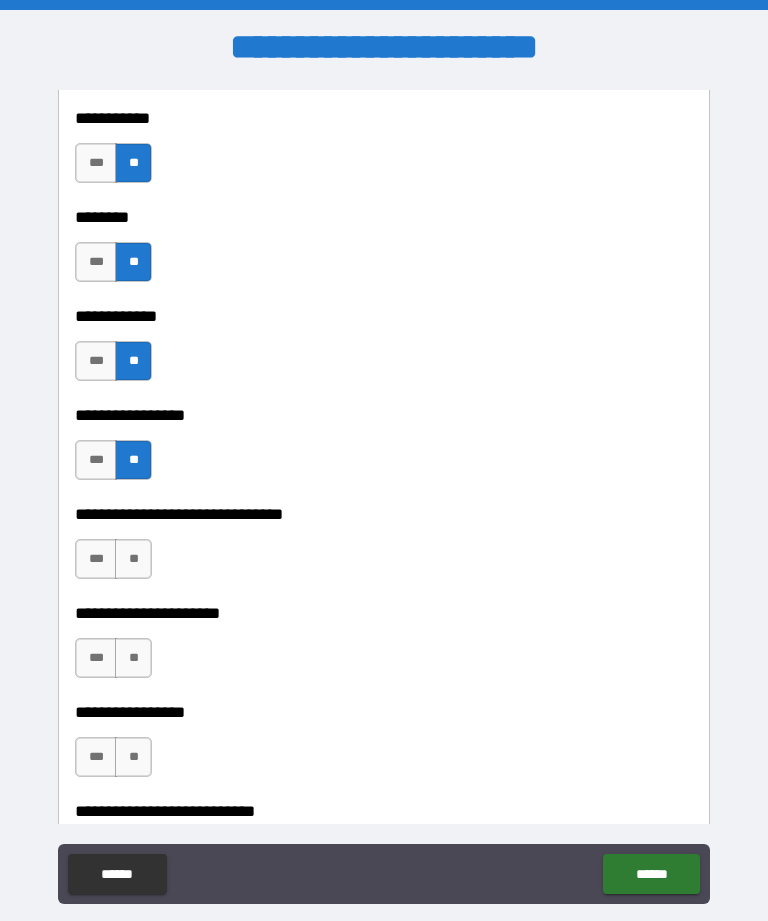 click on "**" at bounding box center (133, 559) 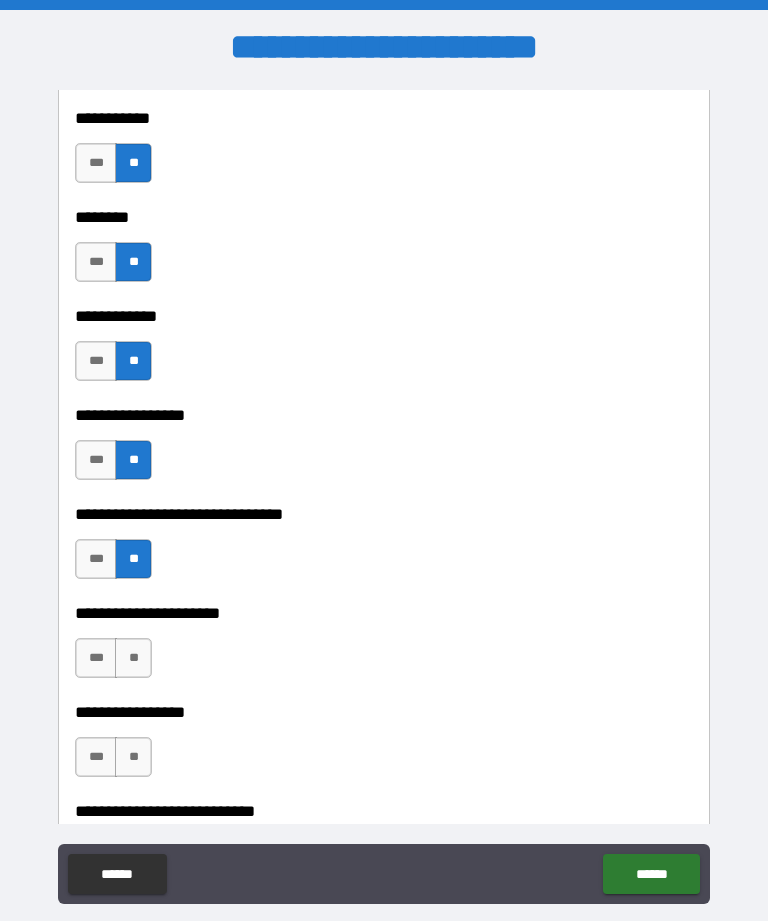 click on "**" at bounding box center (133, 658) 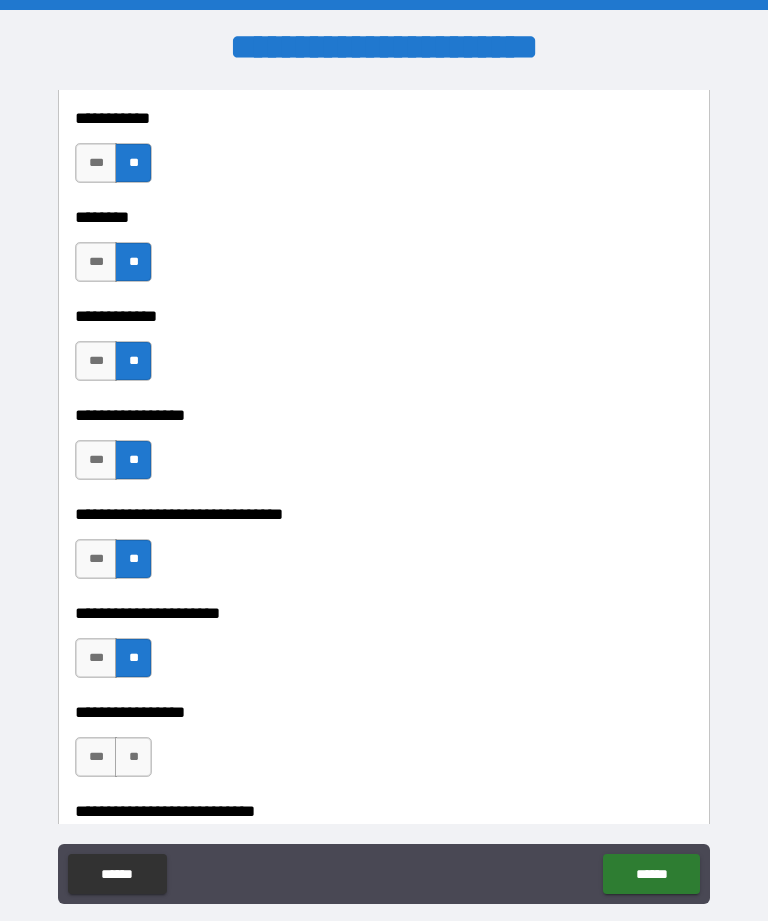 click on "**" at bounding box center [133, 757] 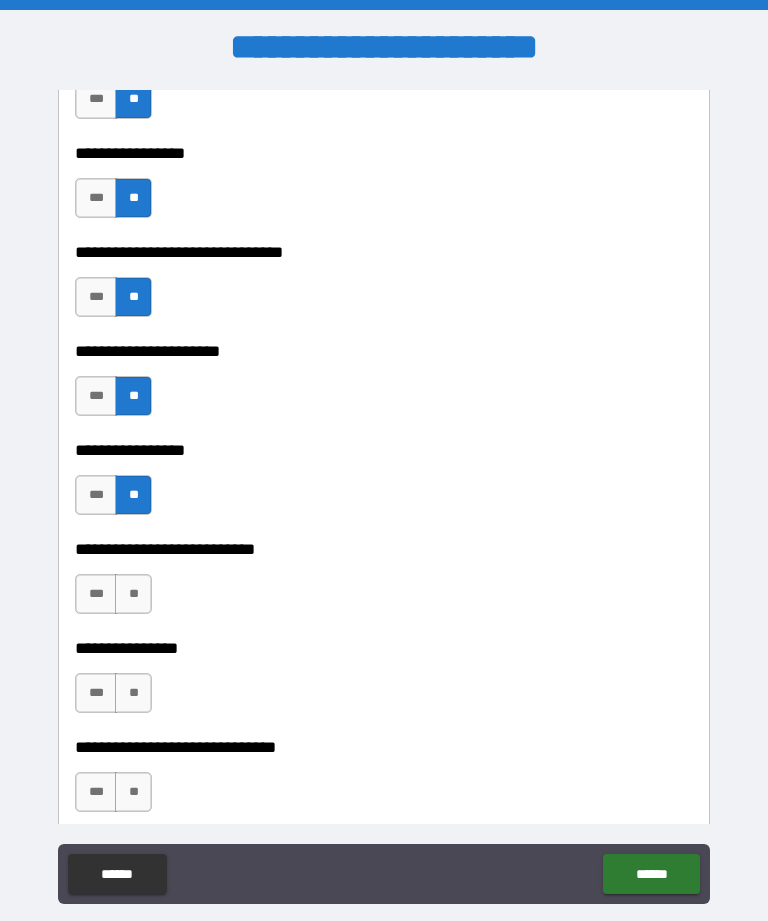 scroll, scrollTop: 8094, scrollLeft: 0, axis: vertical 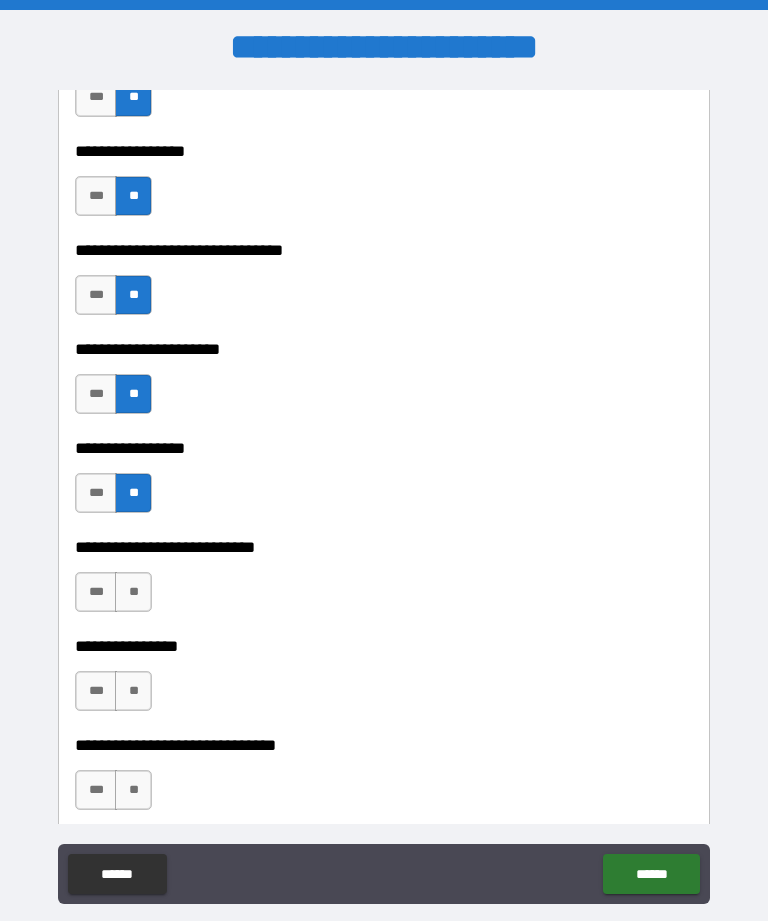 click on "**" at bounding box center (133, 592) 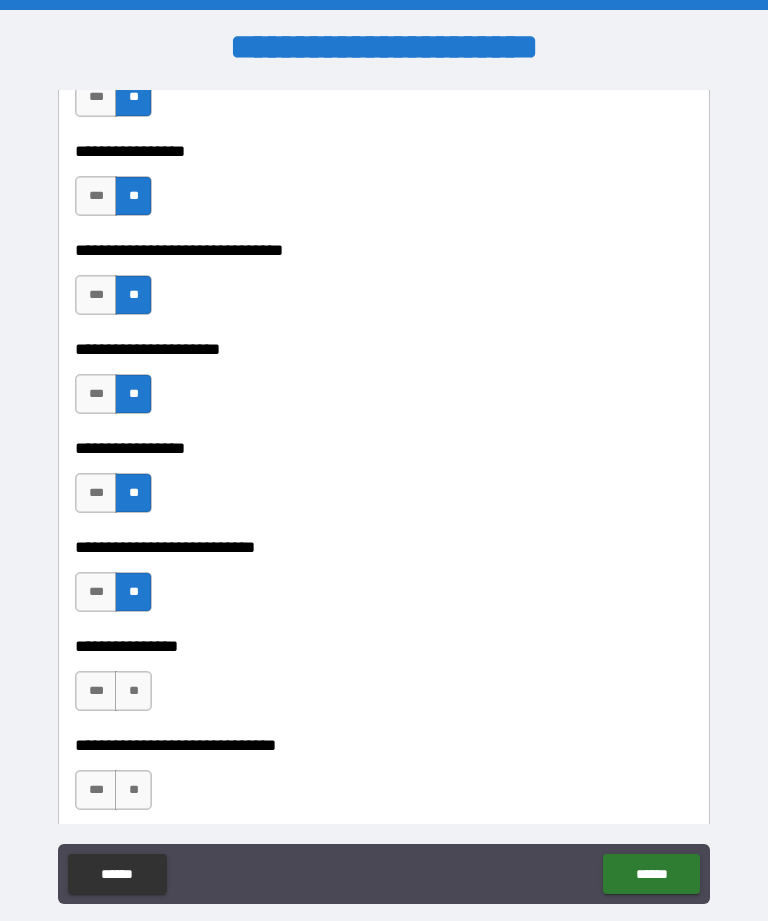 click on "**" at bounding box center [133, 691] 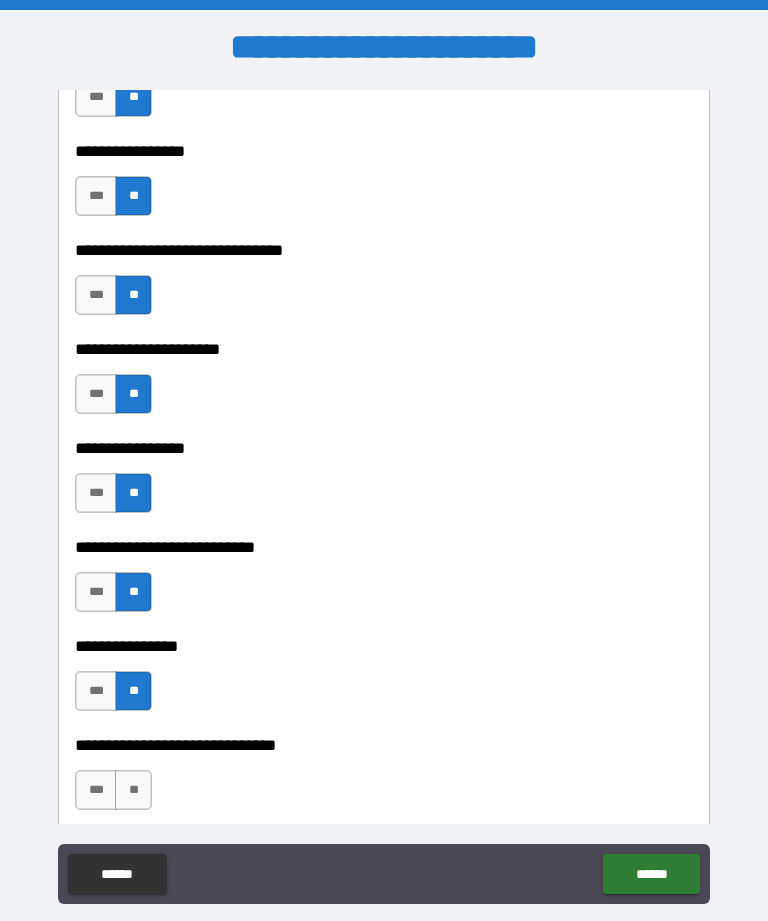 click on "**" at bounding box center [133, 790] 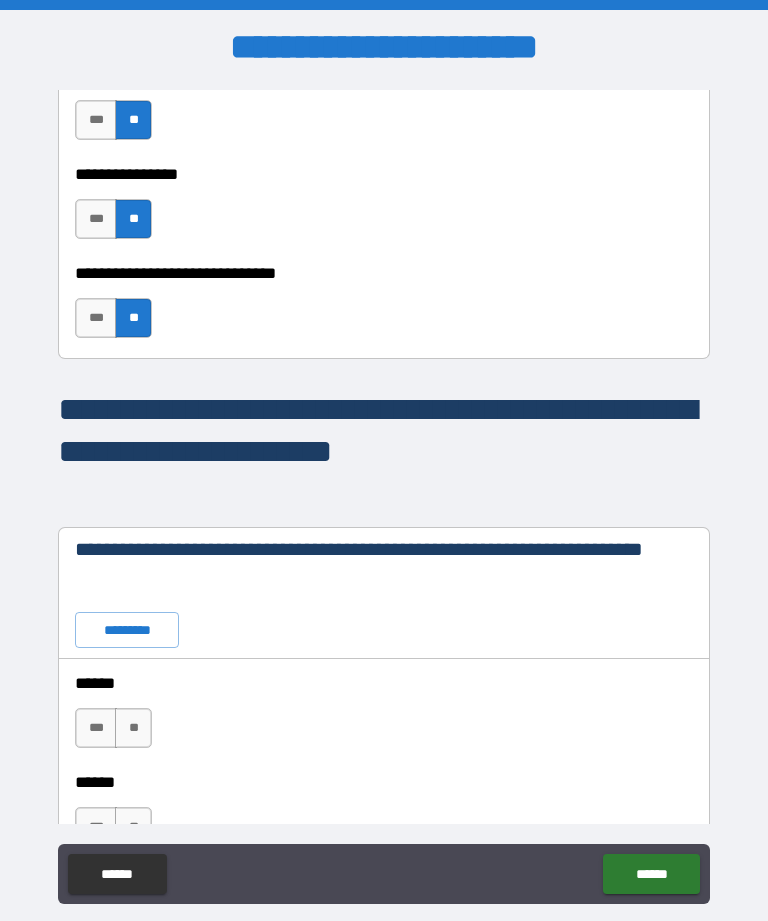 scroll, scrollTop: 8726, scrollLeft: 0, axis: vertical 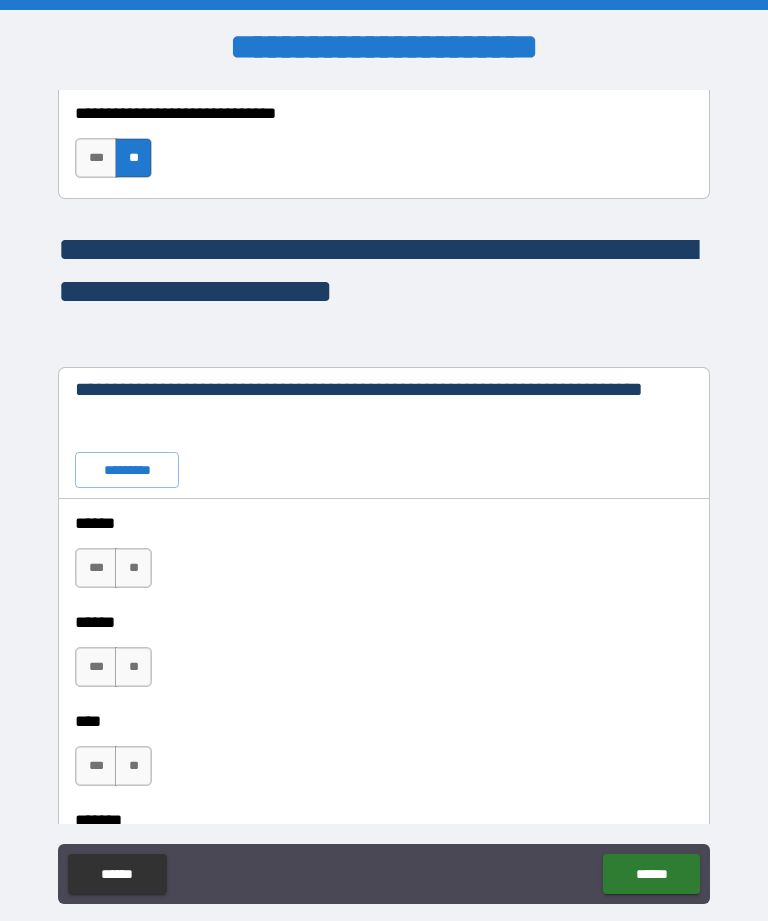 click on "*********" at bounding box center (127, 470) 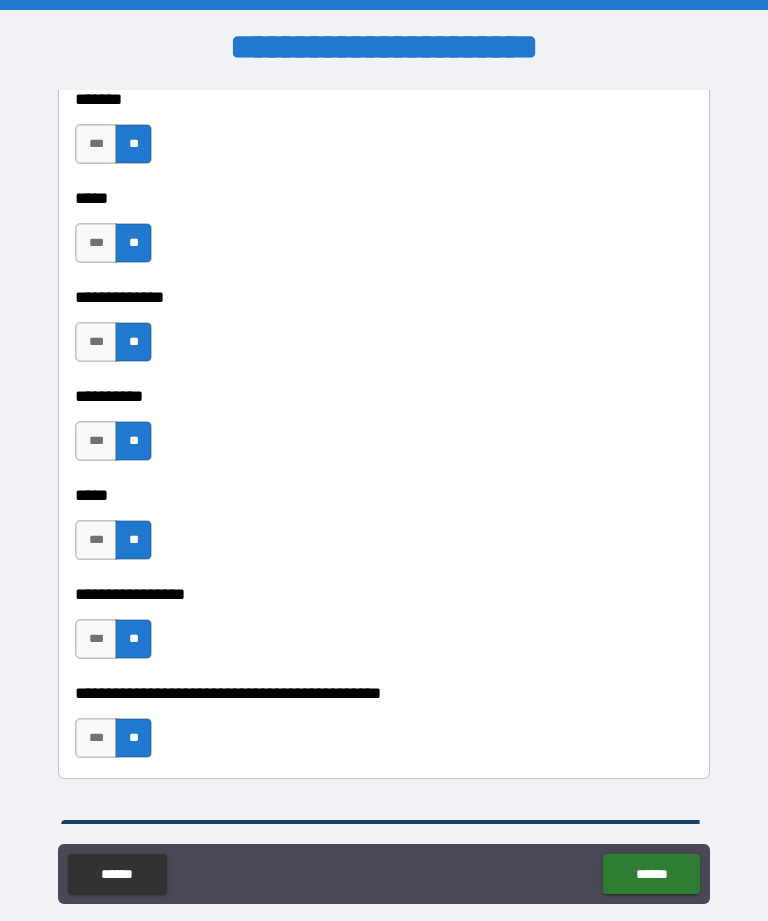 scroll, scrollTop: 9448, scrollLeft: 0, axis: vertical 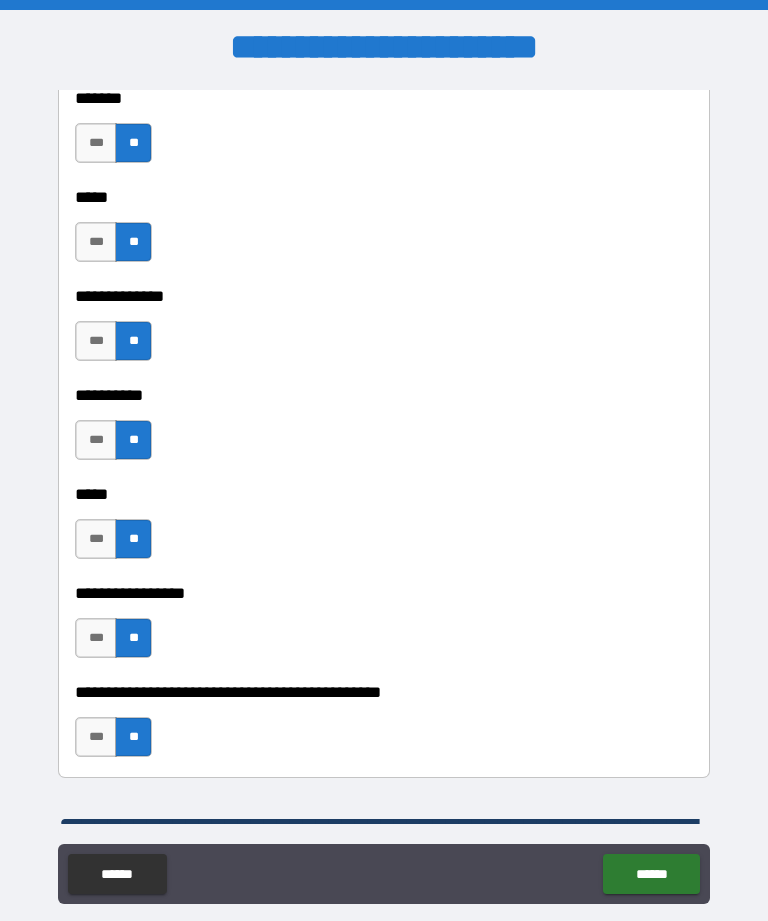 click on "***" at bounding box center [96, 242] 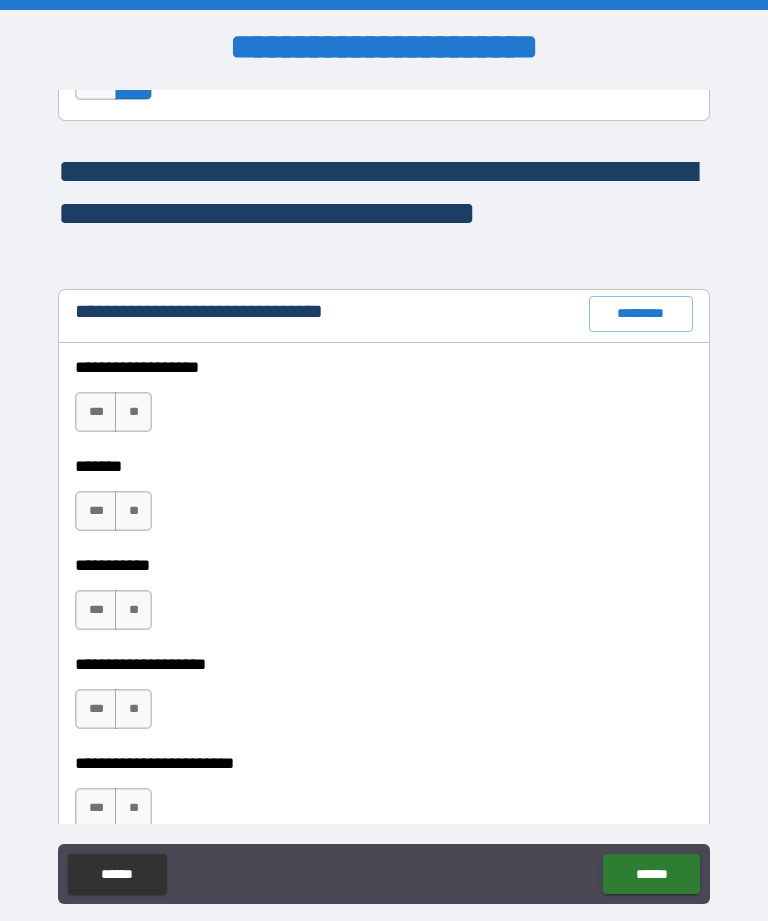 scroll, scrollTop: 10109, scrollLeft: 0, axis: vertical 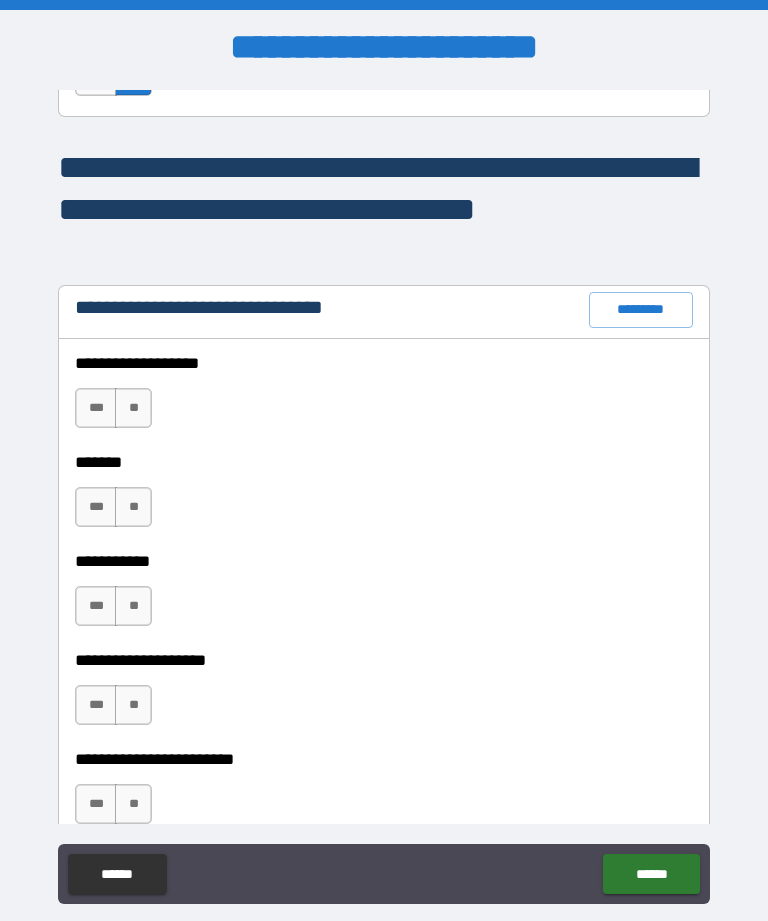 click on "*********" at bounding box center [641, 310] 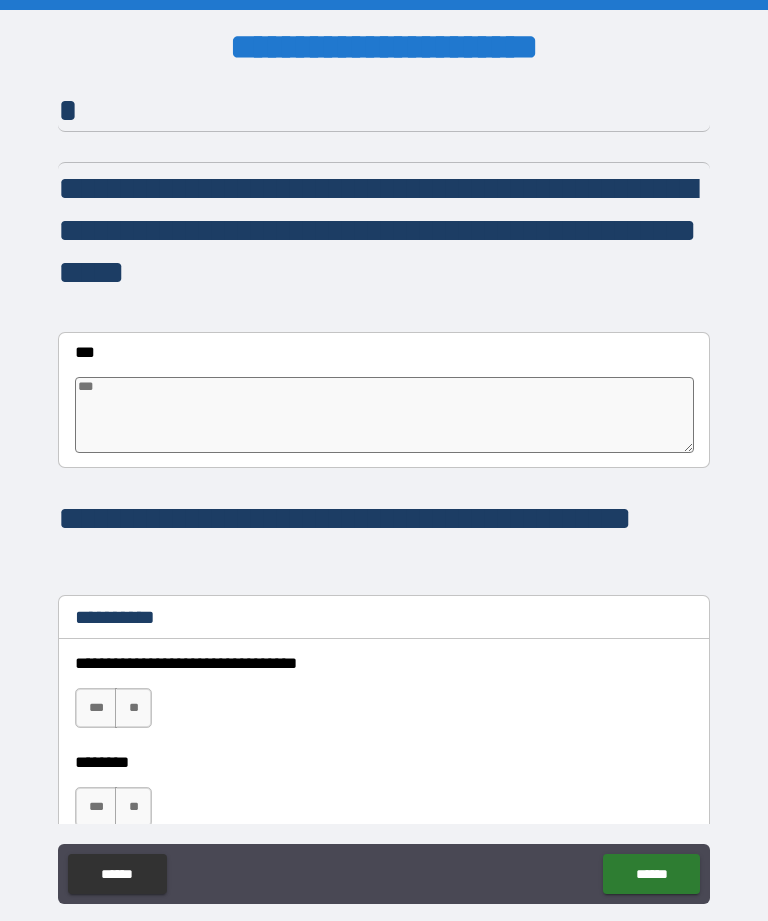 scroll, scrollTop: 11591, scrollLeft: 0, axis: vertical 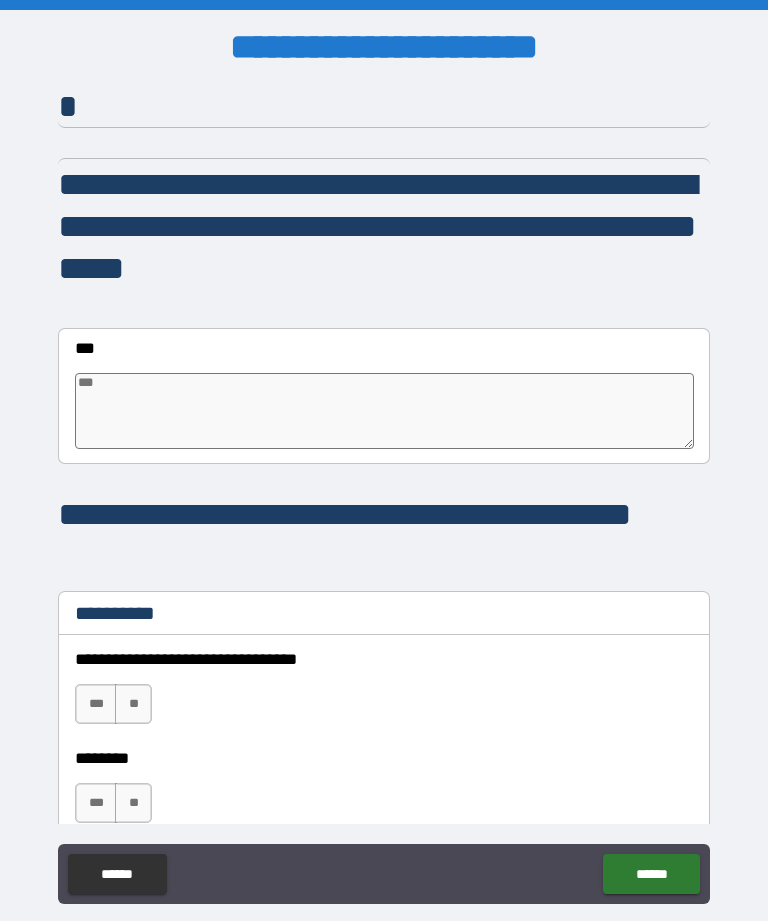 click at bounding box center [384, 411] 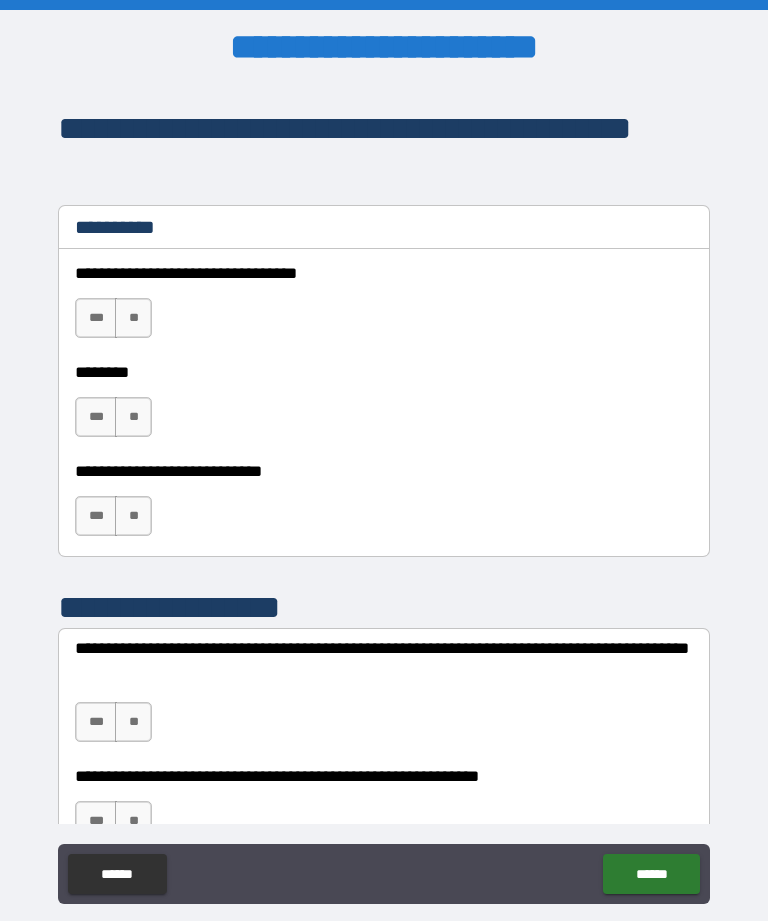 scroll, scrollTop: 11979, scrollLeft: 0, axis: vertical 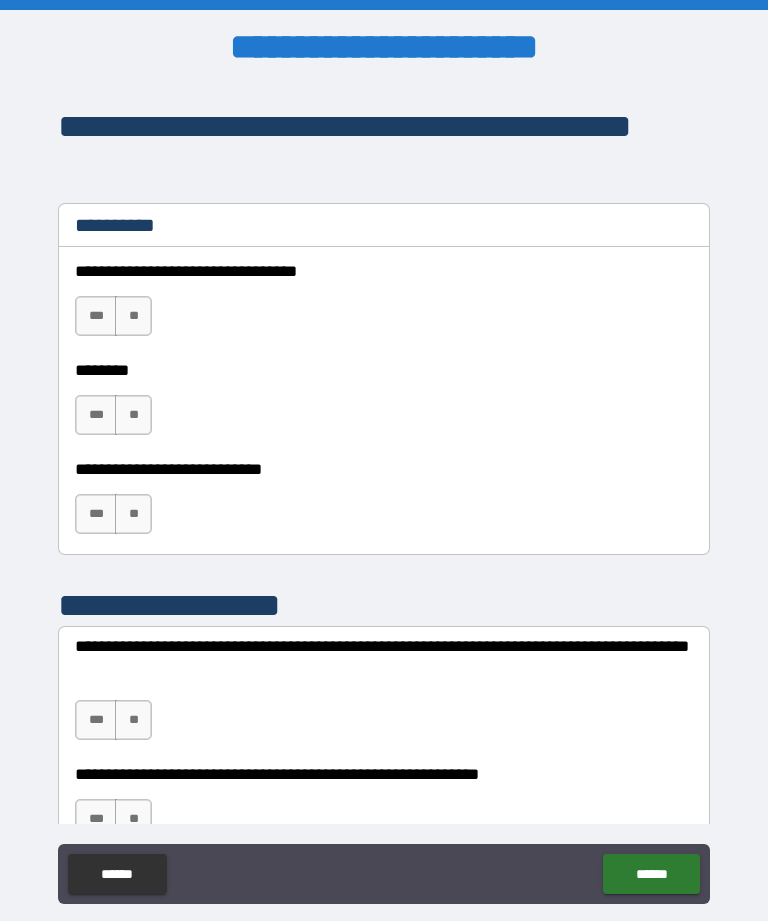 click on "**" at bounding box center [133, 316] 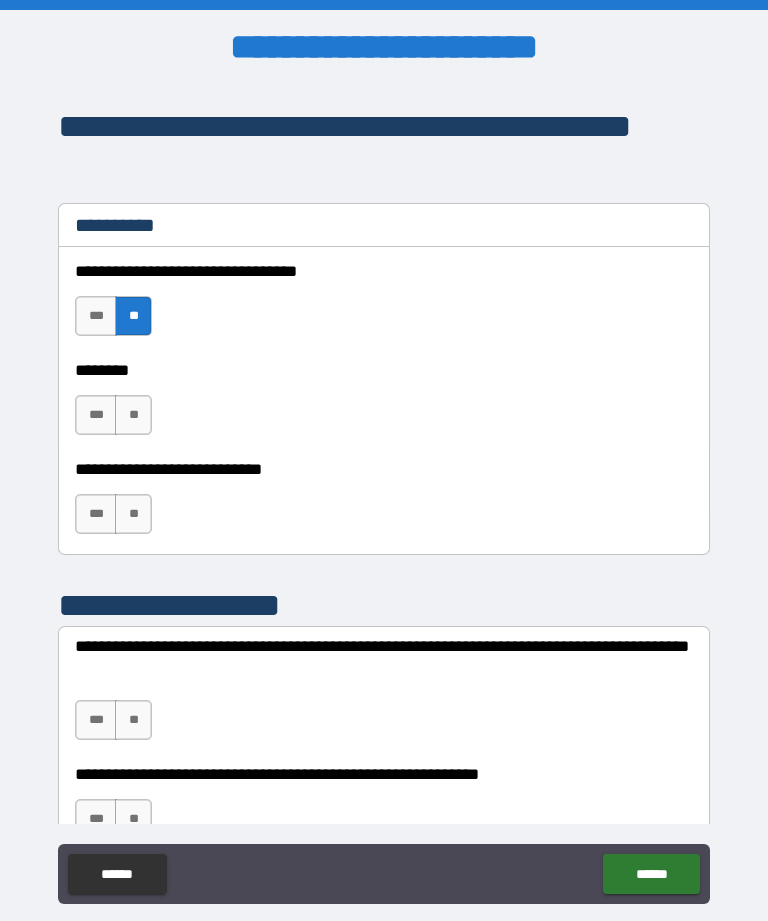 click on "**" at bounding box center [133, 415] 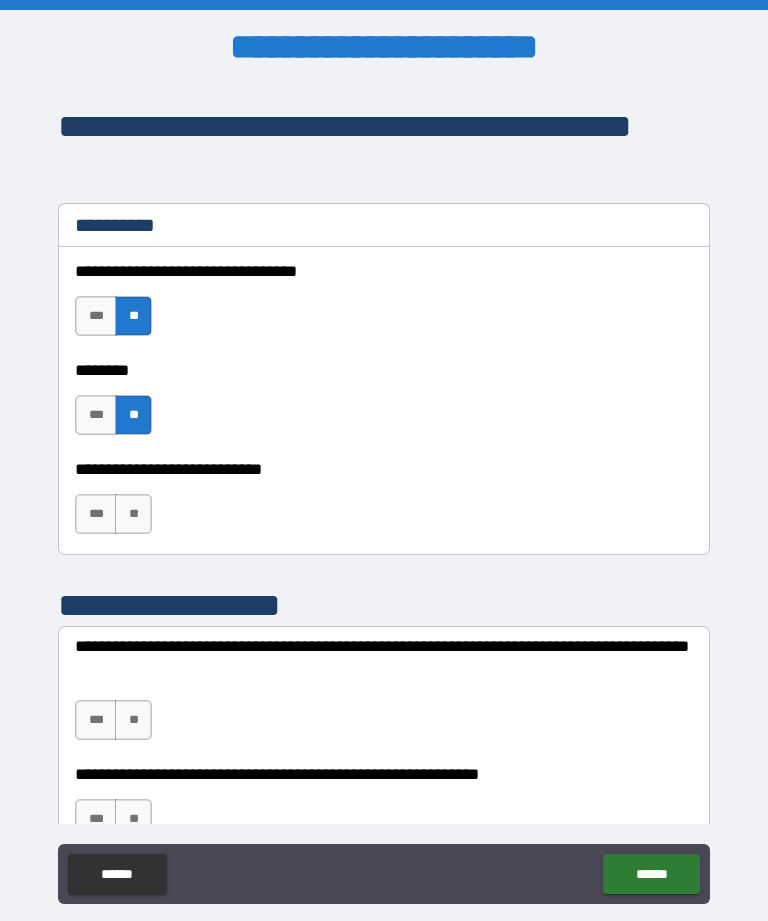 click on "**" at bounding box center [133, 514] 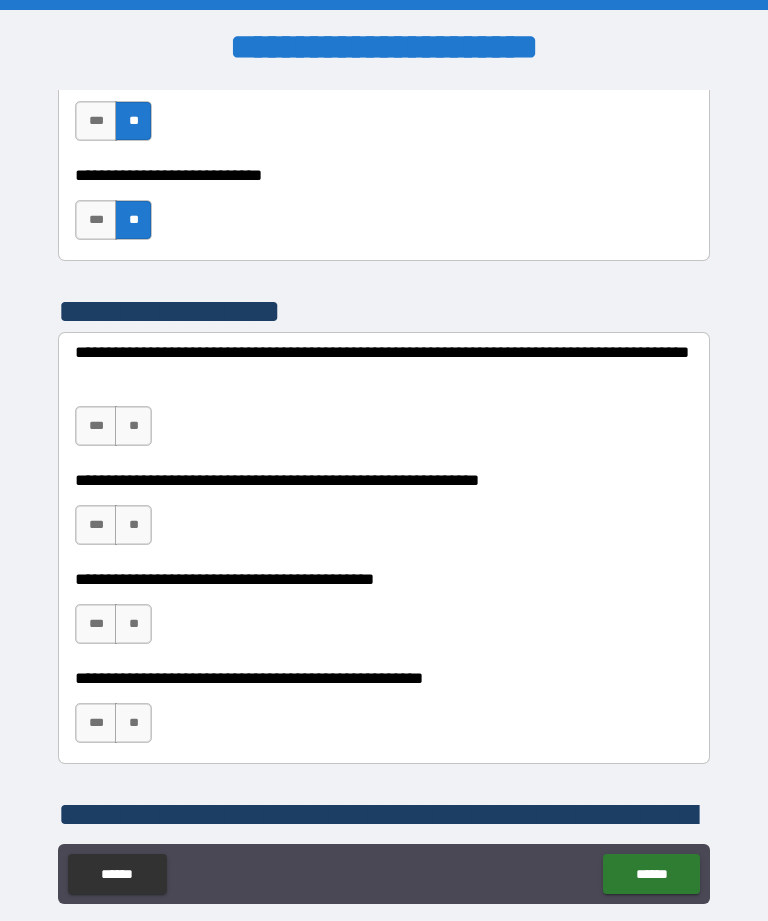 scroll, scrollTop: 12296, scrollLeft: 0, axis: vertical 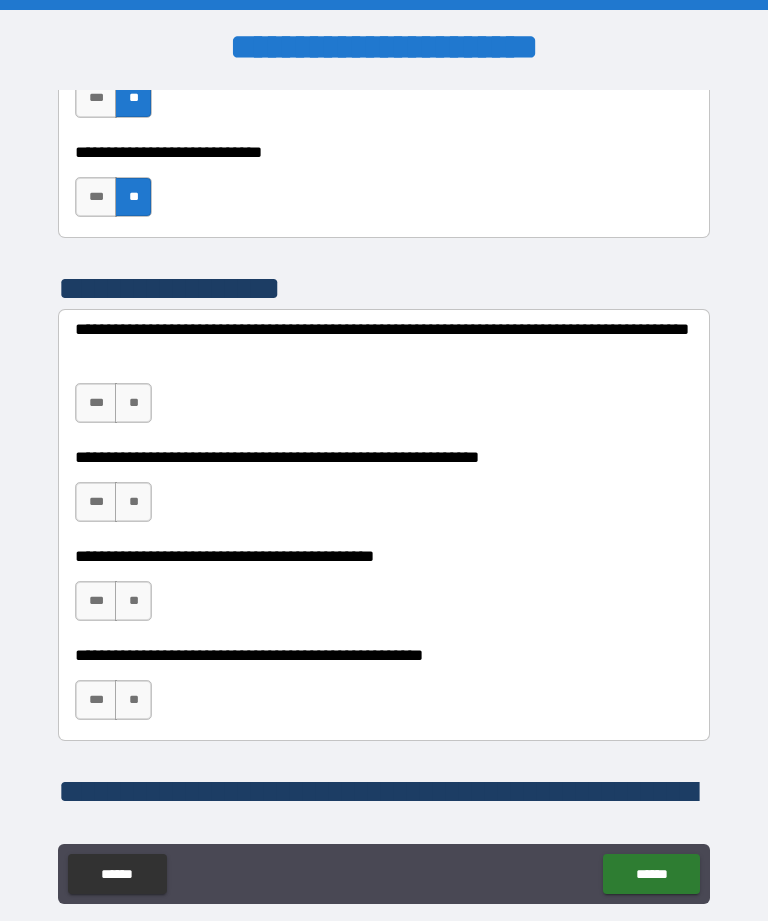 click on "**" at bounding box center (133, 403) 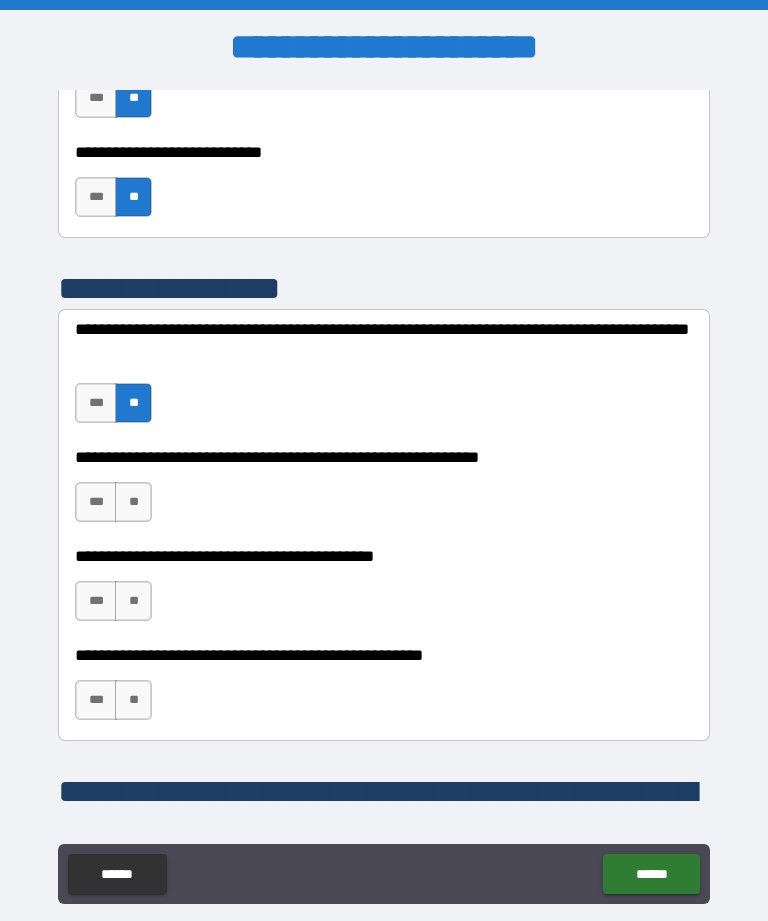 click on "**" at bounding box center [133, 502] 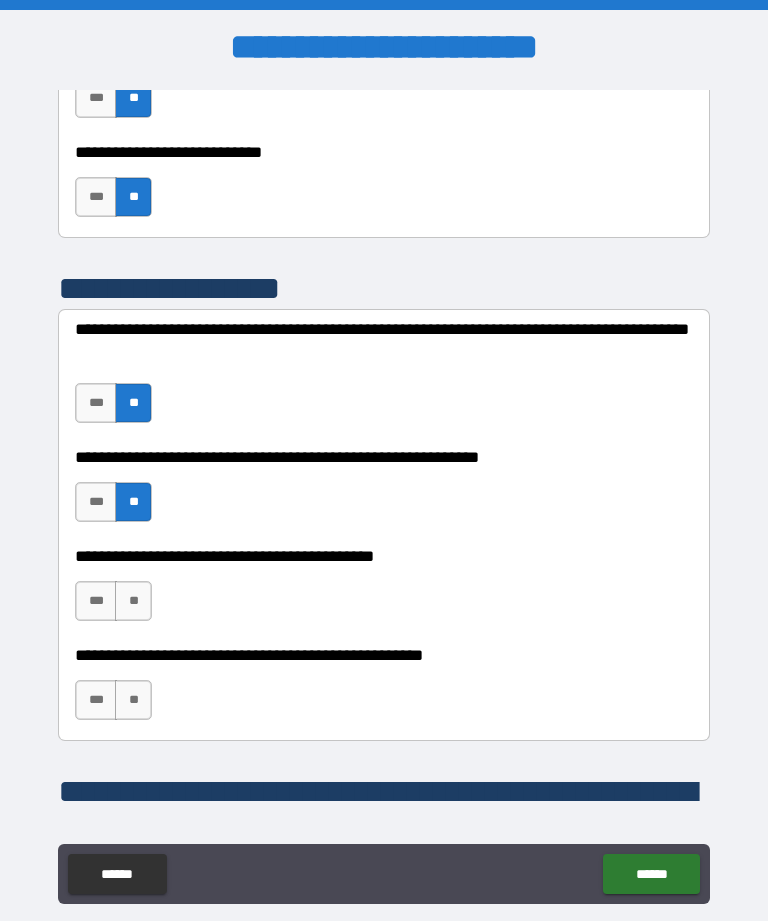 click on "**" at bounding box center [133, 601] 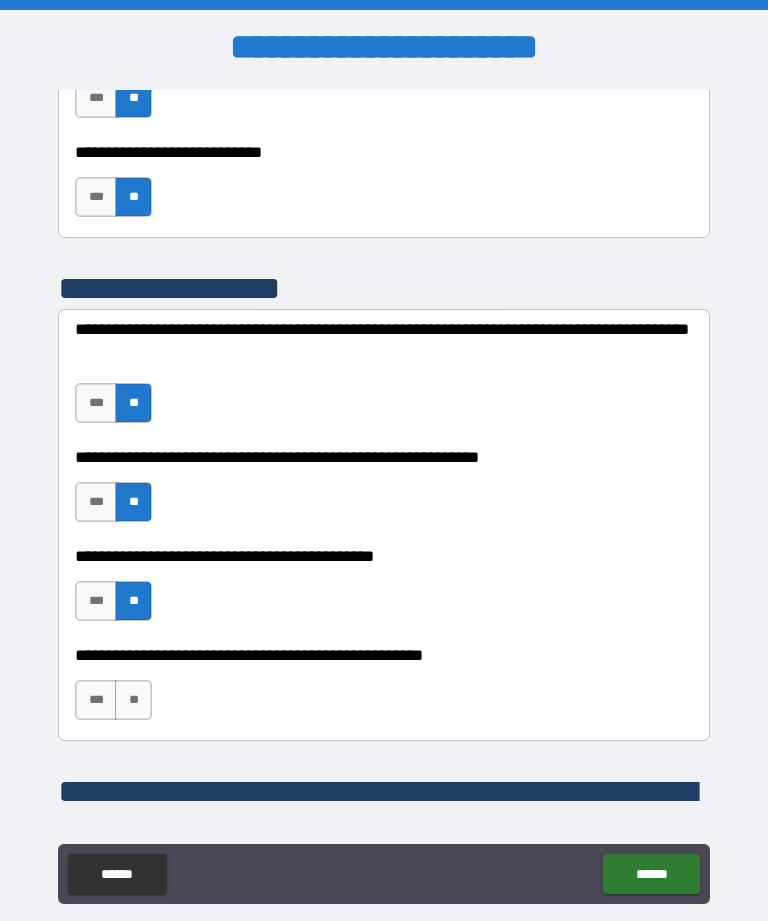 click on "**" at bounding box center (133, 700) 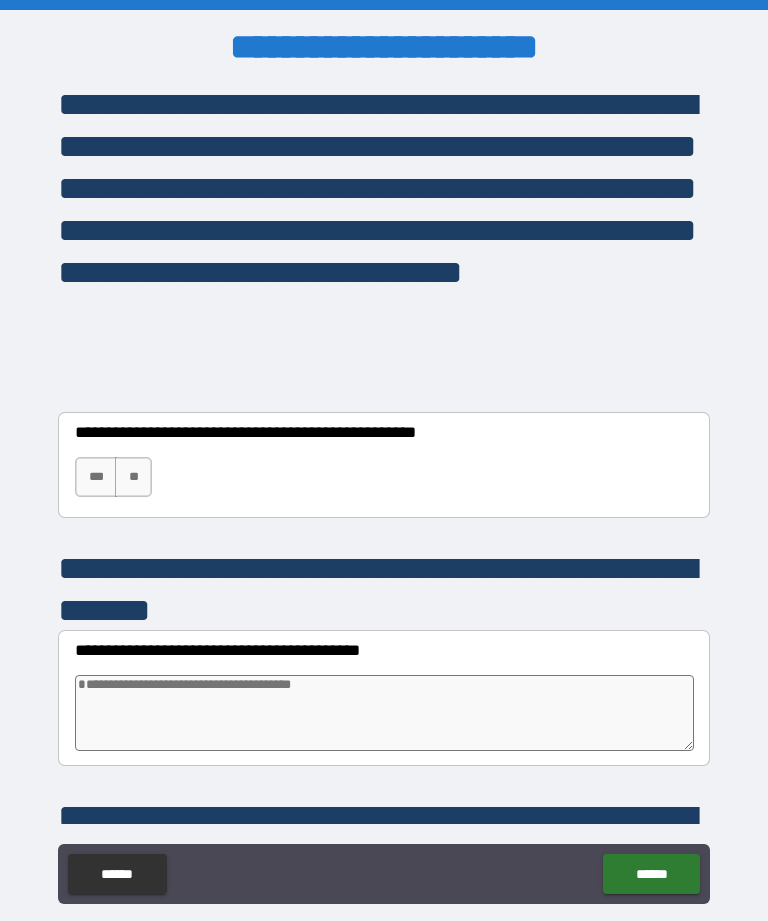 scroll, scrollTop: 13051, scrollLeft: 0, axis: vertical 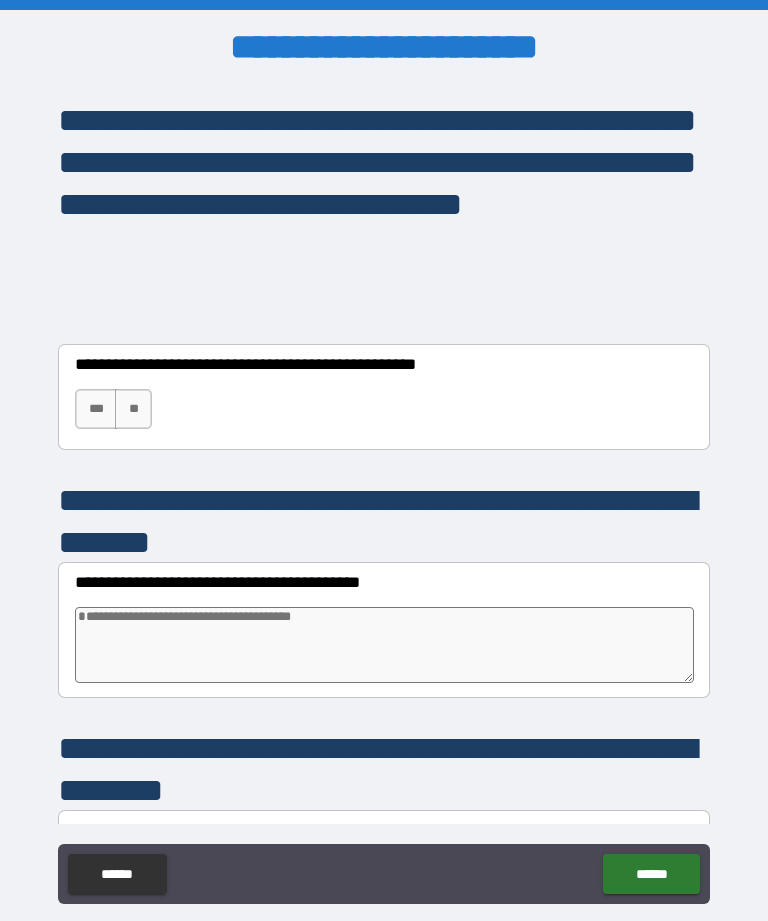 click on "***" at bounding box center [96, 409] 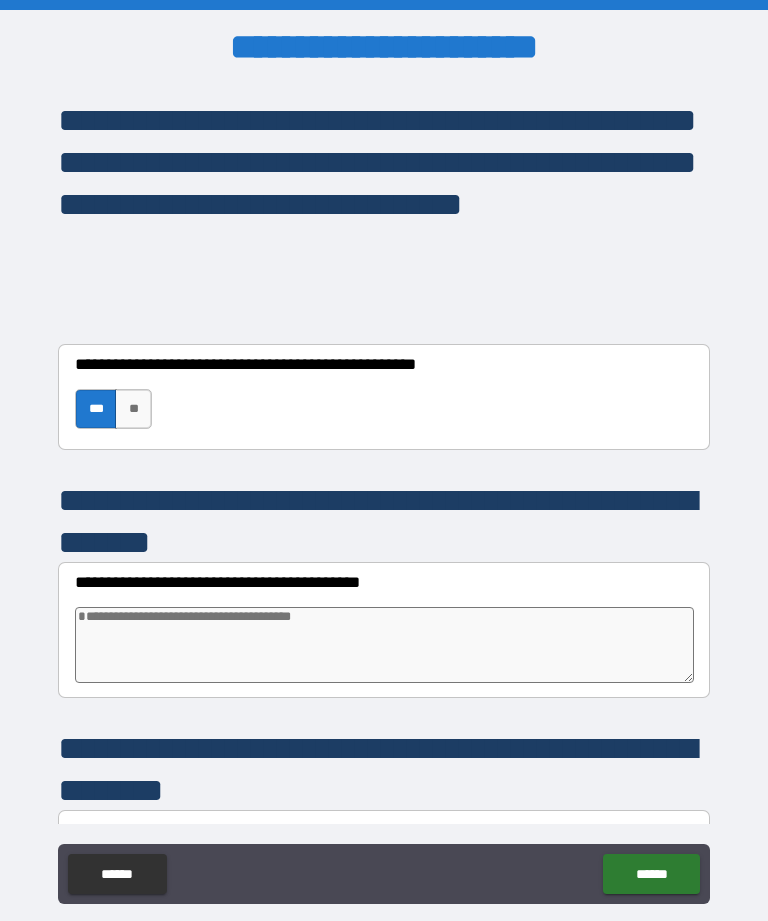 click at bounding box center [384, 645] 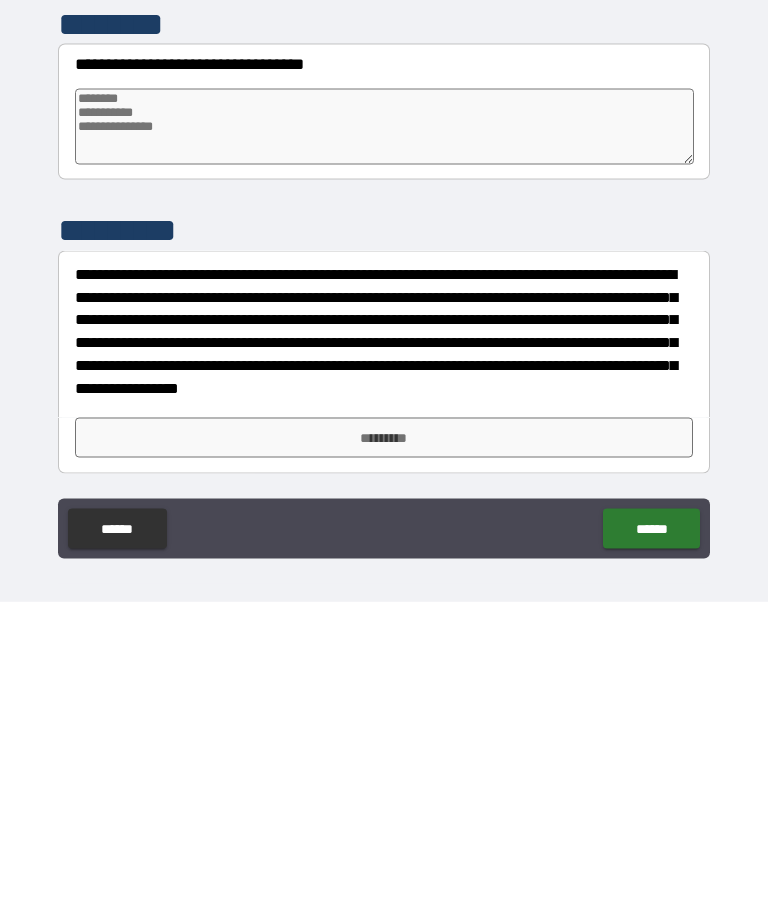 scroll, scrollTop: 13472, scrollLeft: 0, axis: vertical 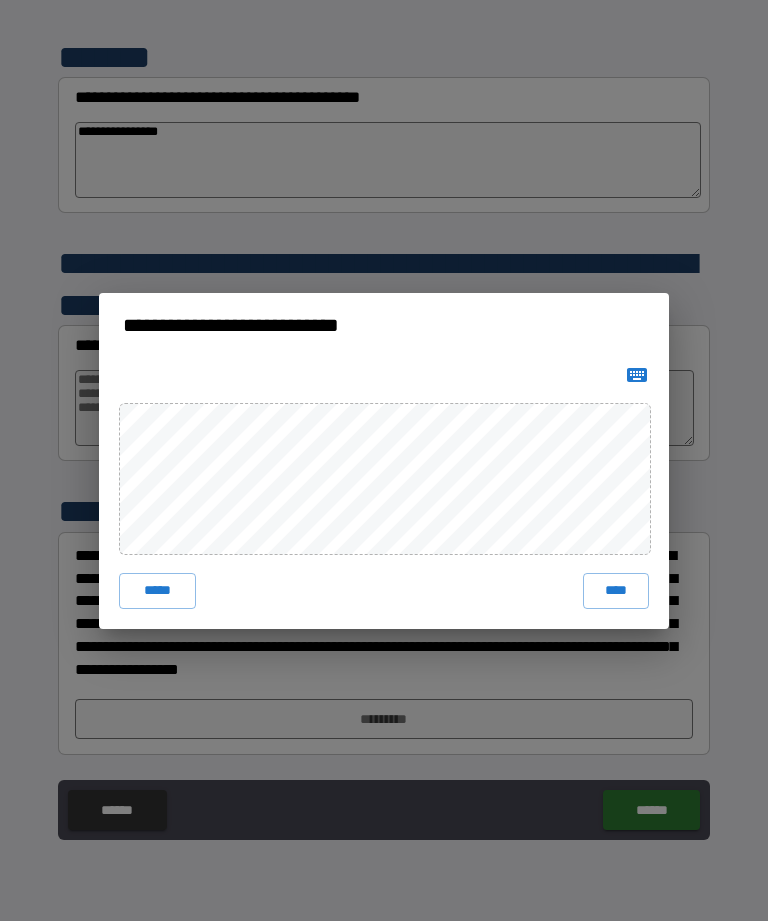 click on "****" at bounding box center (616, 591) 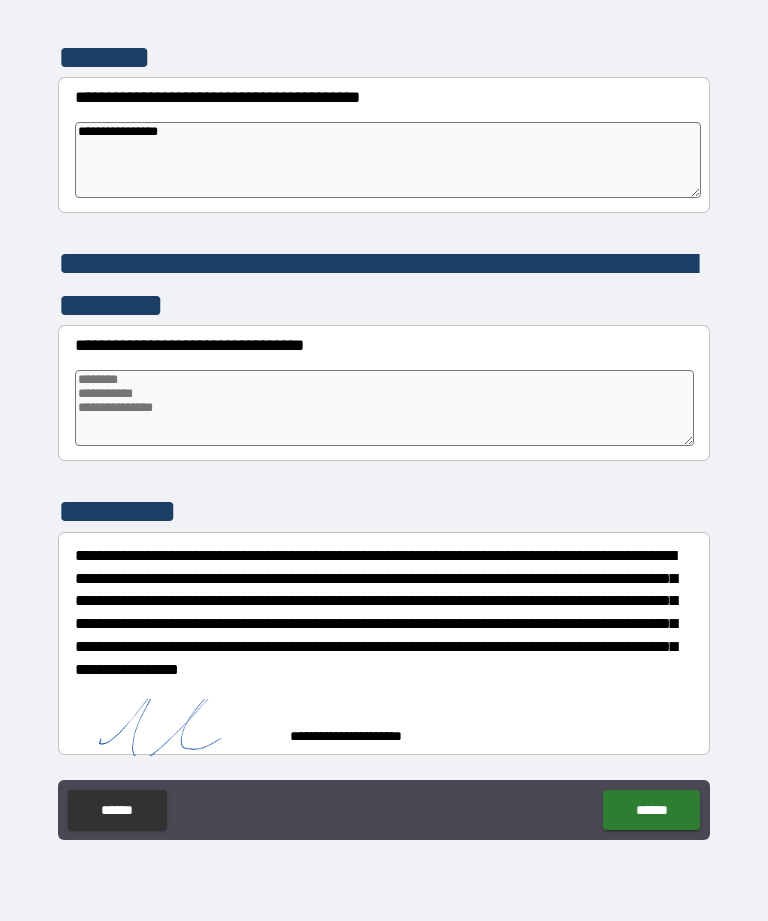scroll, scrollTop: 13462, scrollLeft: 0, axis: vertical 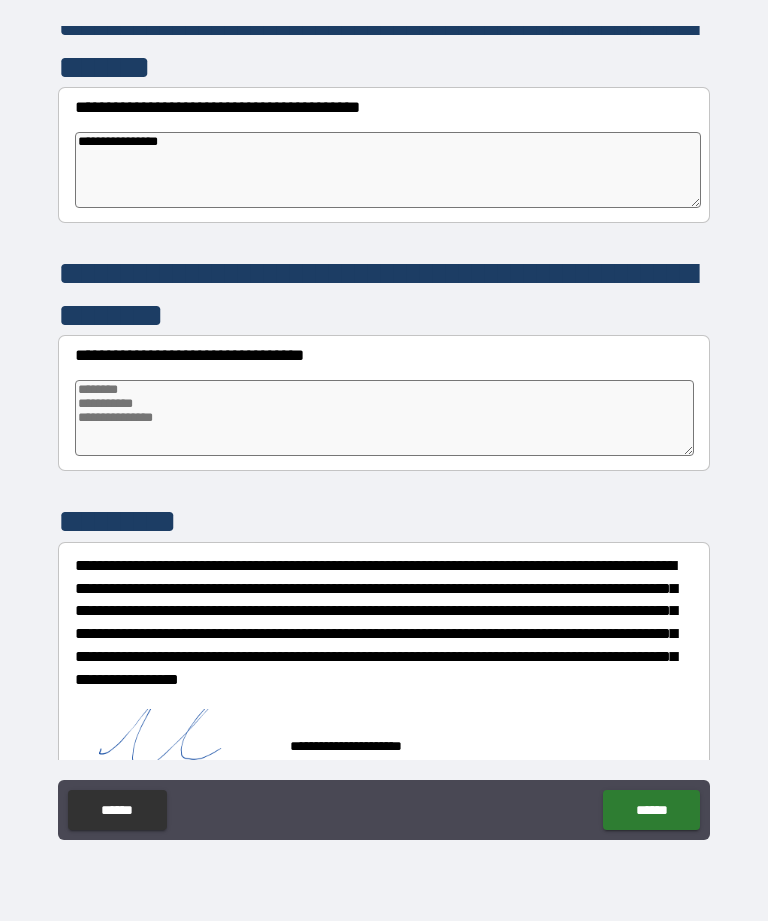 click on "******" at bounding box center (651, 810) 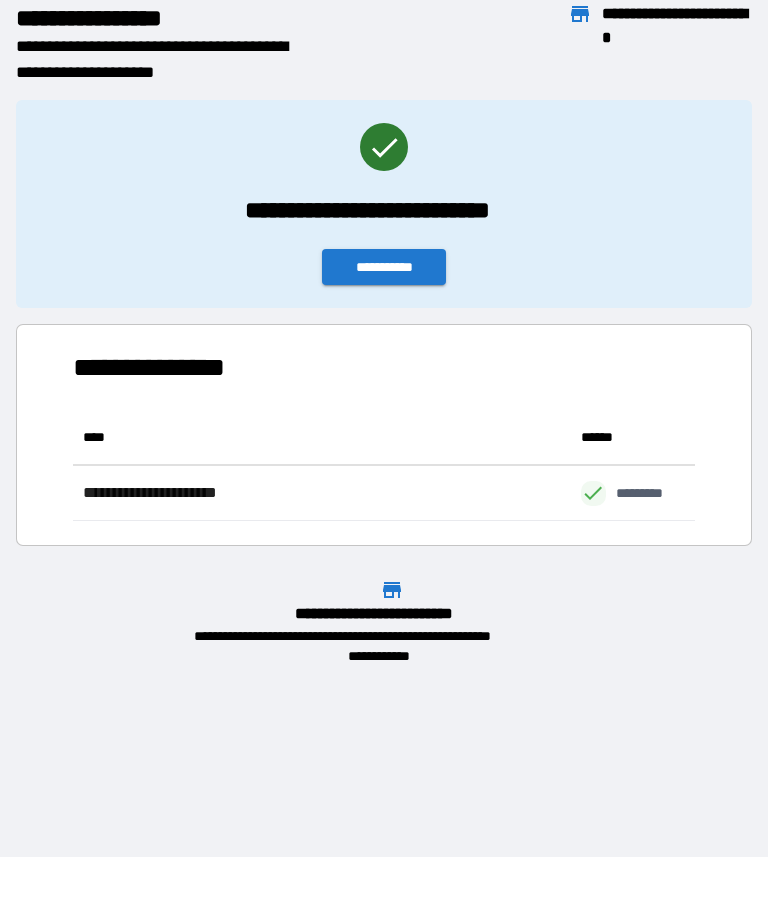 scroll, scrollTop: 111, scrollLeft: 622, axis: both 